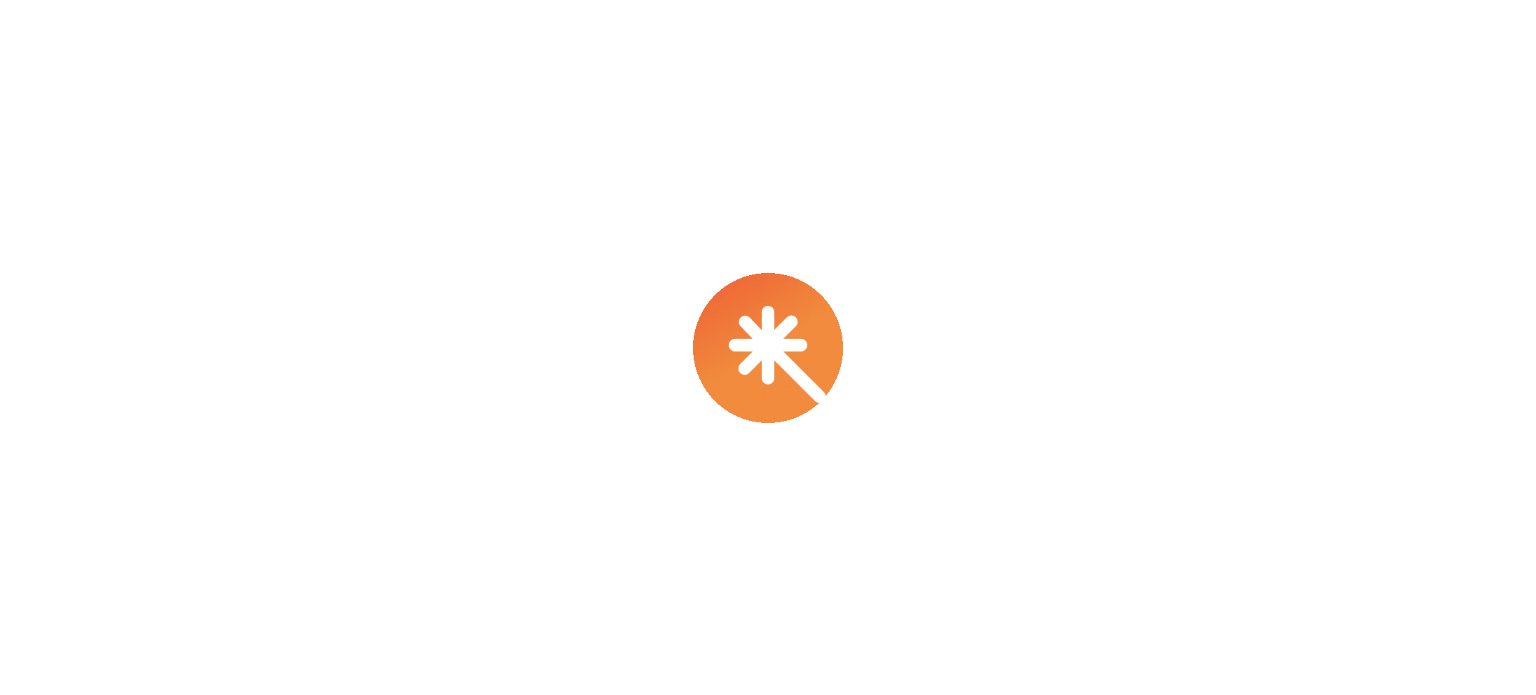 scroll, scrollTop: 0, scrollLeft: 0, axis: both 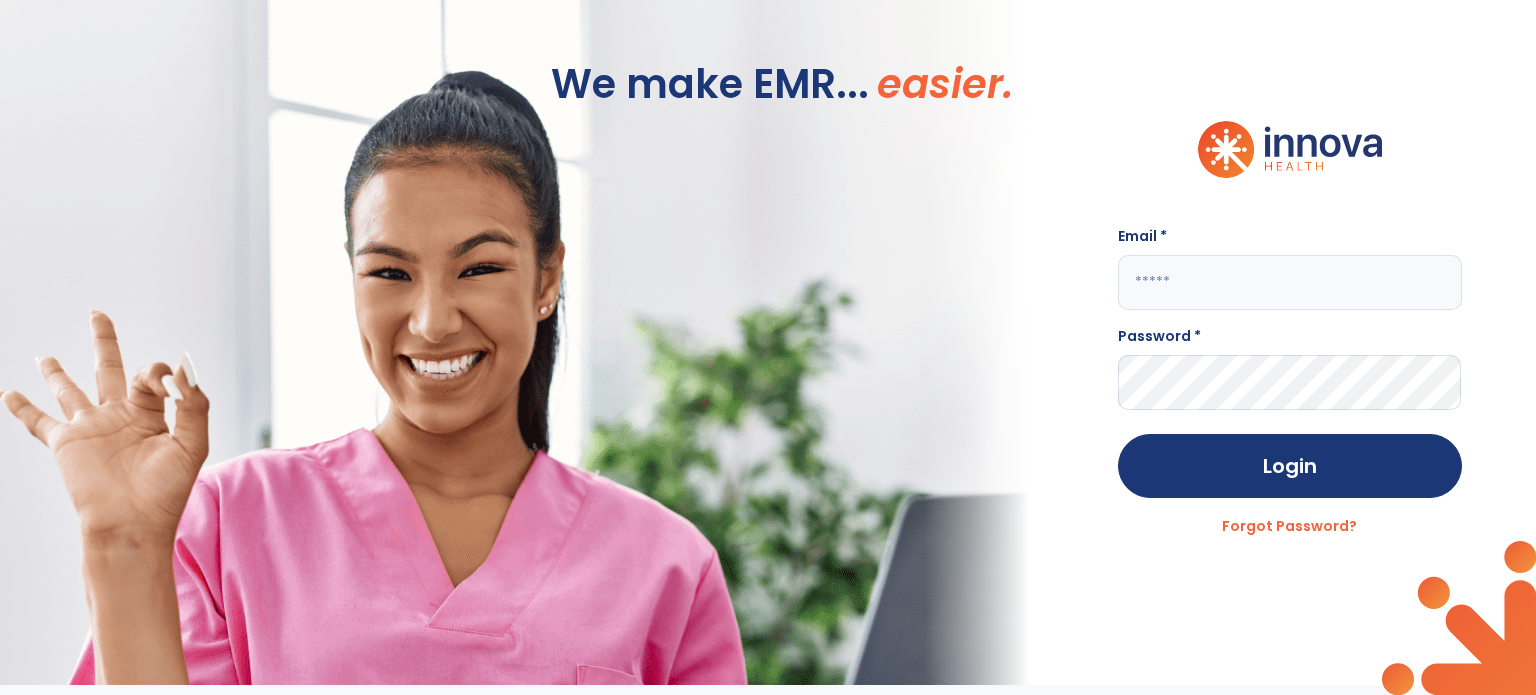 type on "**********" 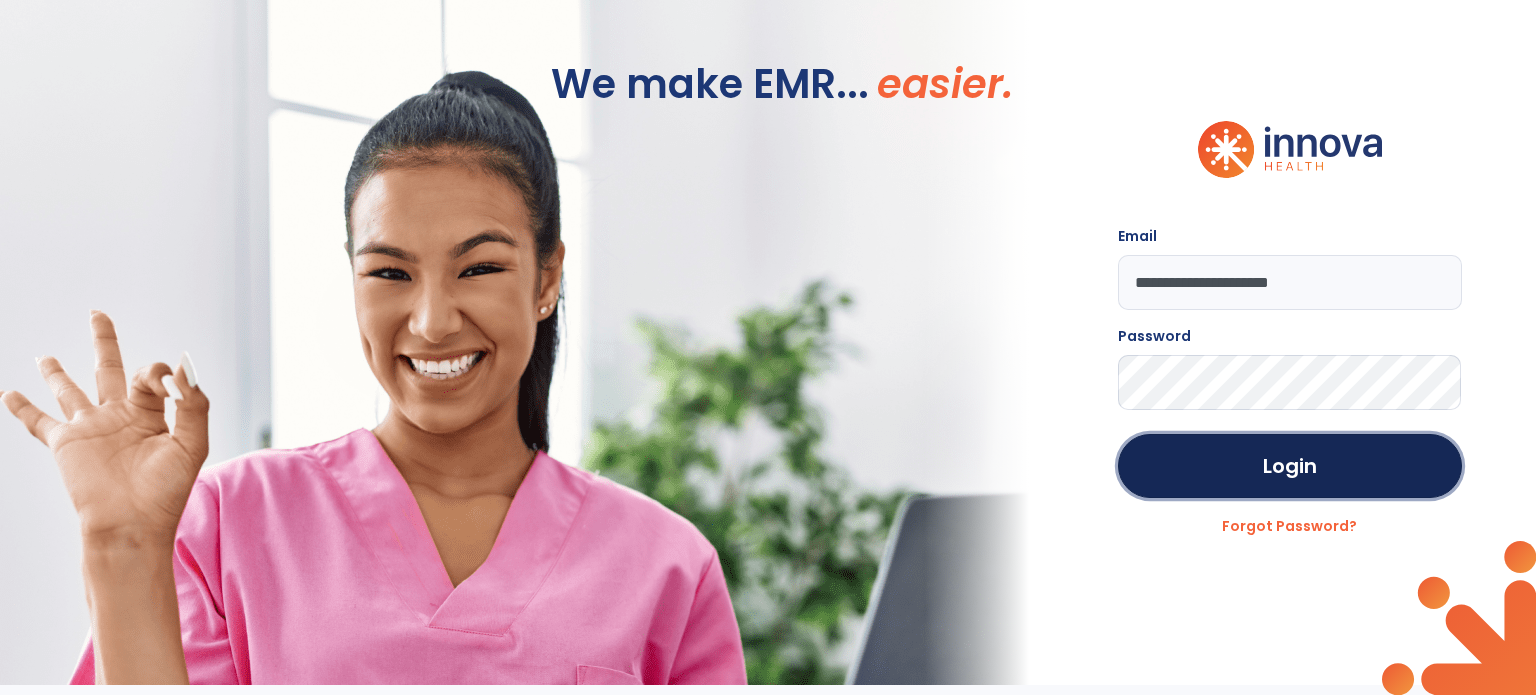 click on "Login" 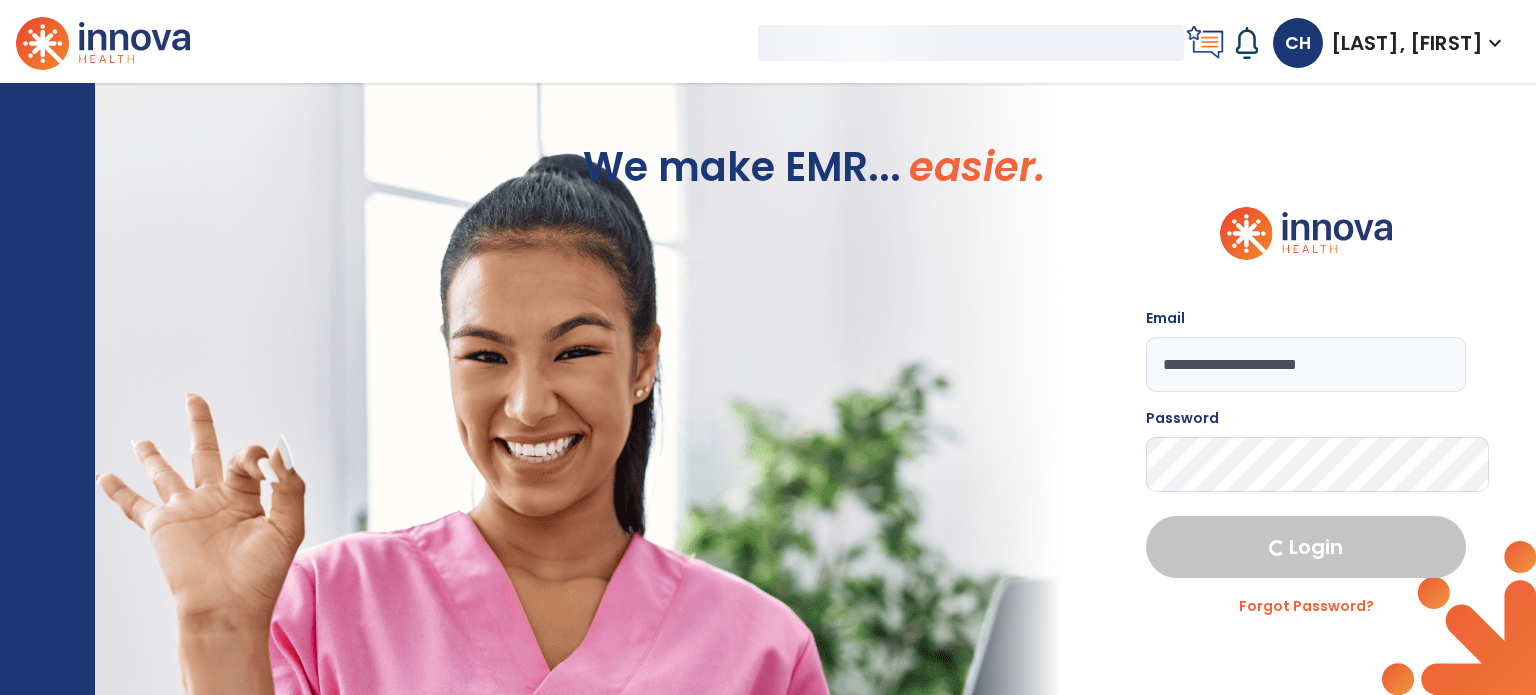 select on "****" 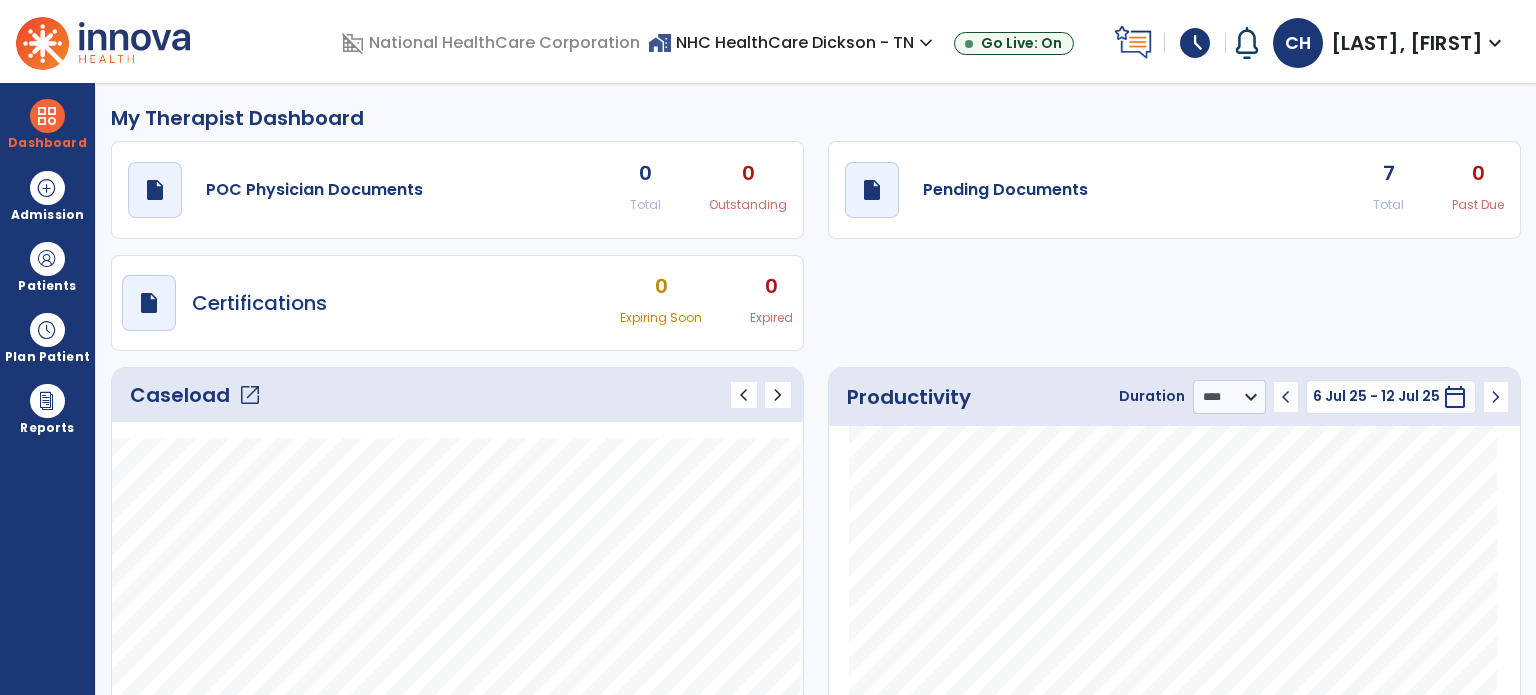 click on "draft   open_in_new  Pending Documents" 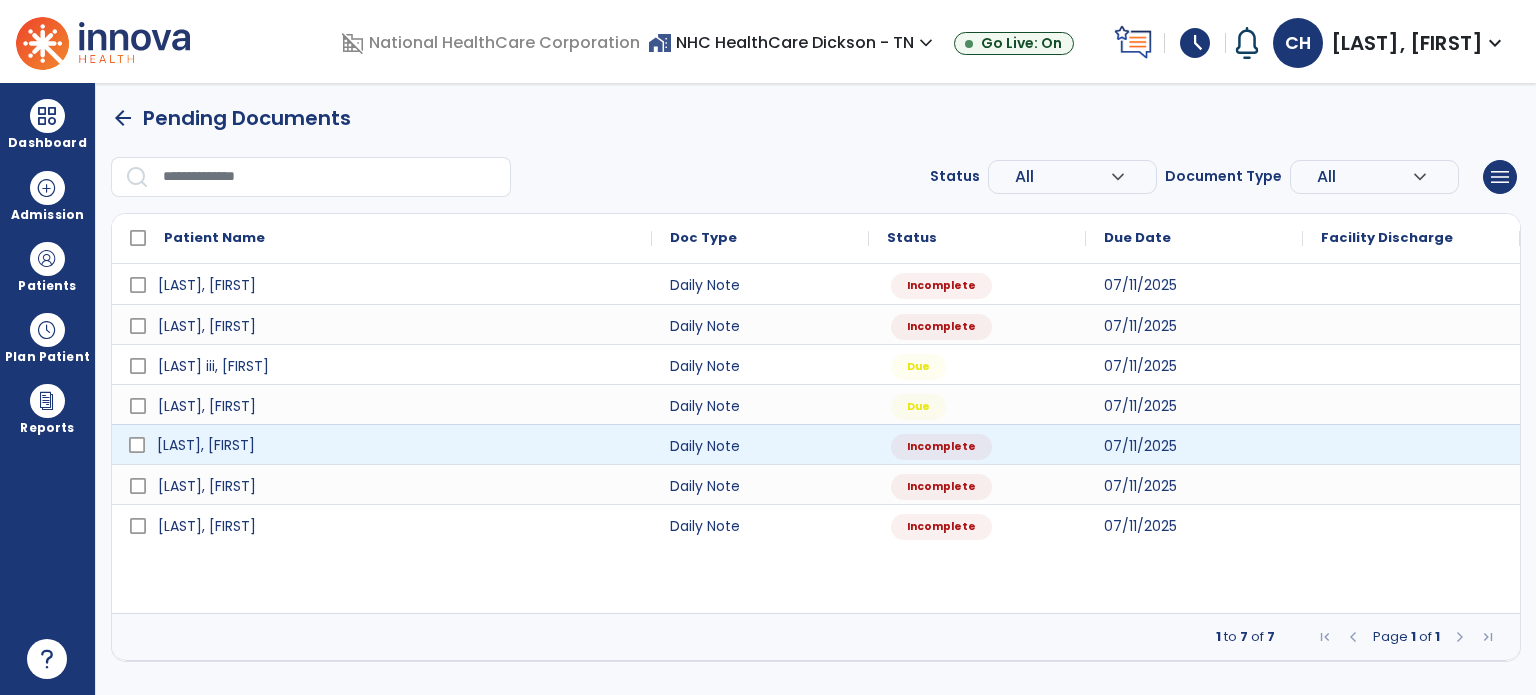 click on "[LAST], [FIRST]" at bounding box center [396, 445] 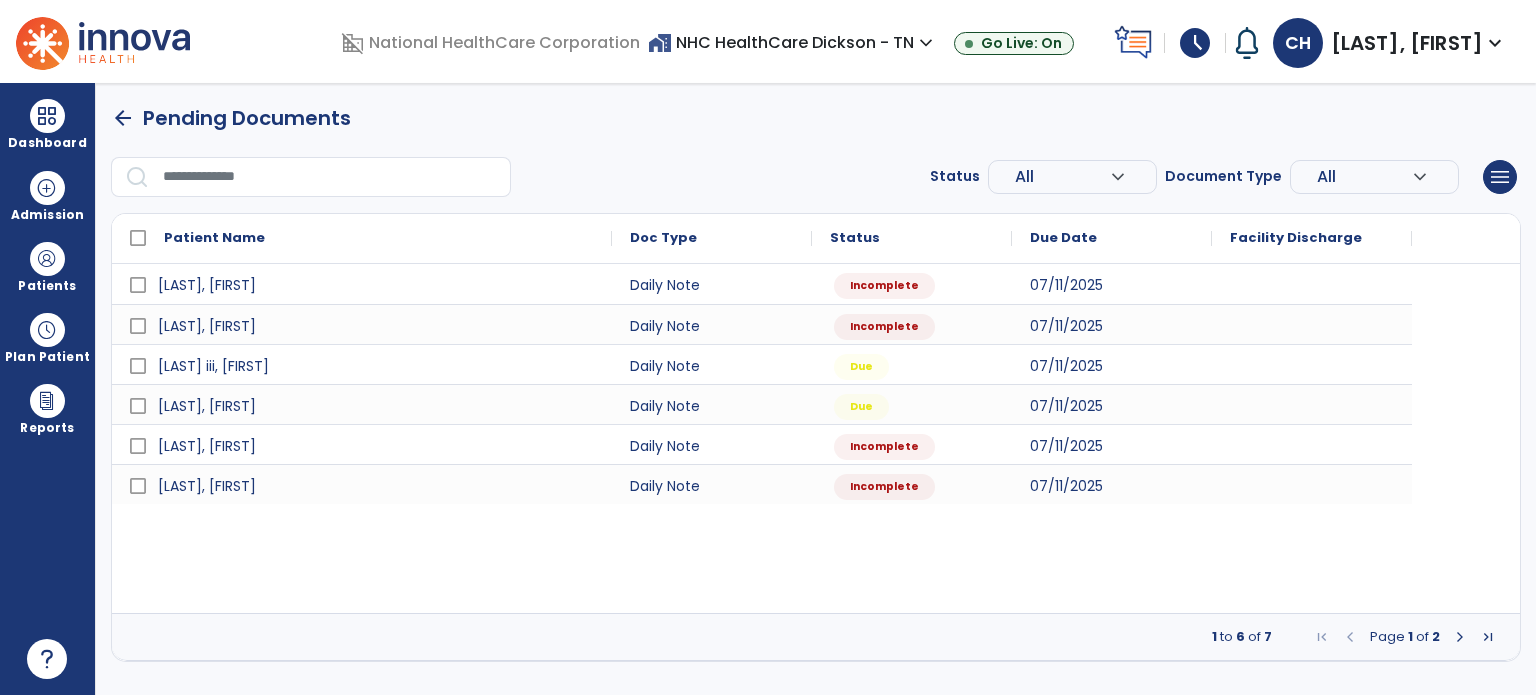select on "*" 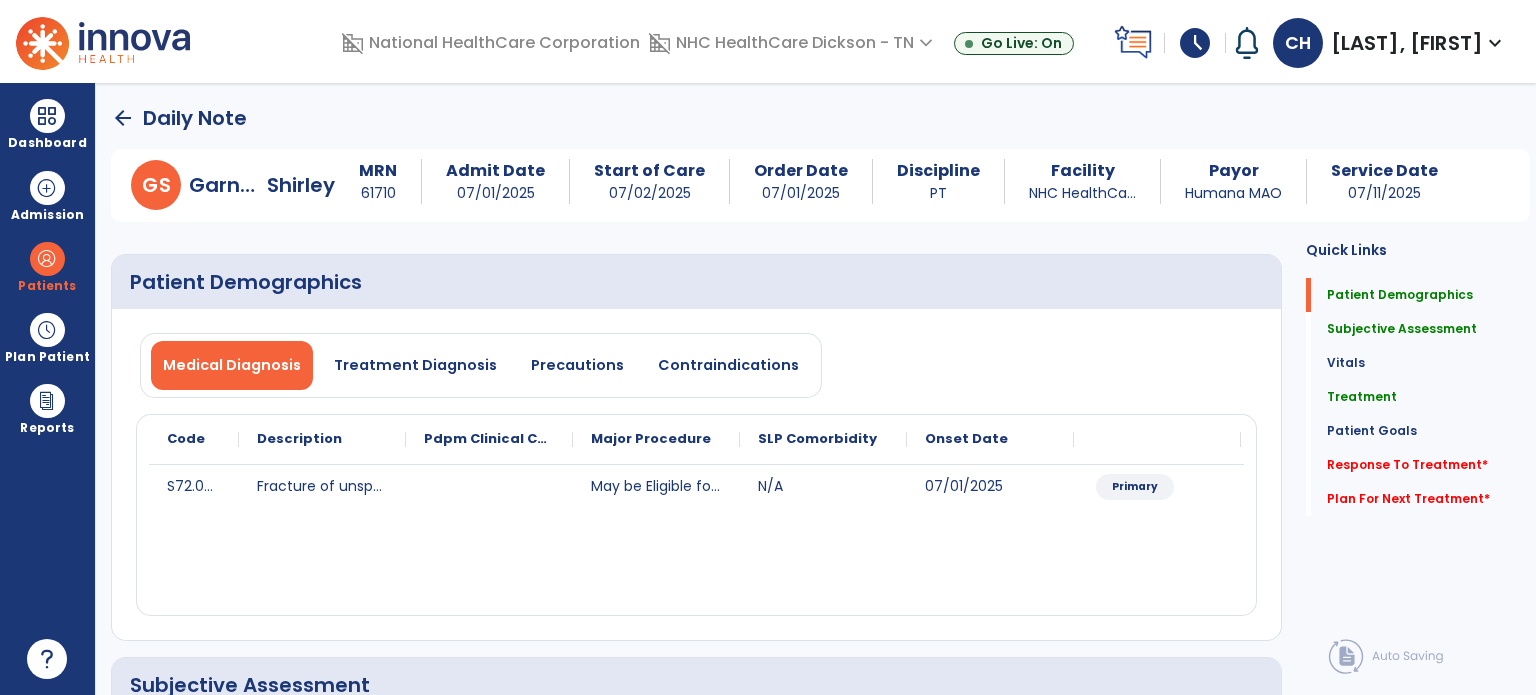 click on "arrow_back" 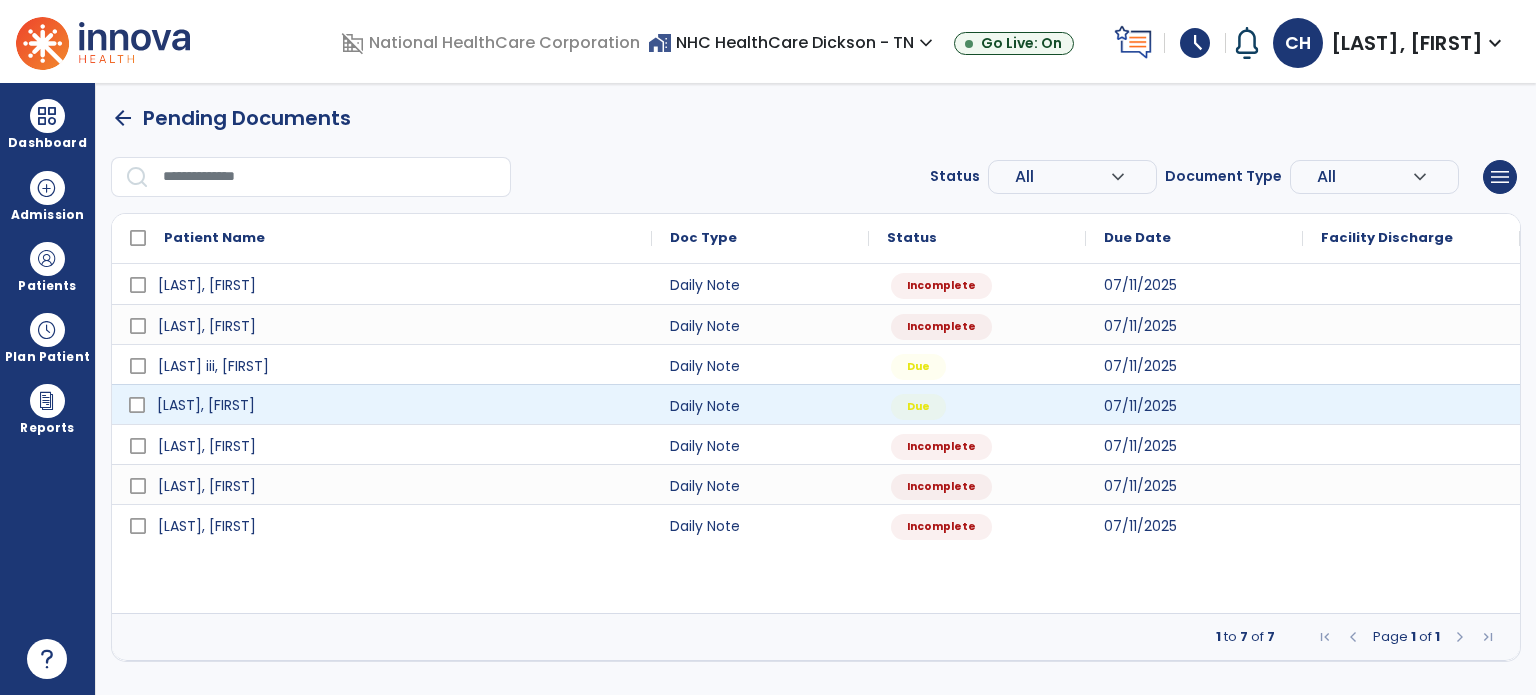 click on "[LAST], [FIRST]" at bounding box center (206, 405) 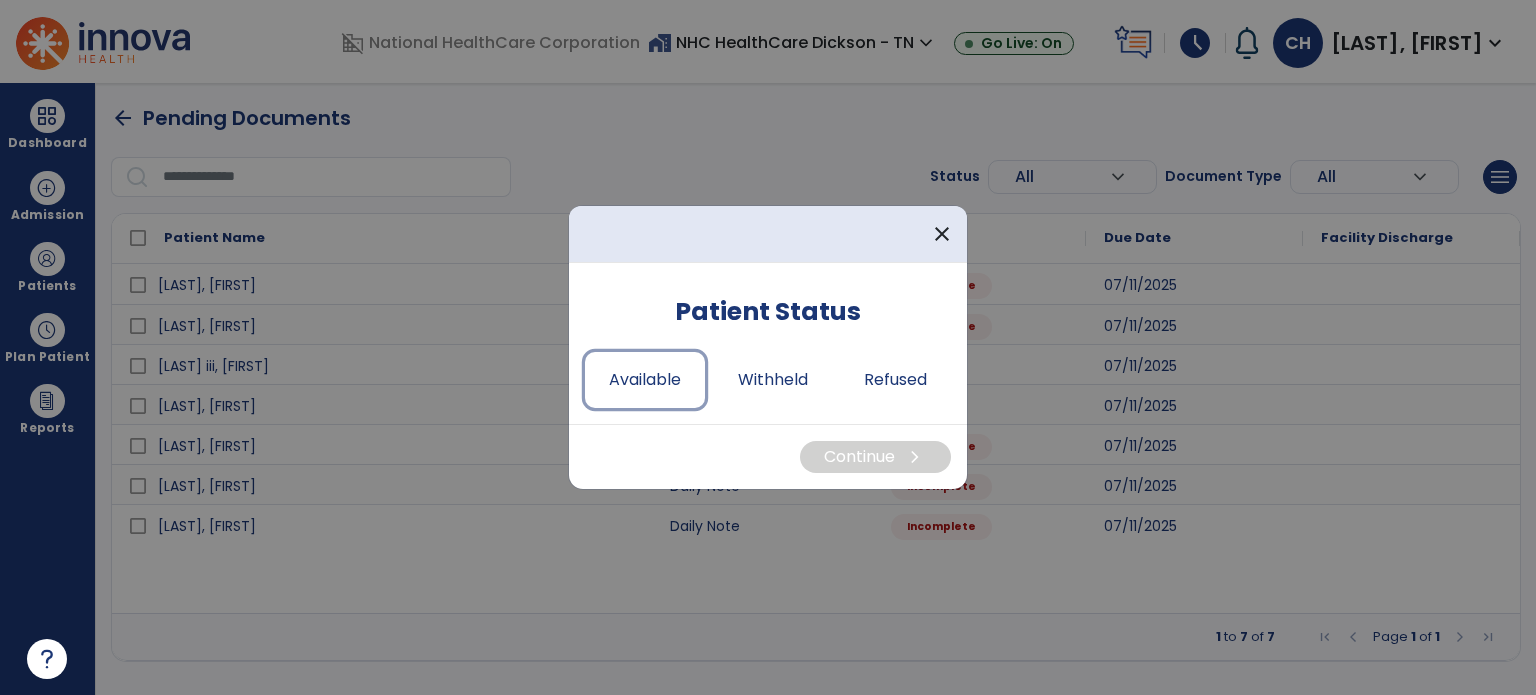 click on "Available" at bounding box center [645, 380] 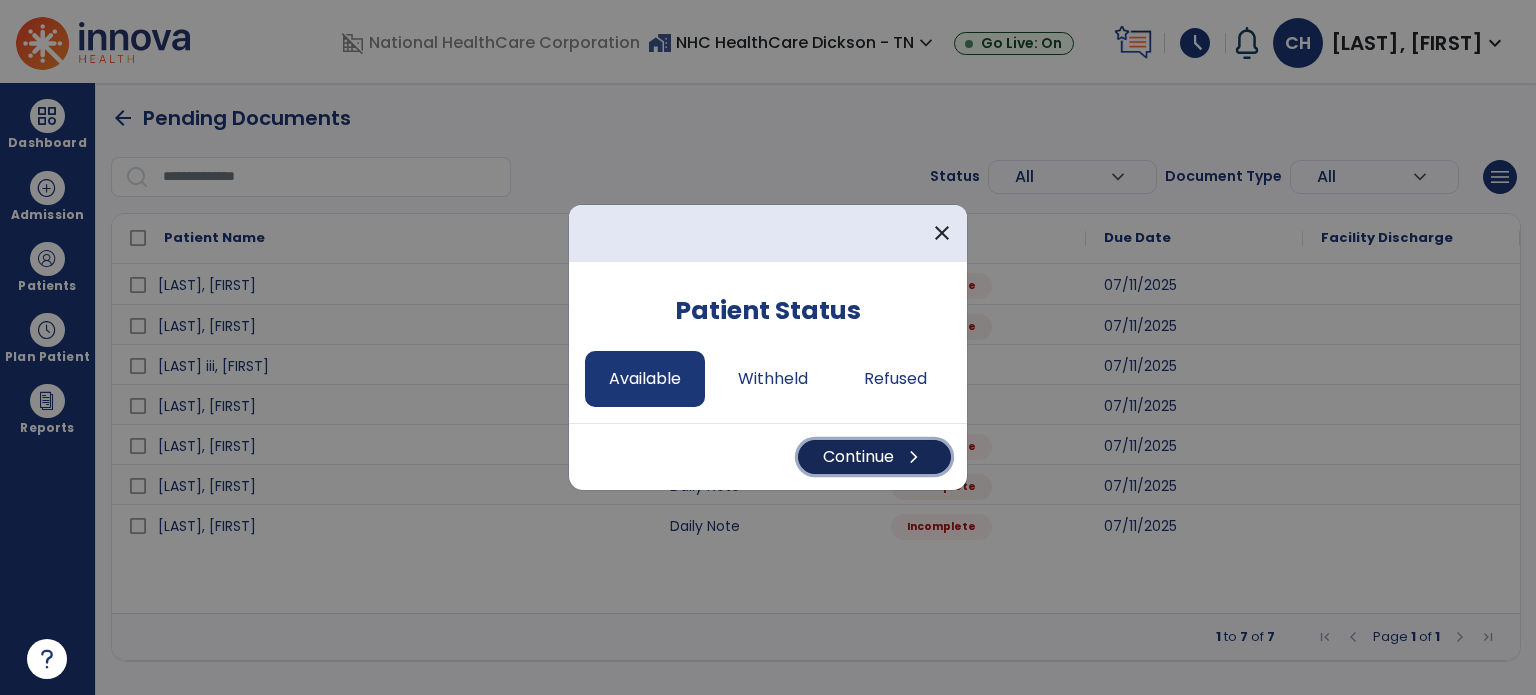 click on "Continue   chevron_right" at bounding box center [874, 457] 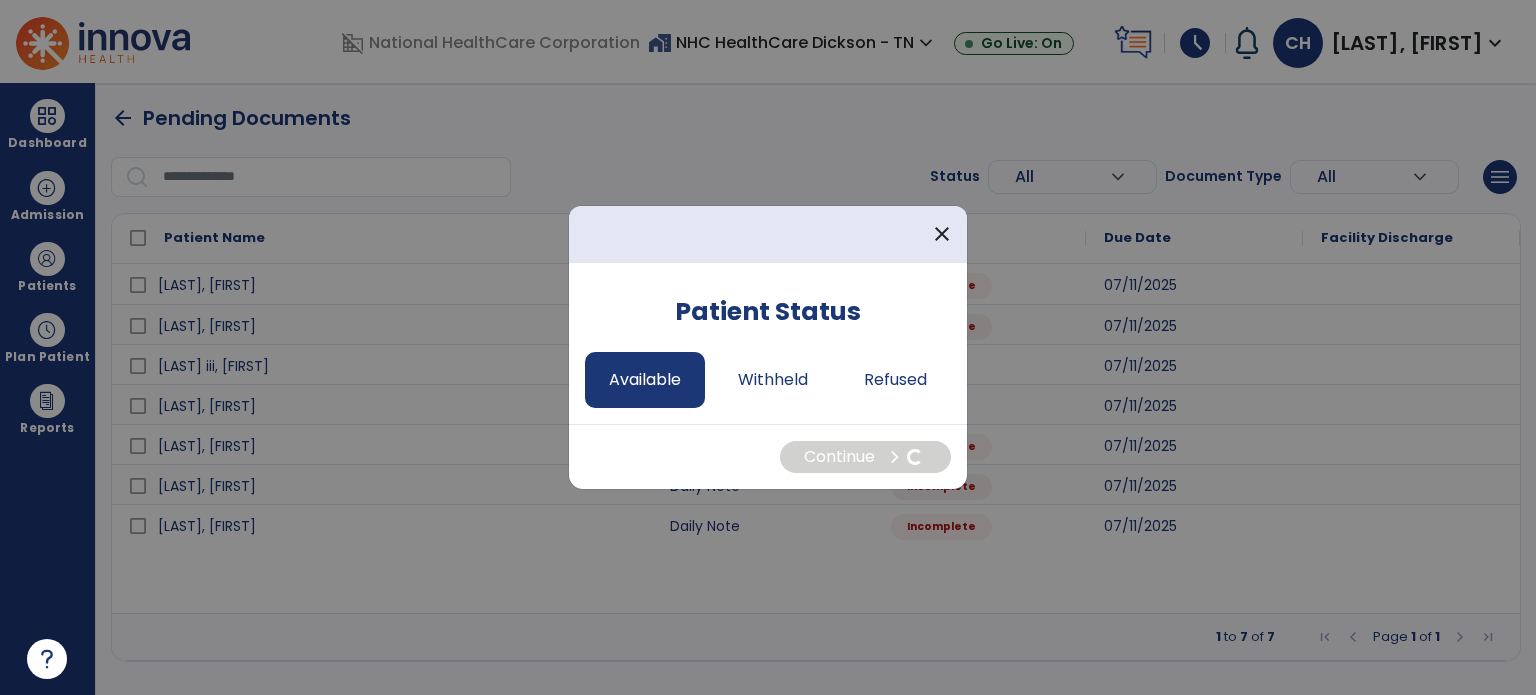 select on "*" 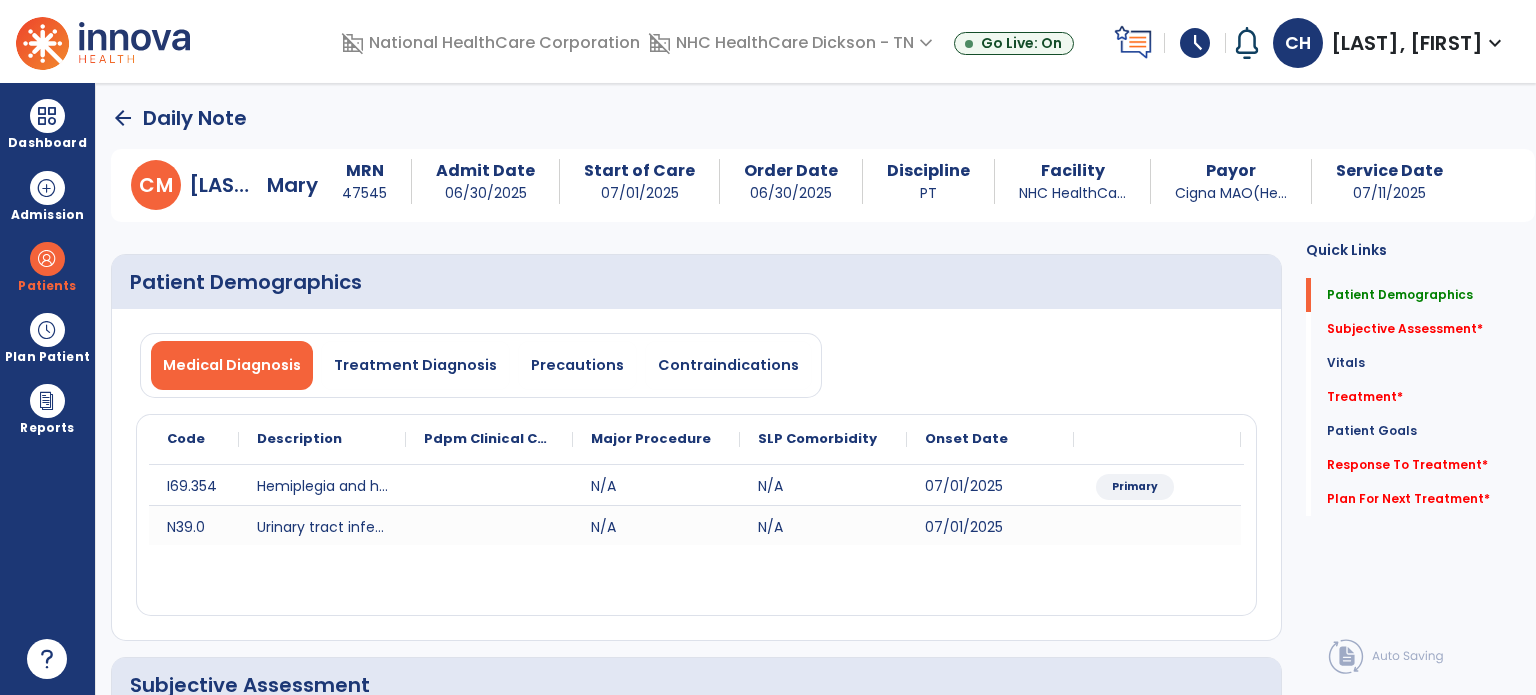 click on "arrow_back" 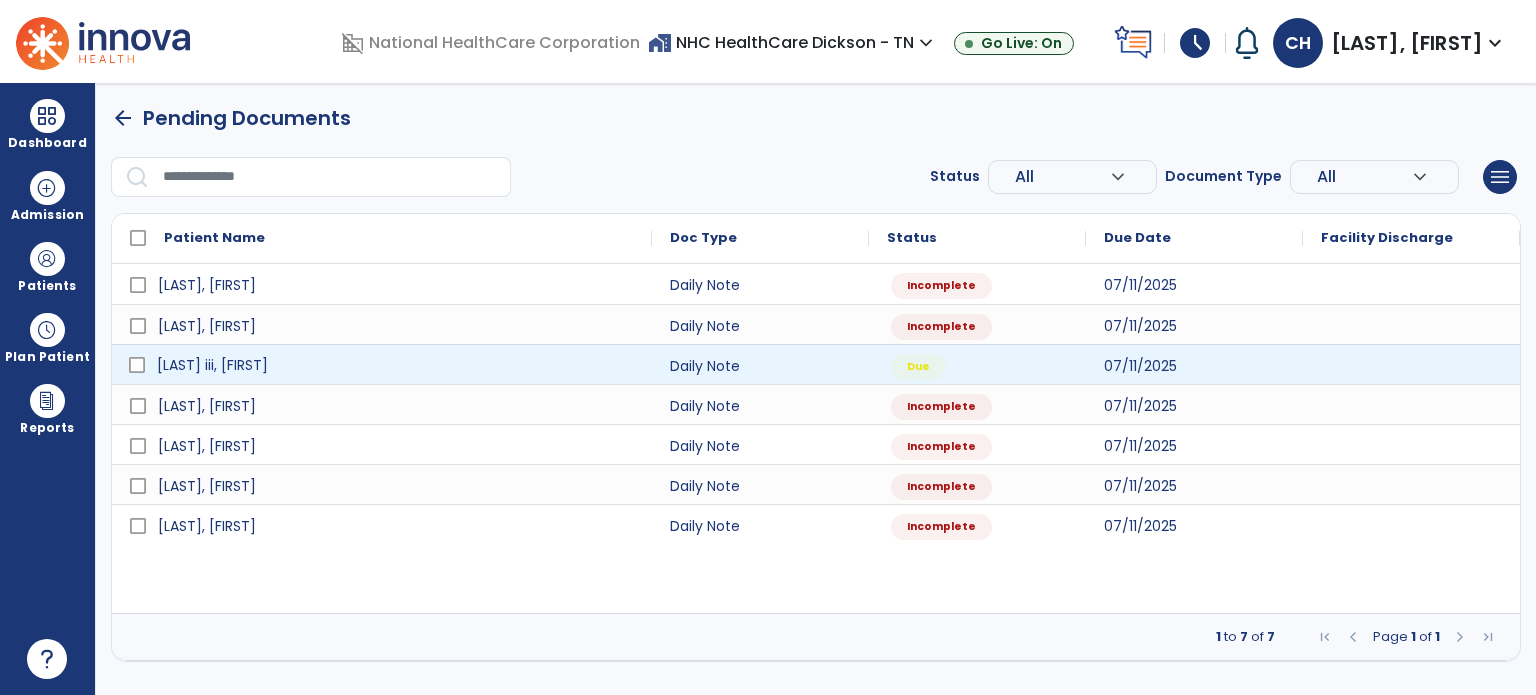 click on "[LAST] iii, [FIRST]" at bounding box center (396, 365) 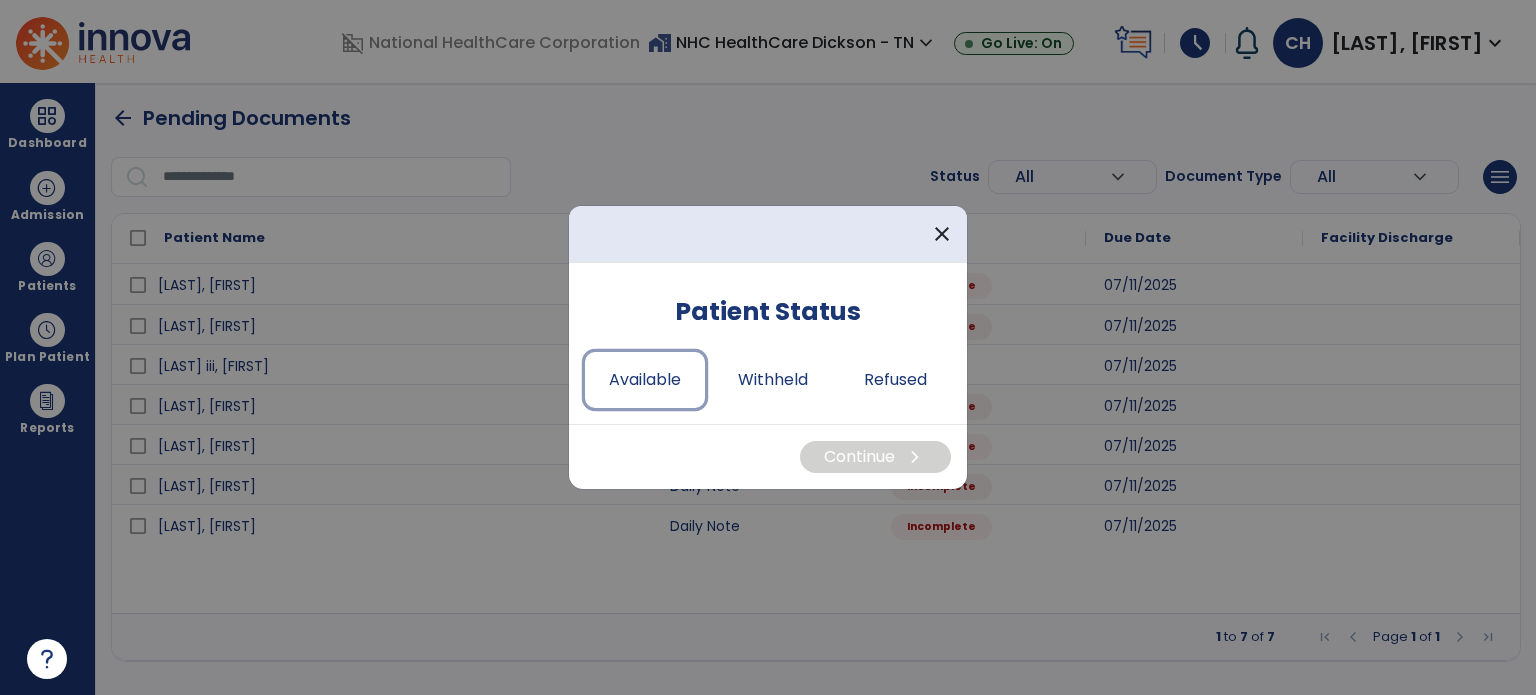 click on "Available" at bounding box center (645, 380) 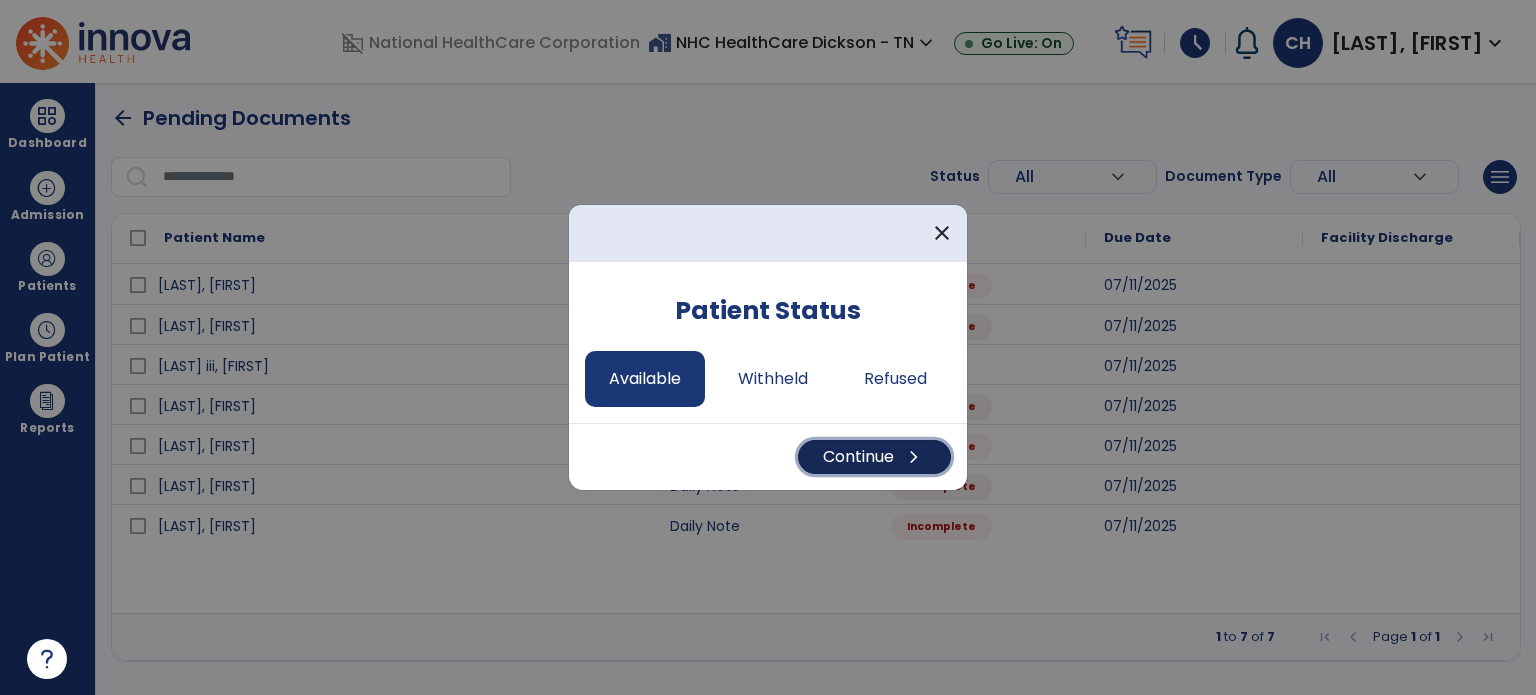 click on "Continue   chevron_right" at bounding box center [874, 457] 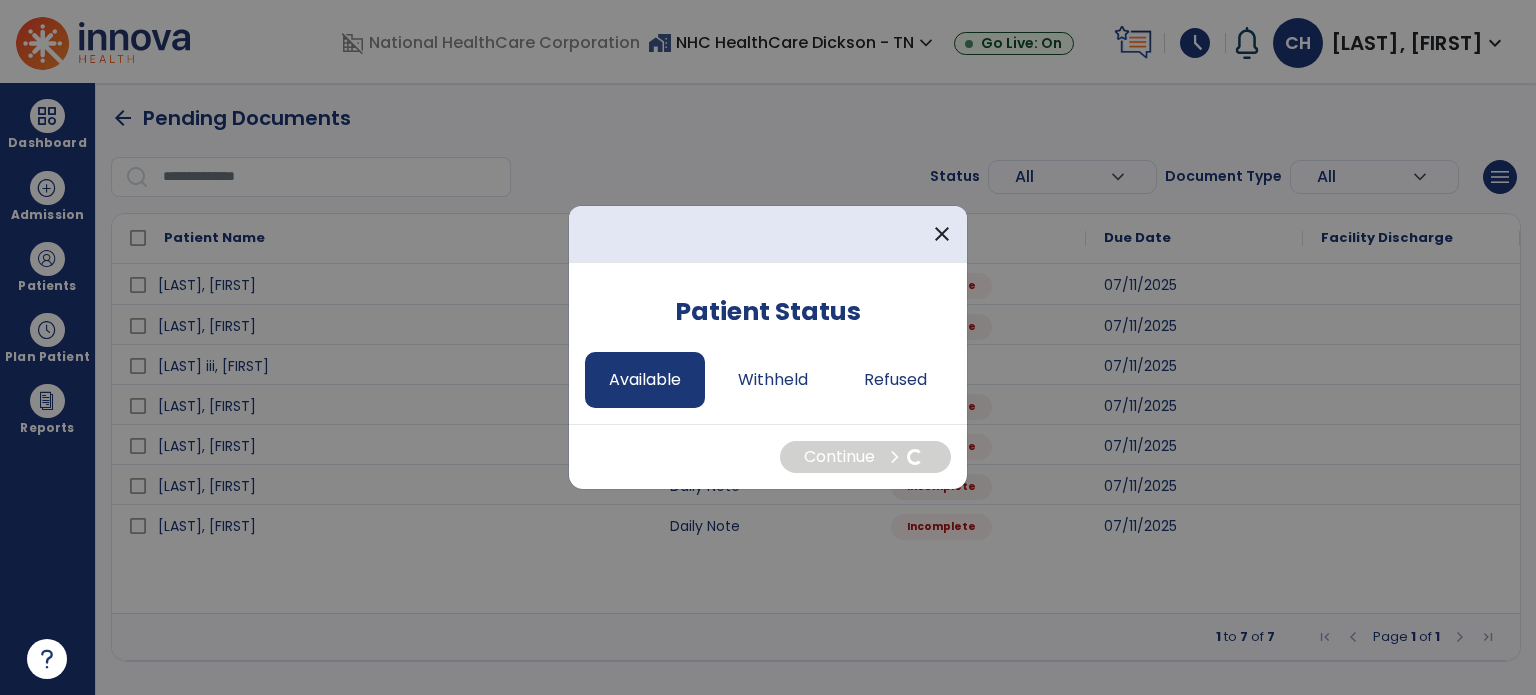 select on "*" 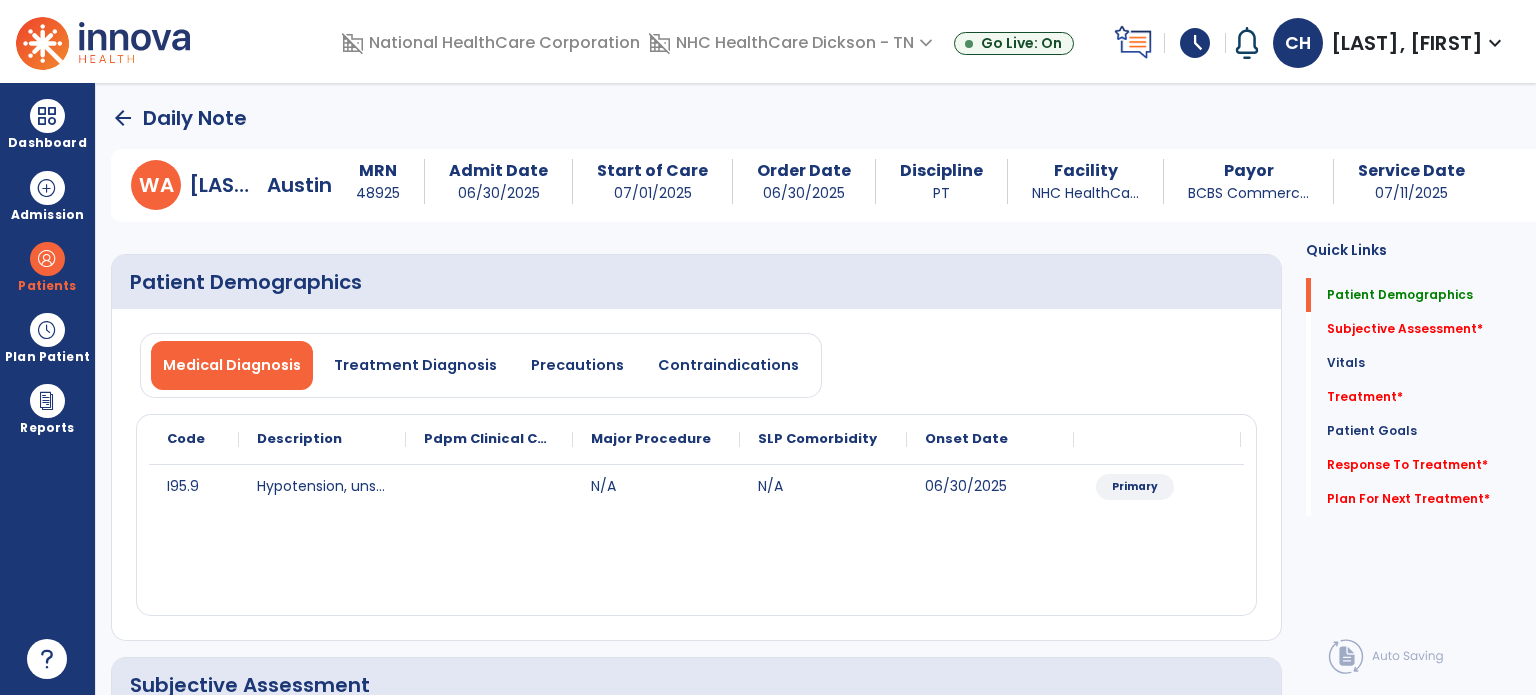 click on "arrow_back" 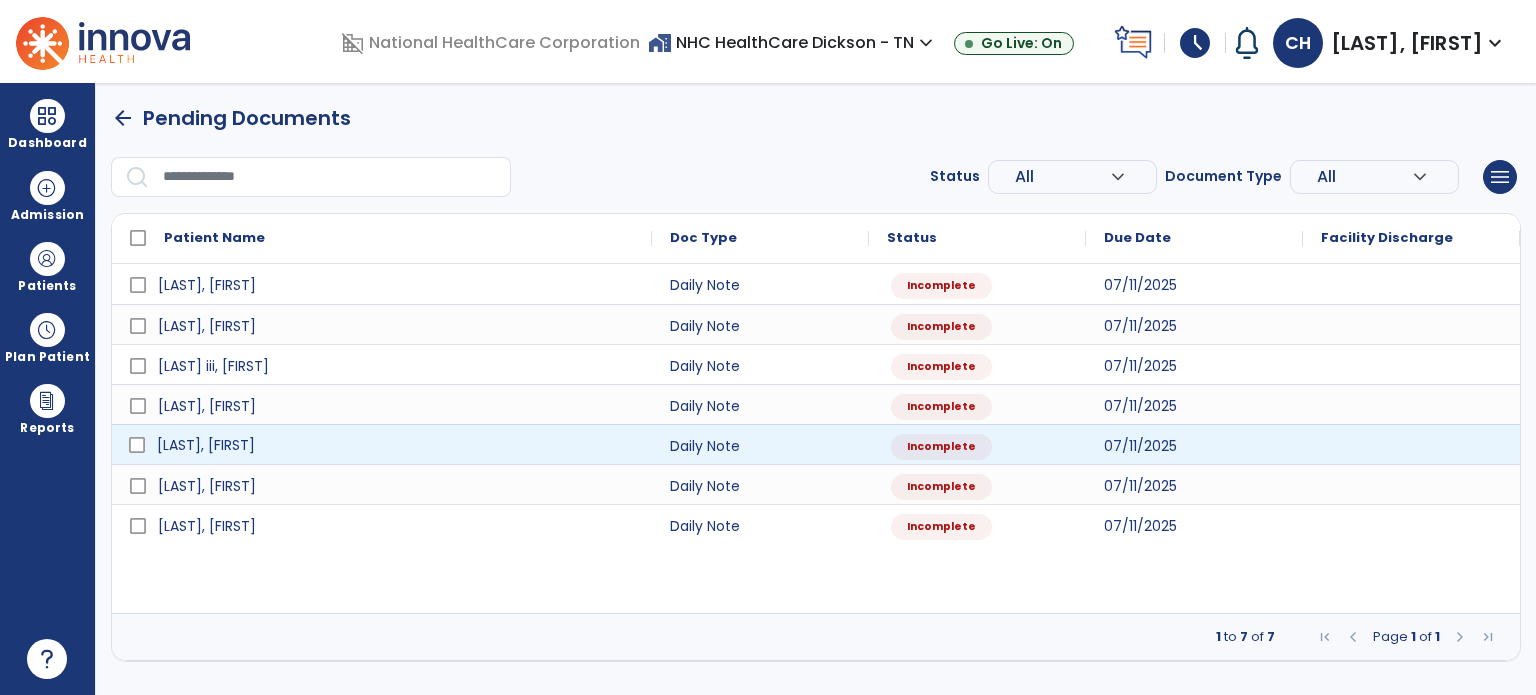 click on "Garner, Shirley" at bounding box center (396, 445) 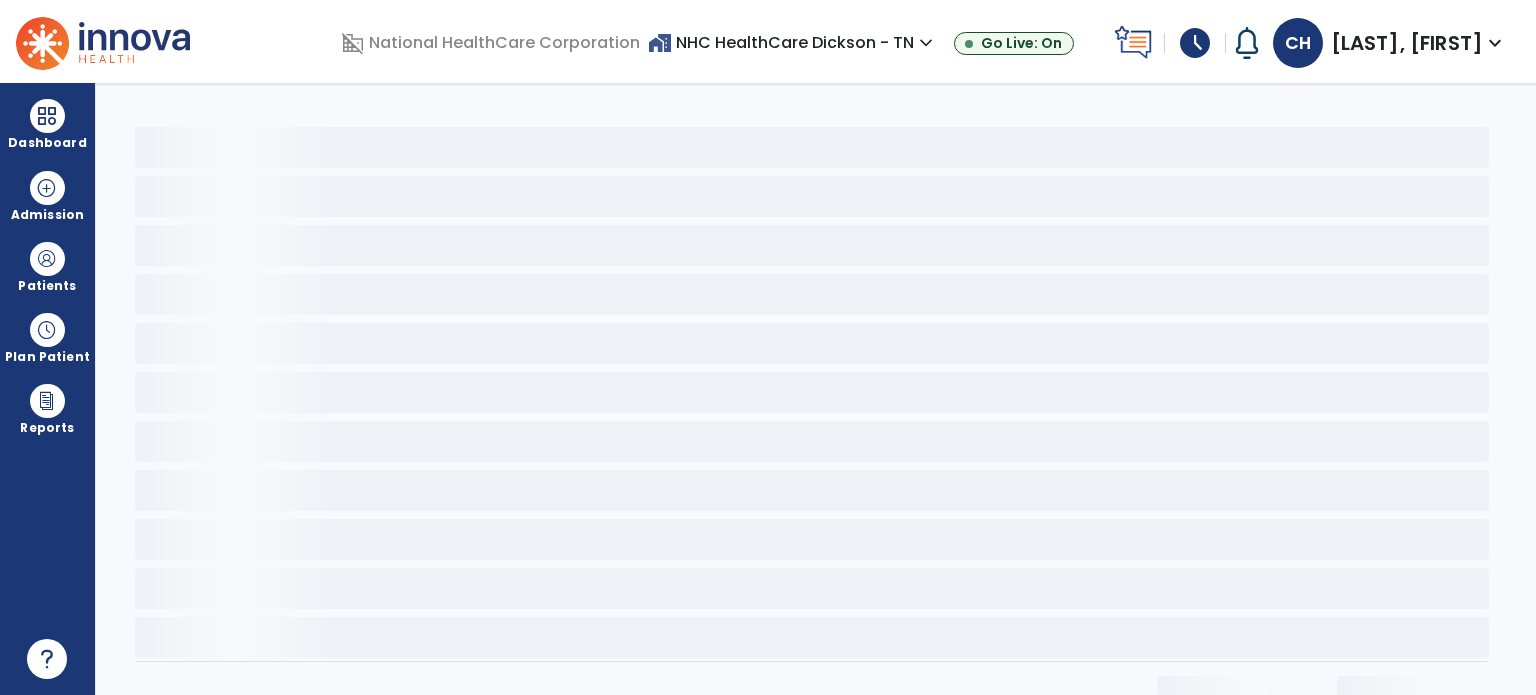 select on "*" 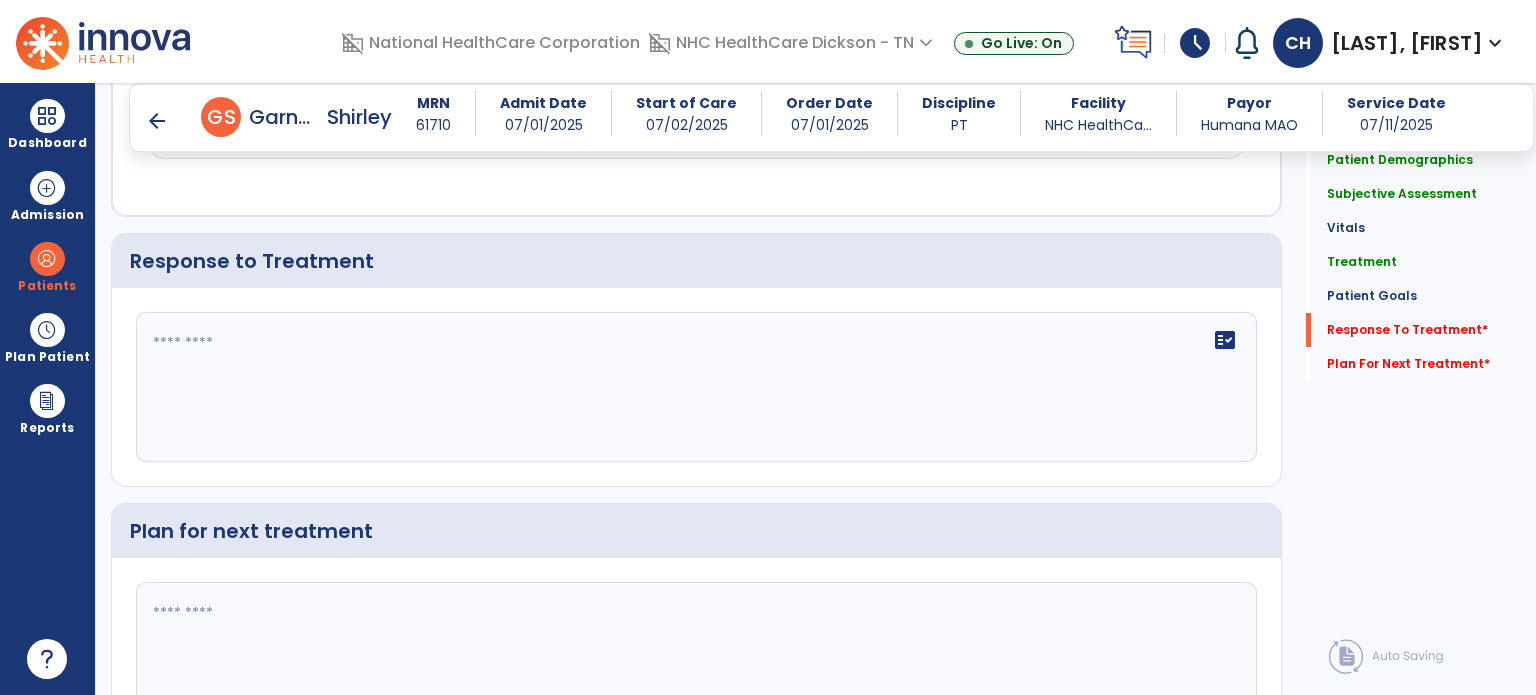 scroll, scrollTop: 2720, scrollLeft: 0, axis: vertical 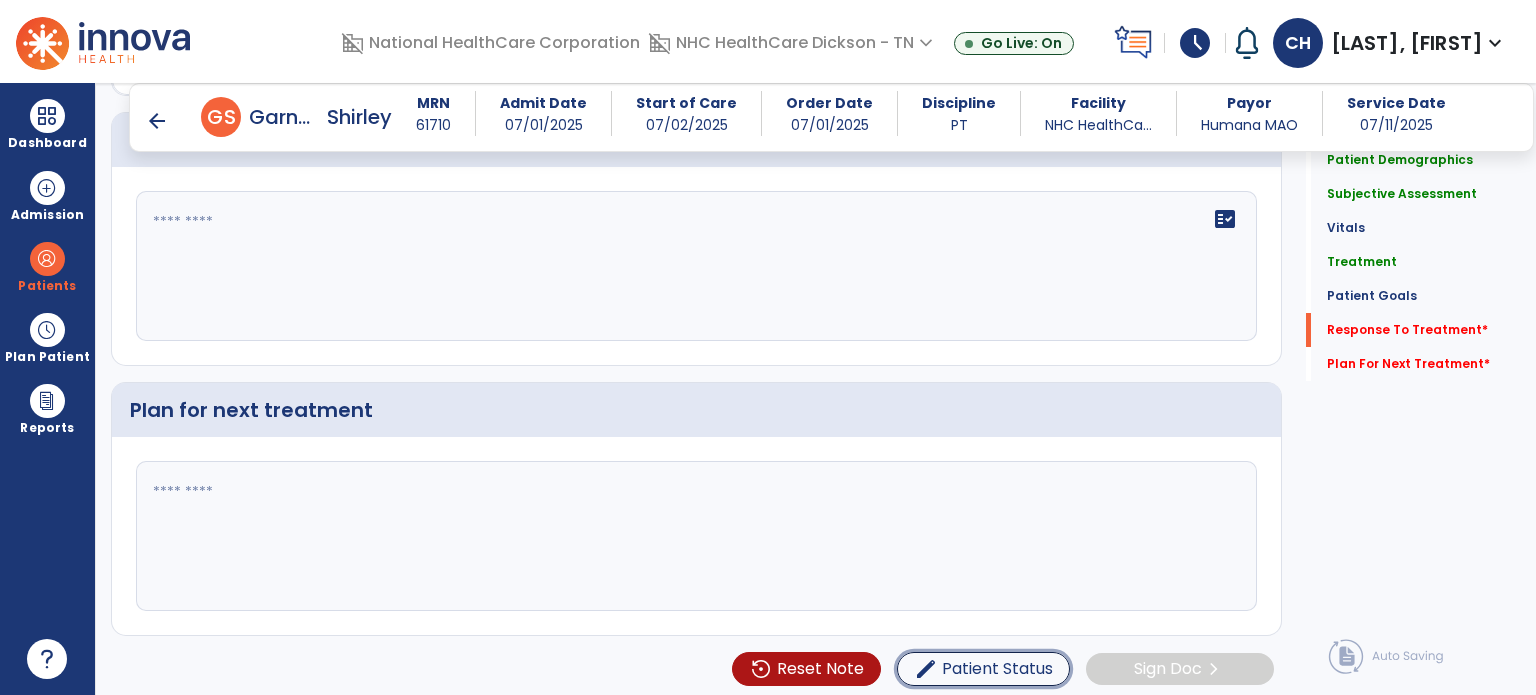 click on "Patient Status" 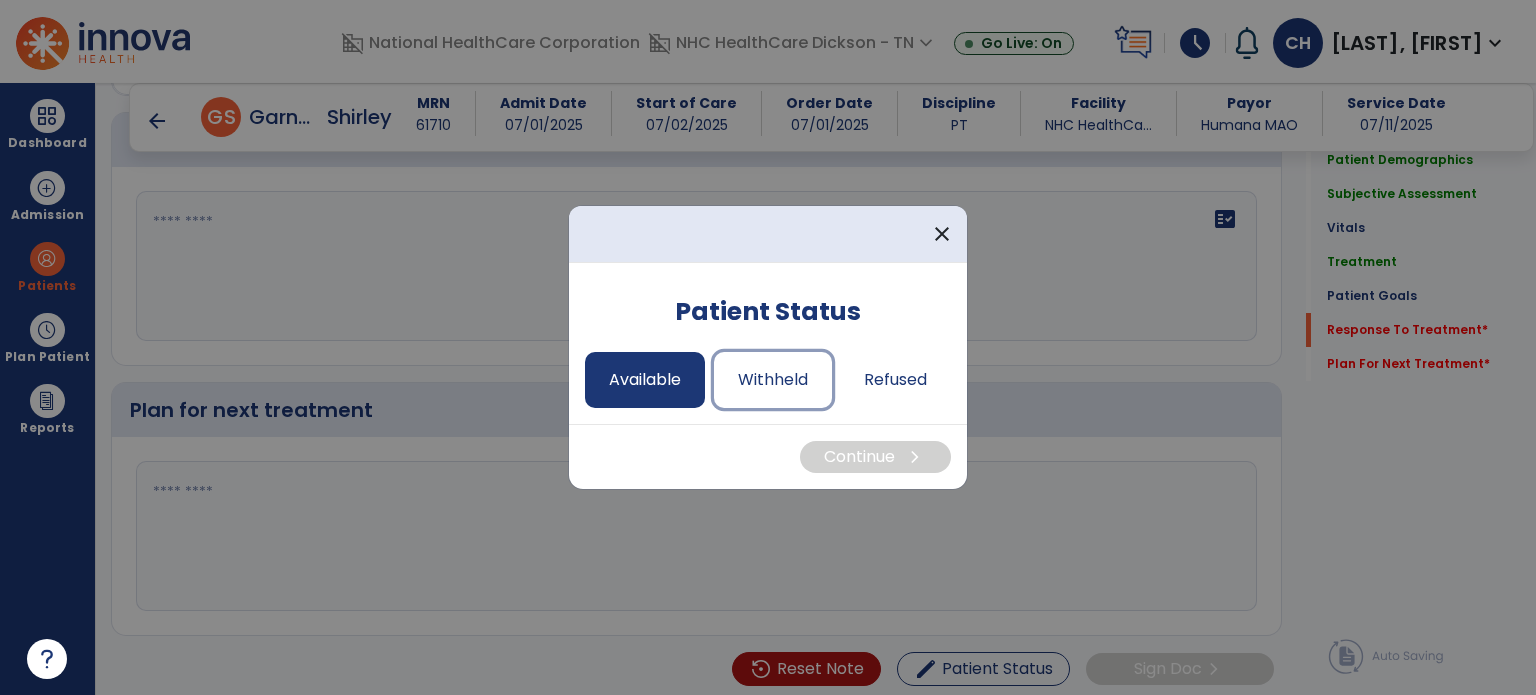 click on "Withheld" at bounding box center [773, 380] 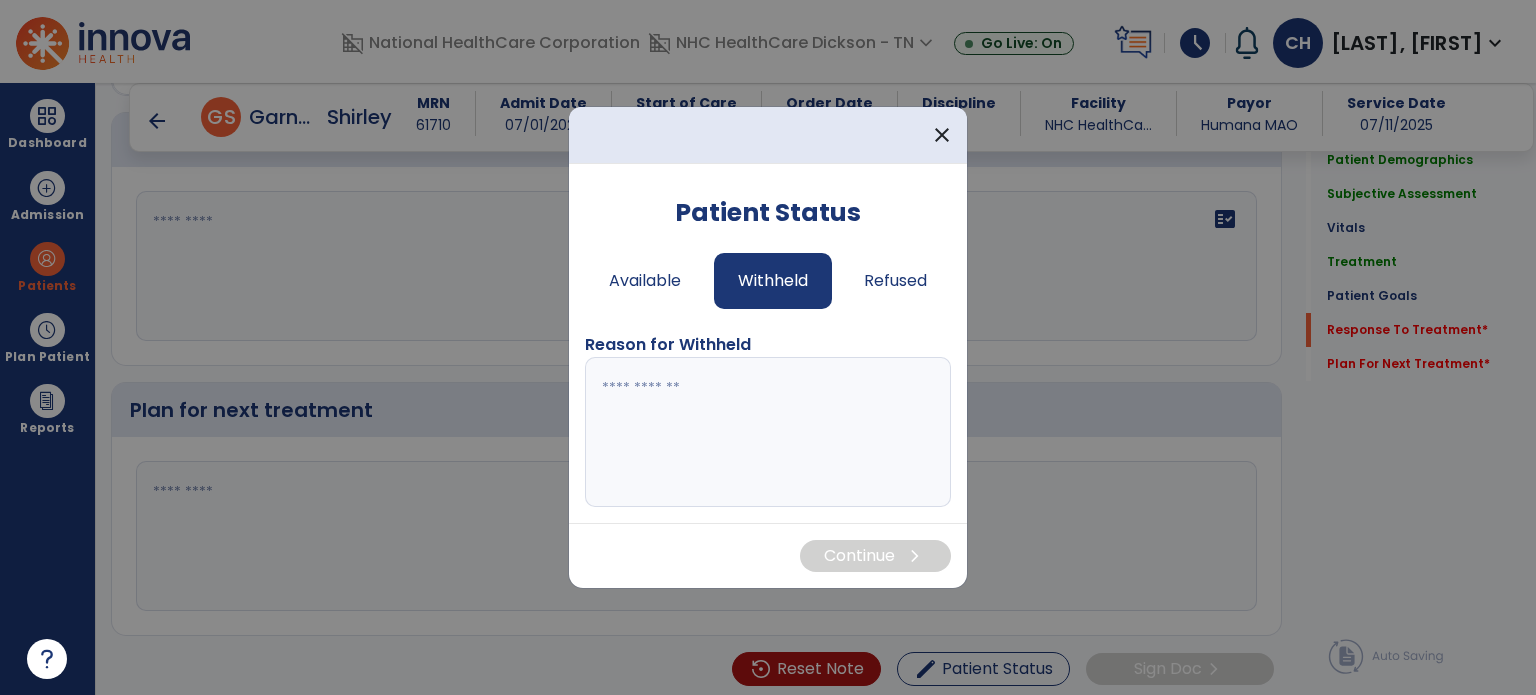 click at bounding box center (768, 432) 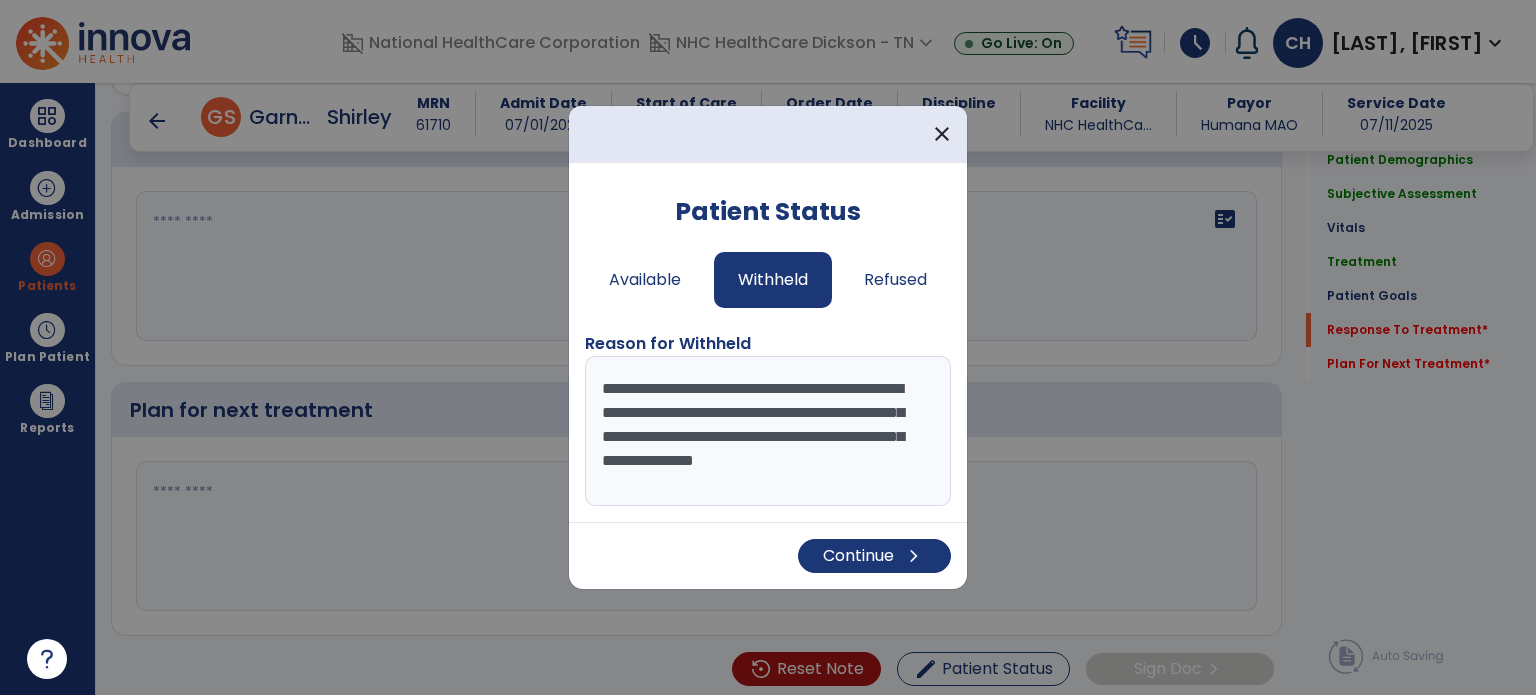 type on "**********" 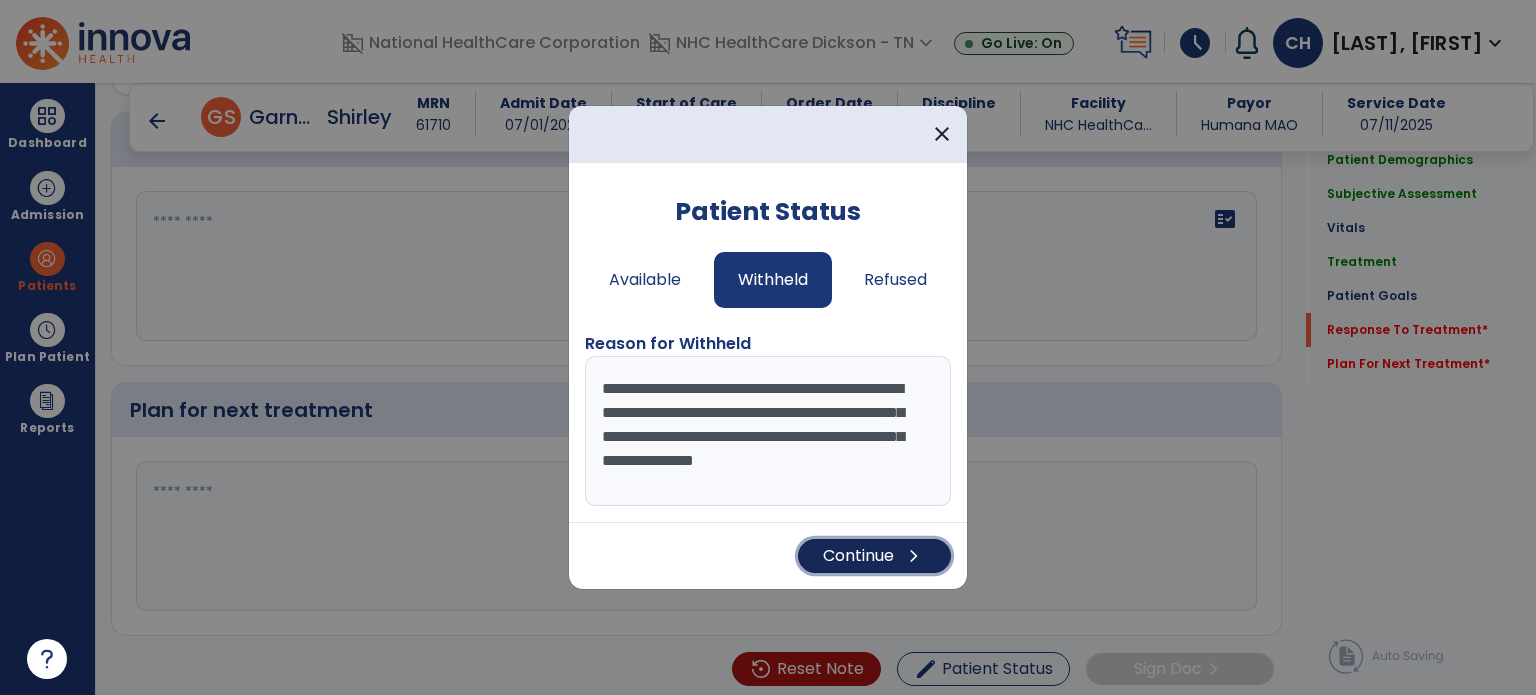 click on "Continue   chevron_right" at bounding box center [874, 556] 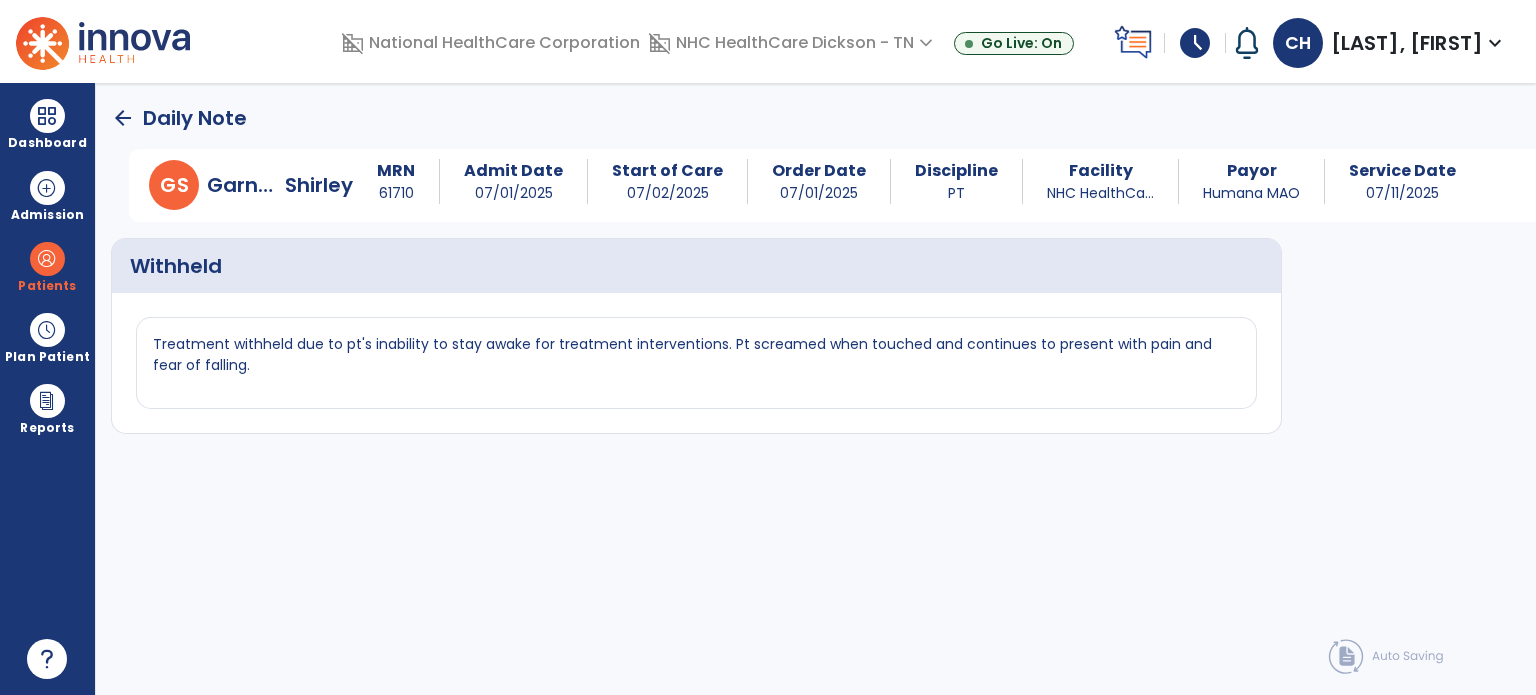 scroll, scrollTop: 0, scrollLeft: 0, axis: both 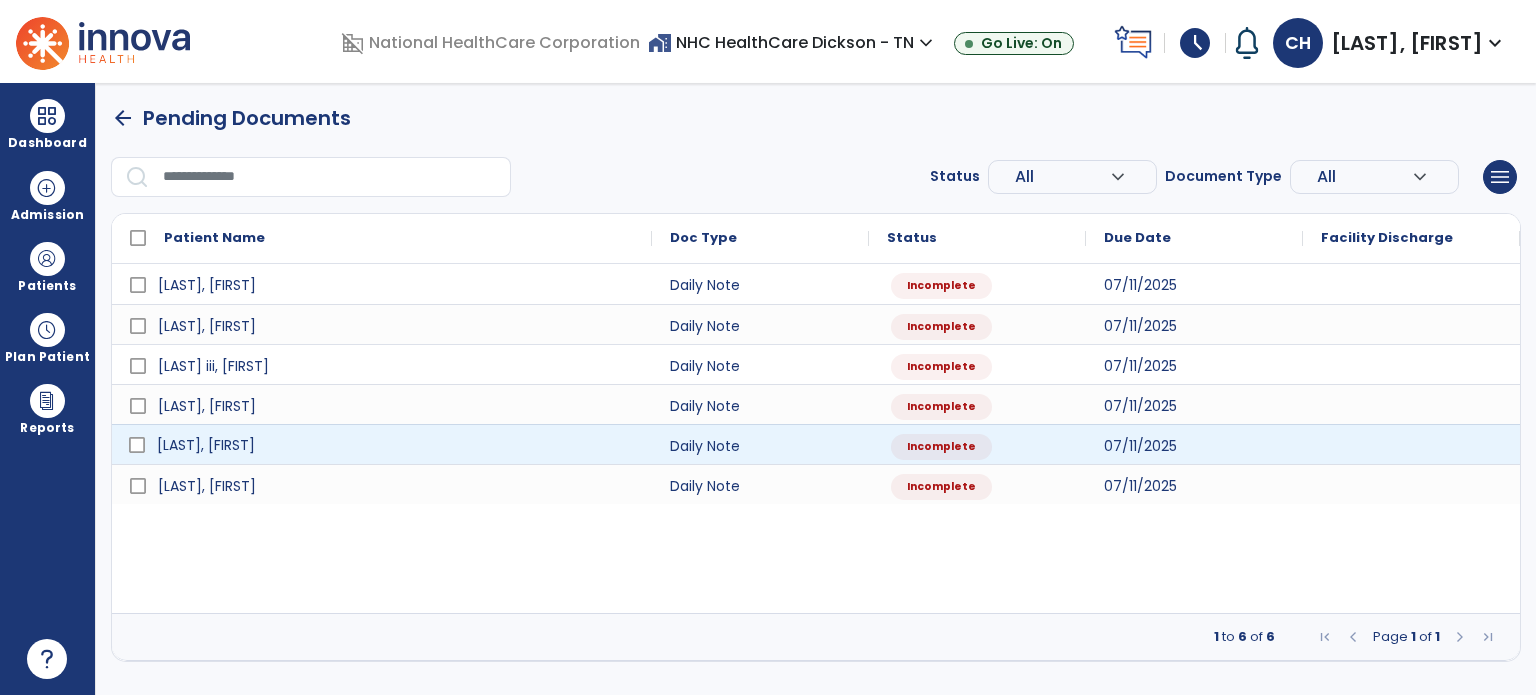 click on "[LAST], [FIRST]" at bounding box center [396, 445] 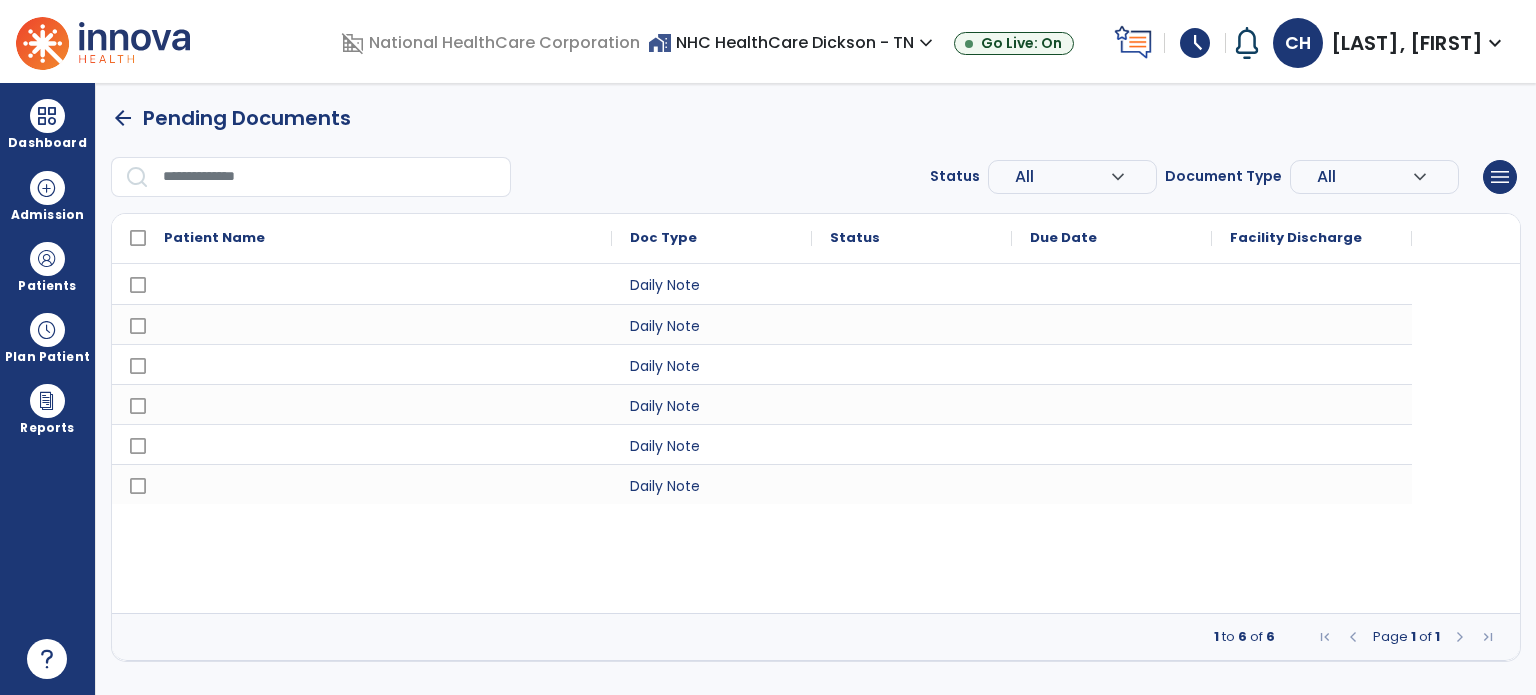select on "*" 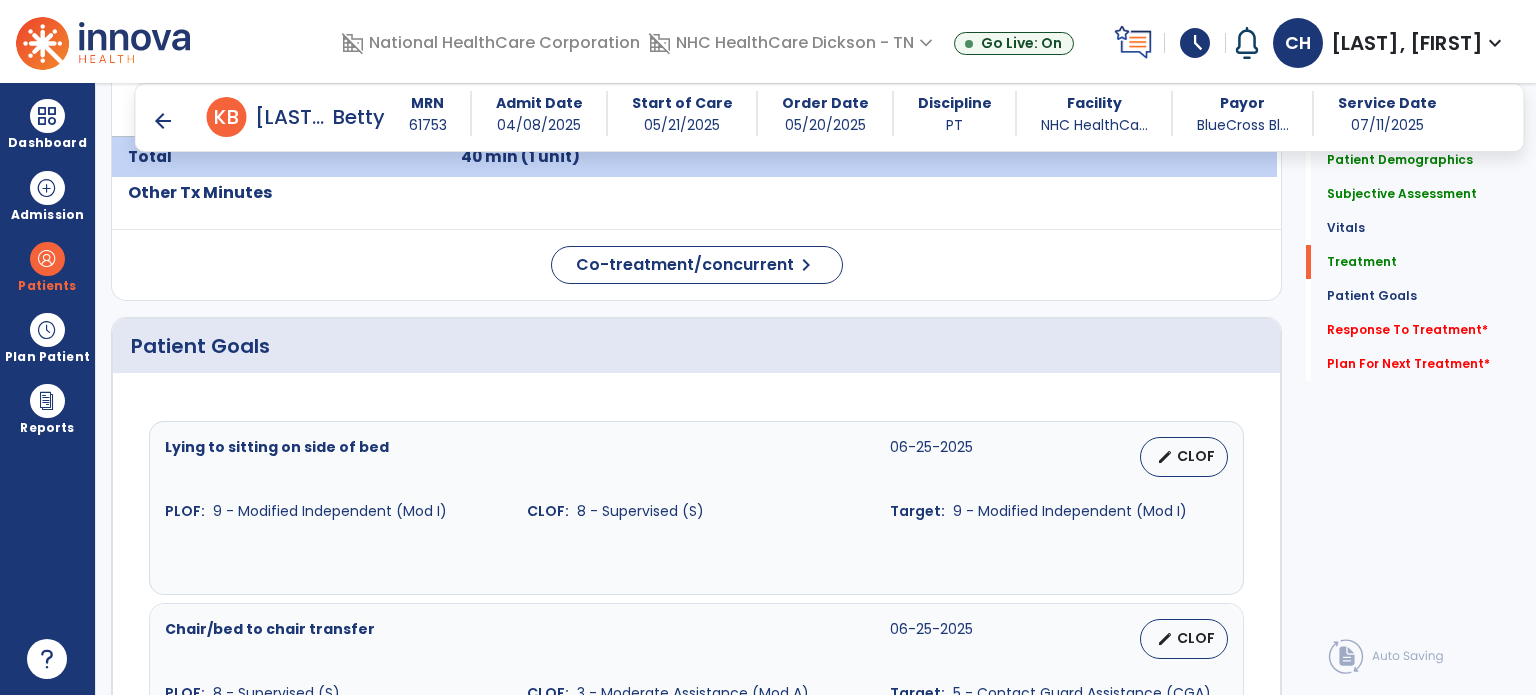 scroll, scrollTop: 1234, scrollLeft: 0, axis: vertical 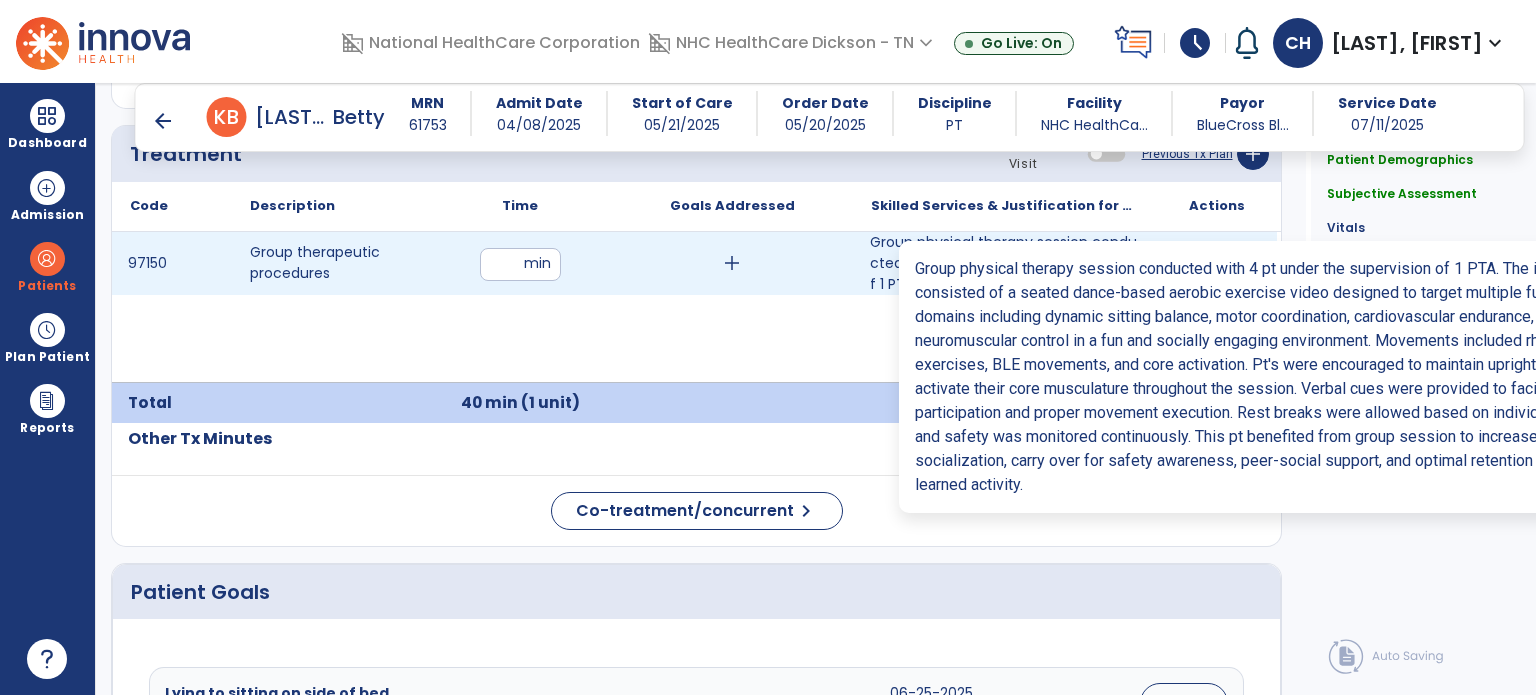 click on "Group physical therapy session conducted with 4 pt under the supervision of 1 PTA. The intervention ..." at bounding box center [1004, 263] 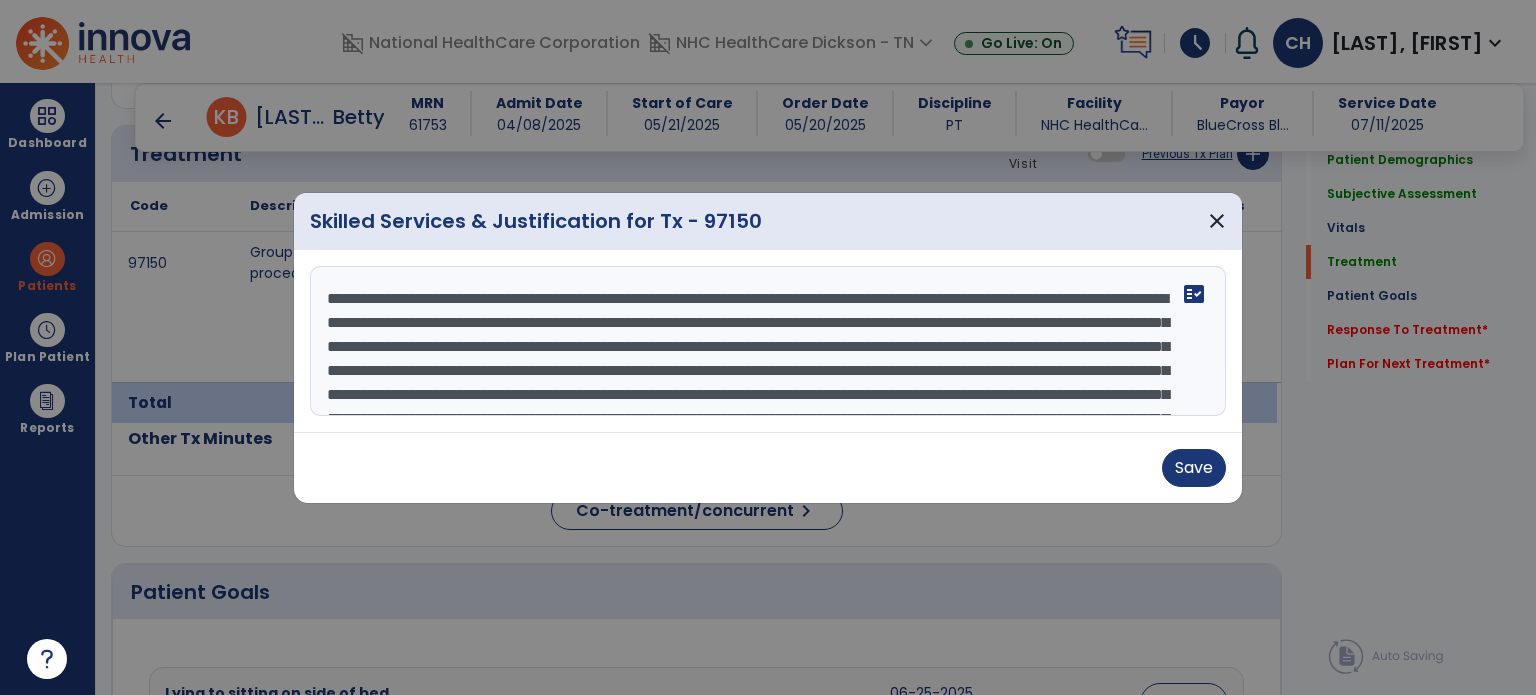 scroll, scrollTop: 96, scrollLeft: 0, axis: vertical 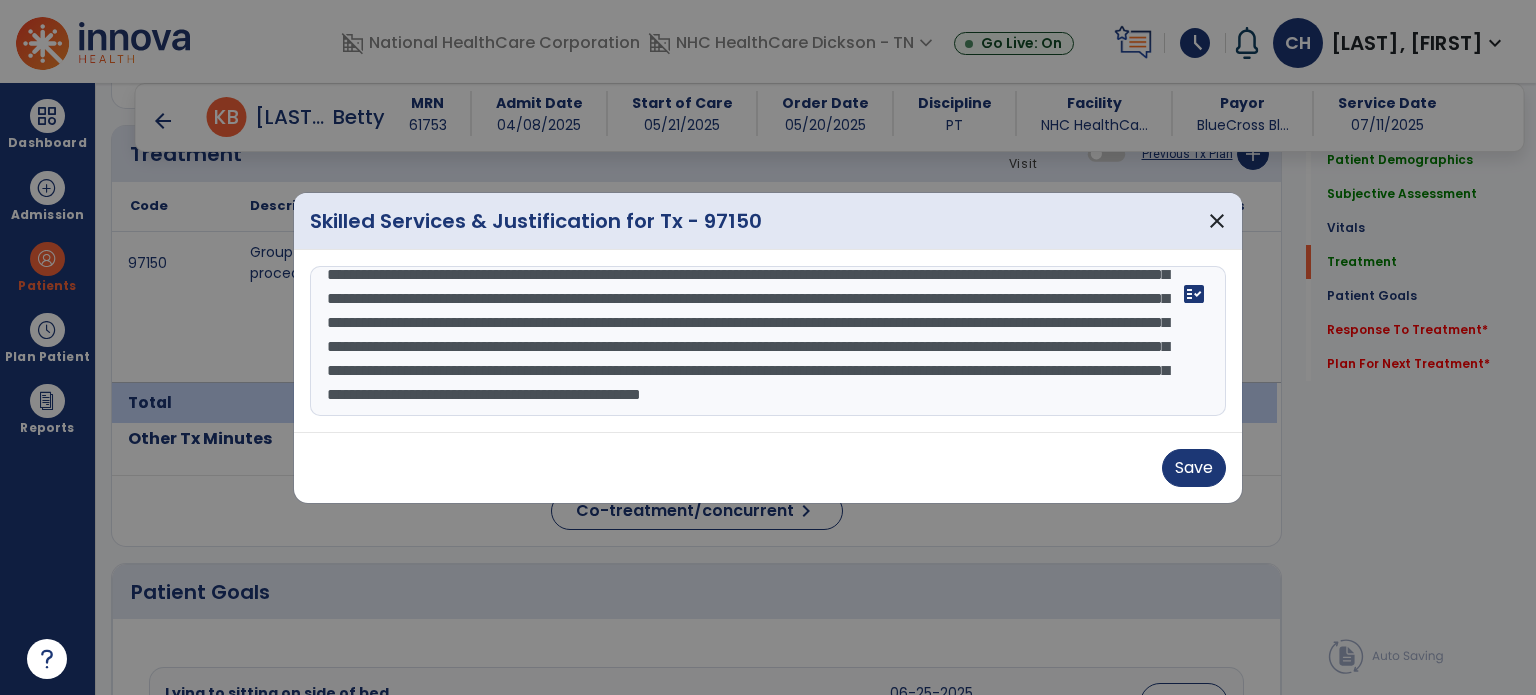 drag, startPoint x: 325, startPoint y: 299, endPoint x: 1174, endPoint y: 475, distance: 867.0507 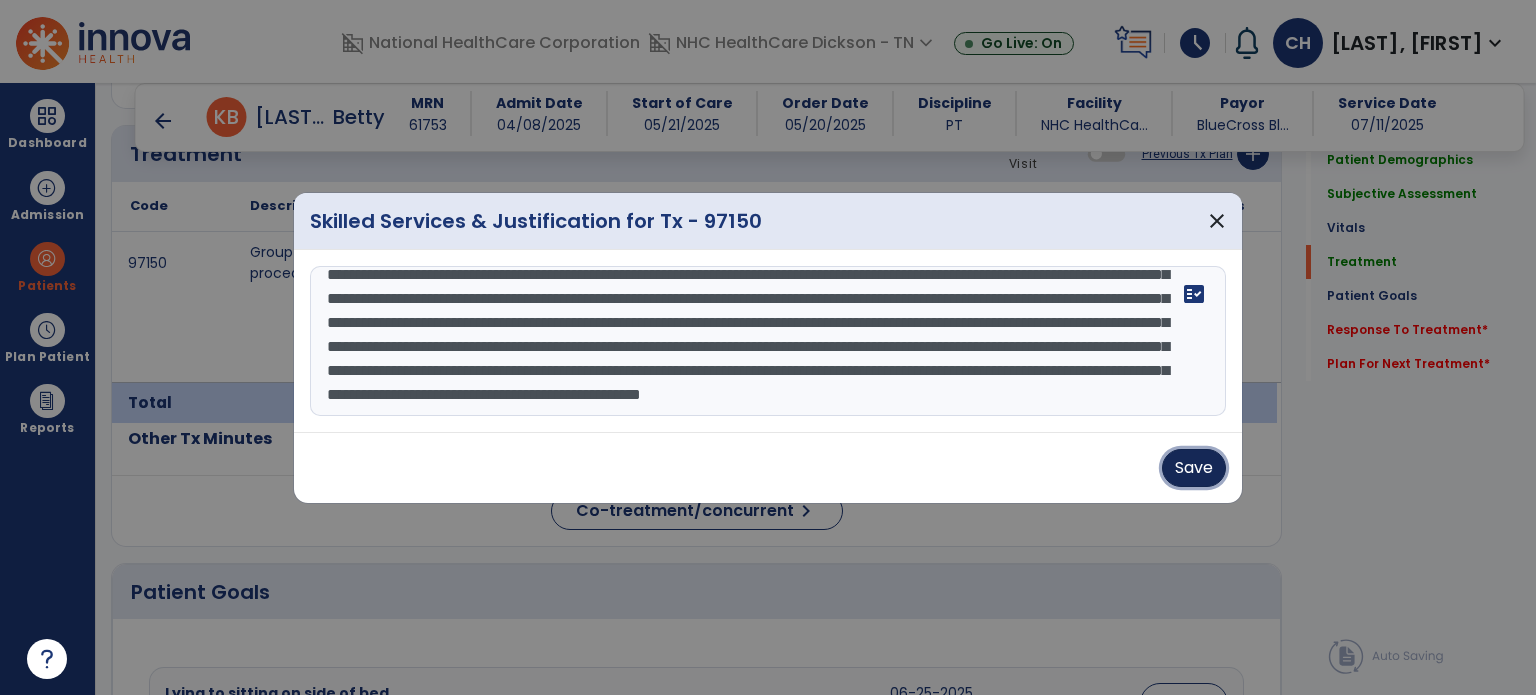 click on "Save" at bounding box center [1194, 468] 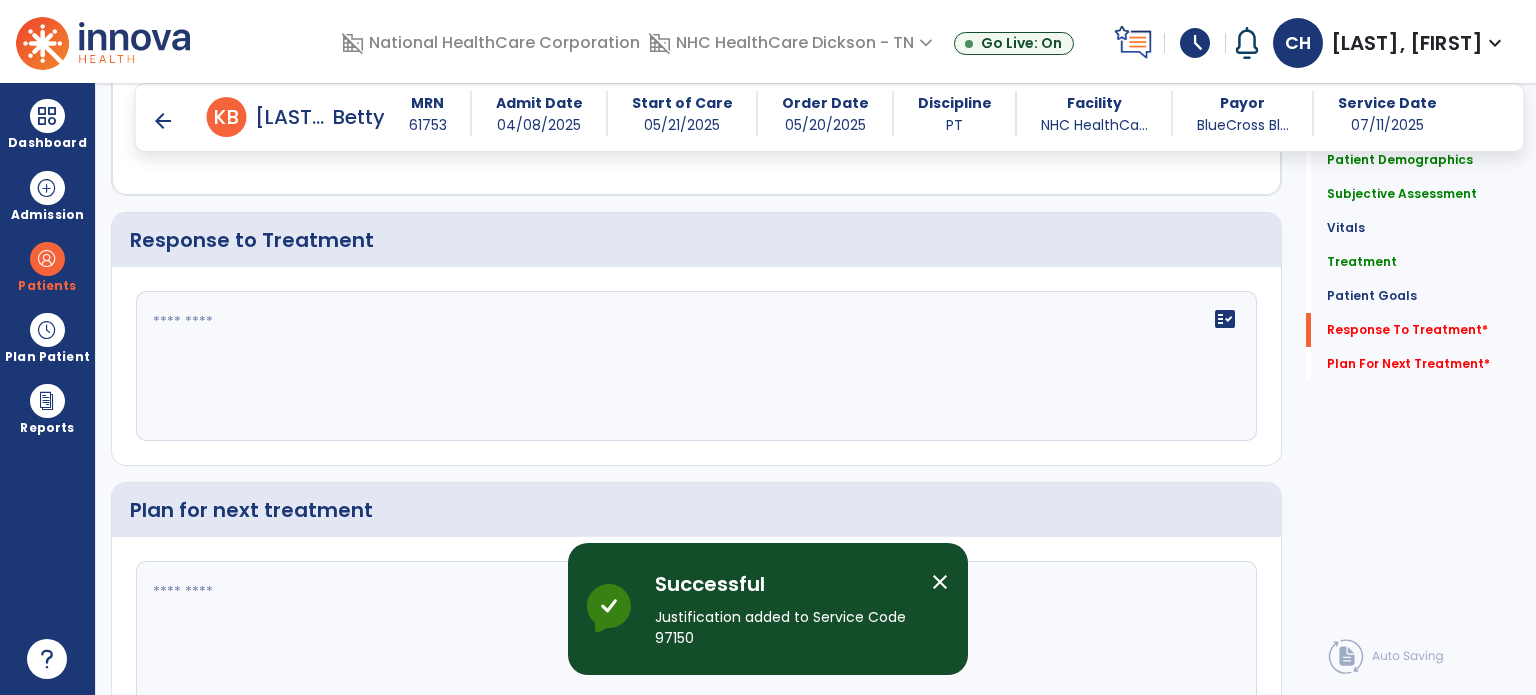 scroll, scrollTop: 2390, scrollLeft: 0, axis: vertical 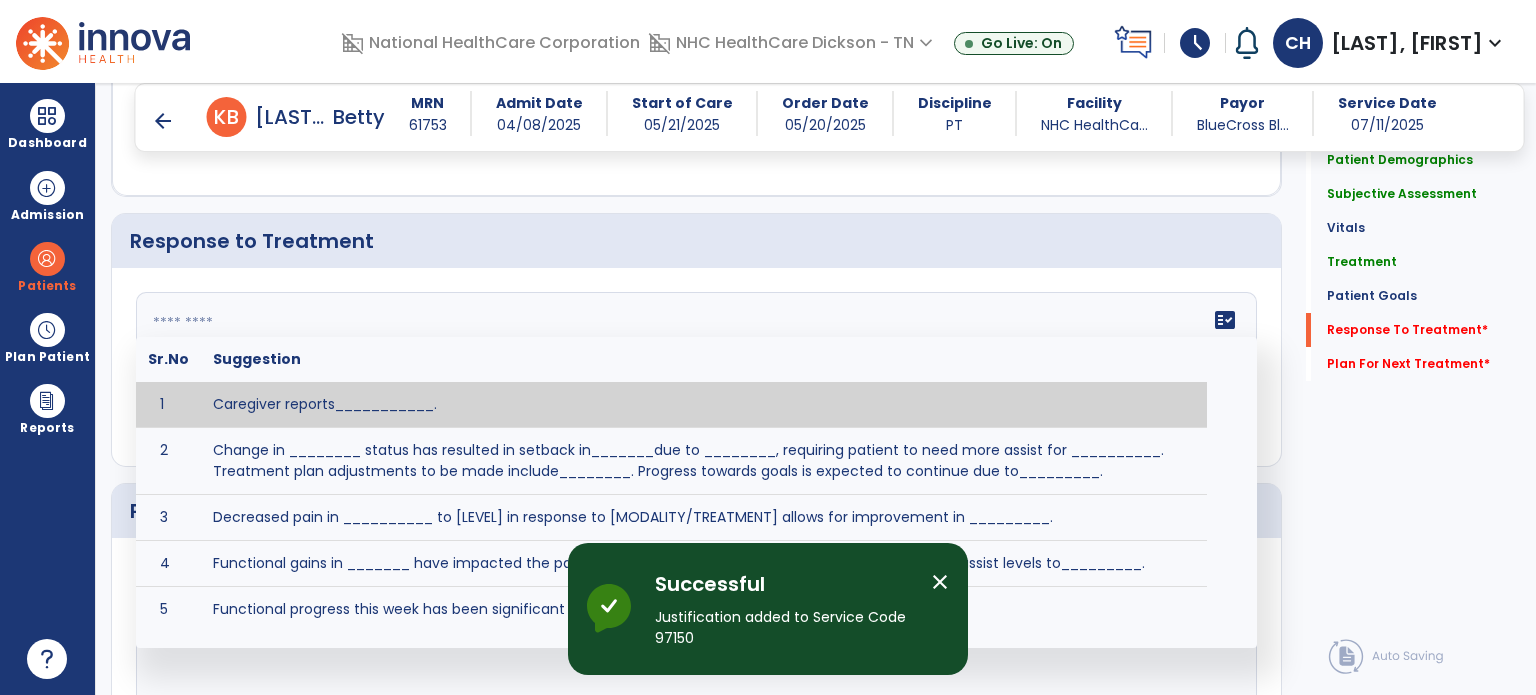 click on "fact_check  Sr.No Suggestion 1 Caregiver reports___________. 2 Change in ________ status has resulted in setback in_______due to ________, requiring patient to need more assist for __________.   Treatment plan adjustments to be made include________.  Progress towards goals is expected to continue due to_________. 3 Decreased pain in __________ to [LEVEL] in response to [MODALITY/TREATMENT] allows for improvement in _________. 4 Functional gains in _______ have impacted the patient's ability to perform_________ with a reduction in assist levels to_________. 5 Functional progress this week has been significant due to__________. 6 Gains in ________ have improved the patient's ability to perform ______with decreased levels of assist to___________. 7 Improvement in ________allows patient to tolerate higher levels of challenges in_________. 8 Pain in [AREA] has decreased to [LEVEL] in response to [TREATMENT/MODALITY], allowing fore ease in completing__________. 9 10 11 12 13 14 15 16 17 18 19 20 21" 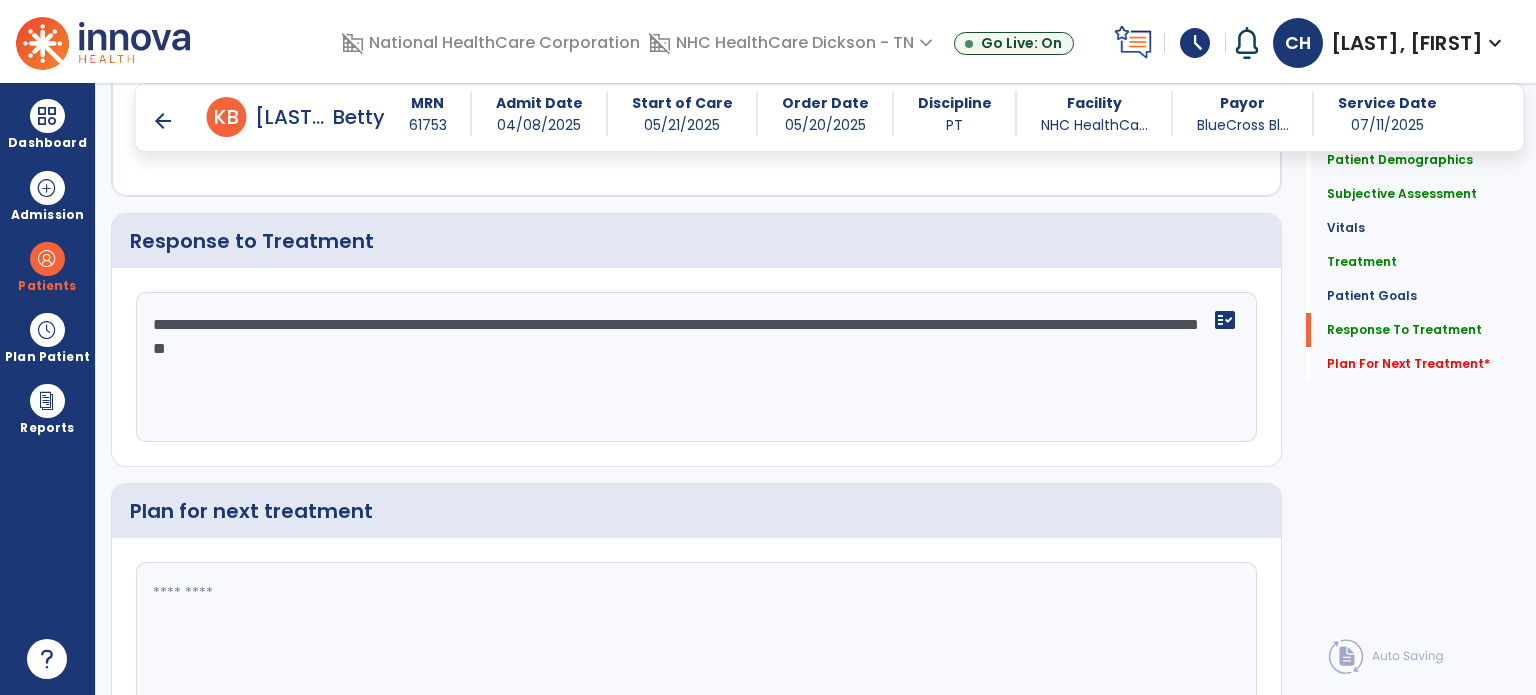 scroll, scrollTop: 2491, scrollLeft: 0, axis: vertical 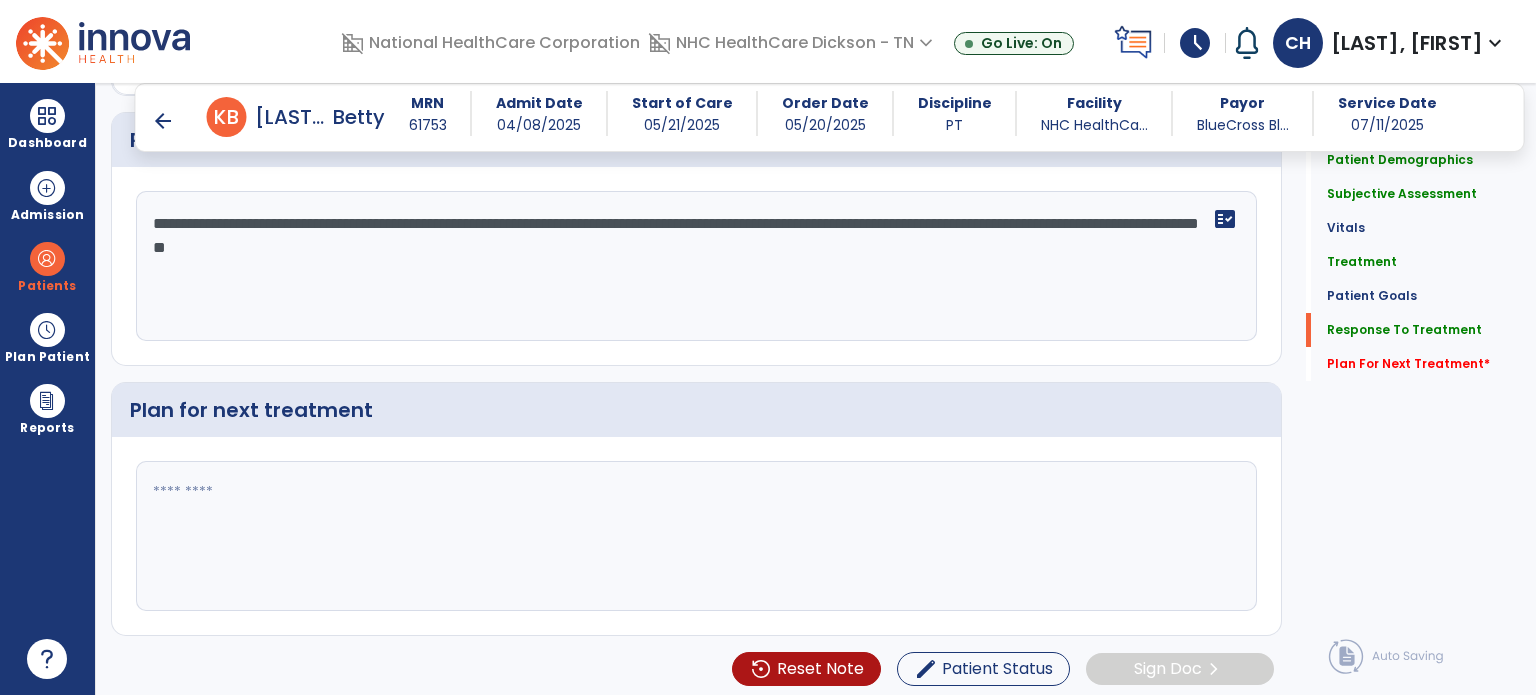 drag, startPoint x: 532, startPoint y: 248, endPoint x: 128, endPoint y: 214, distance: 405.42816 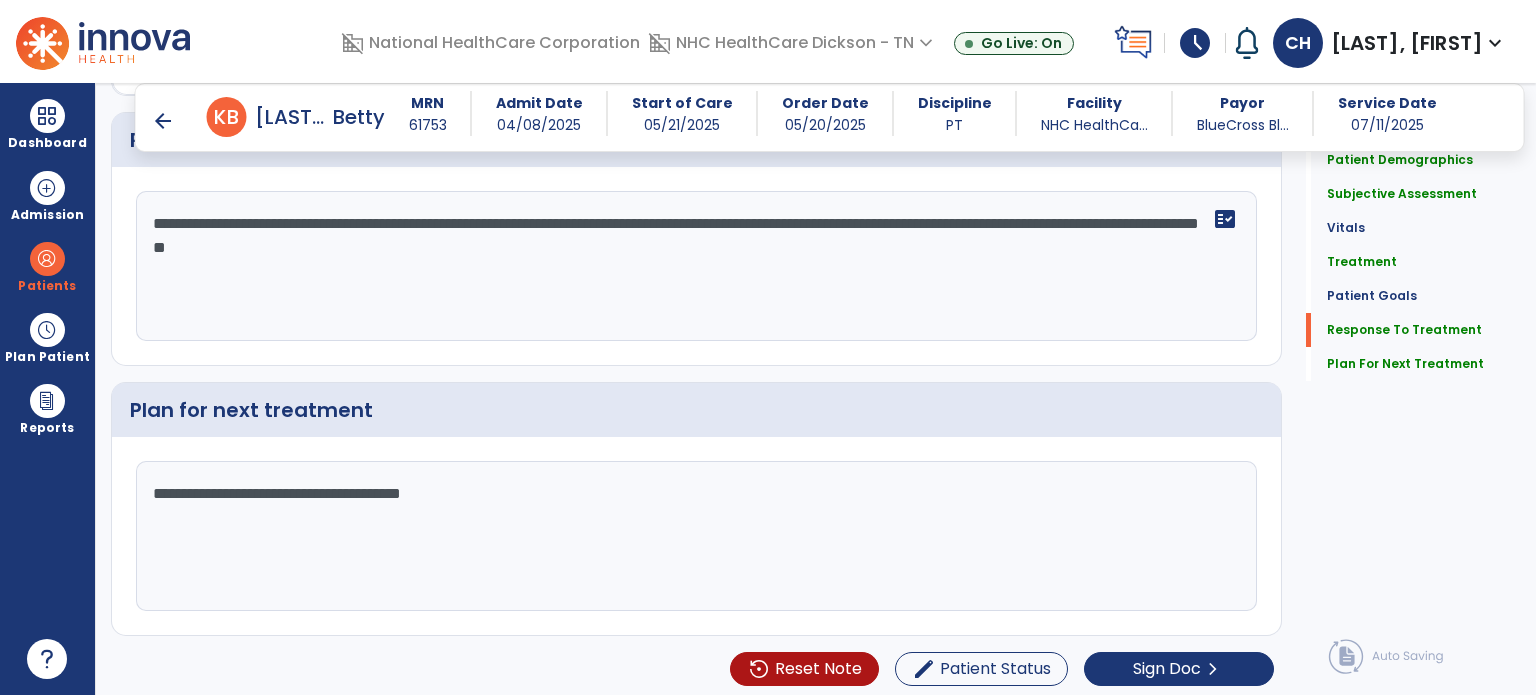 type on "**********" 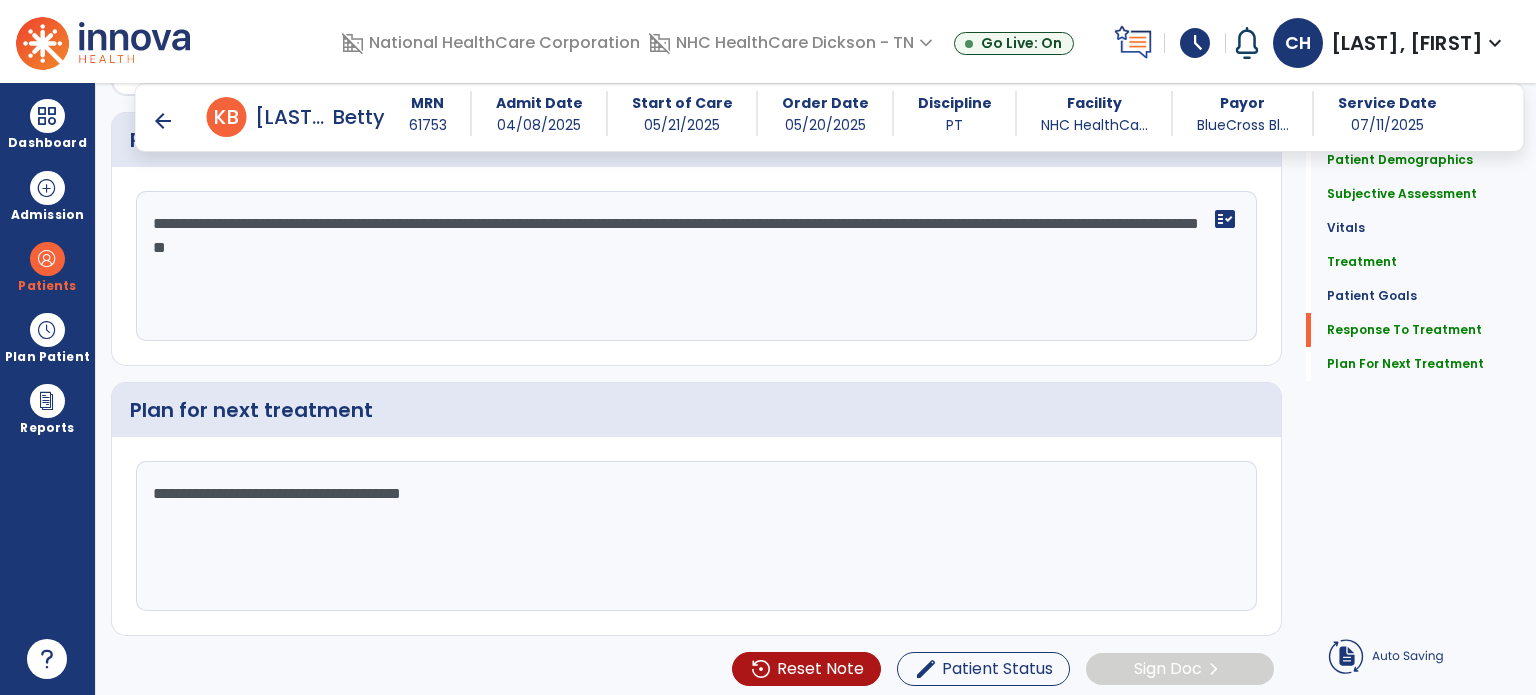 click on "Sign Doc" 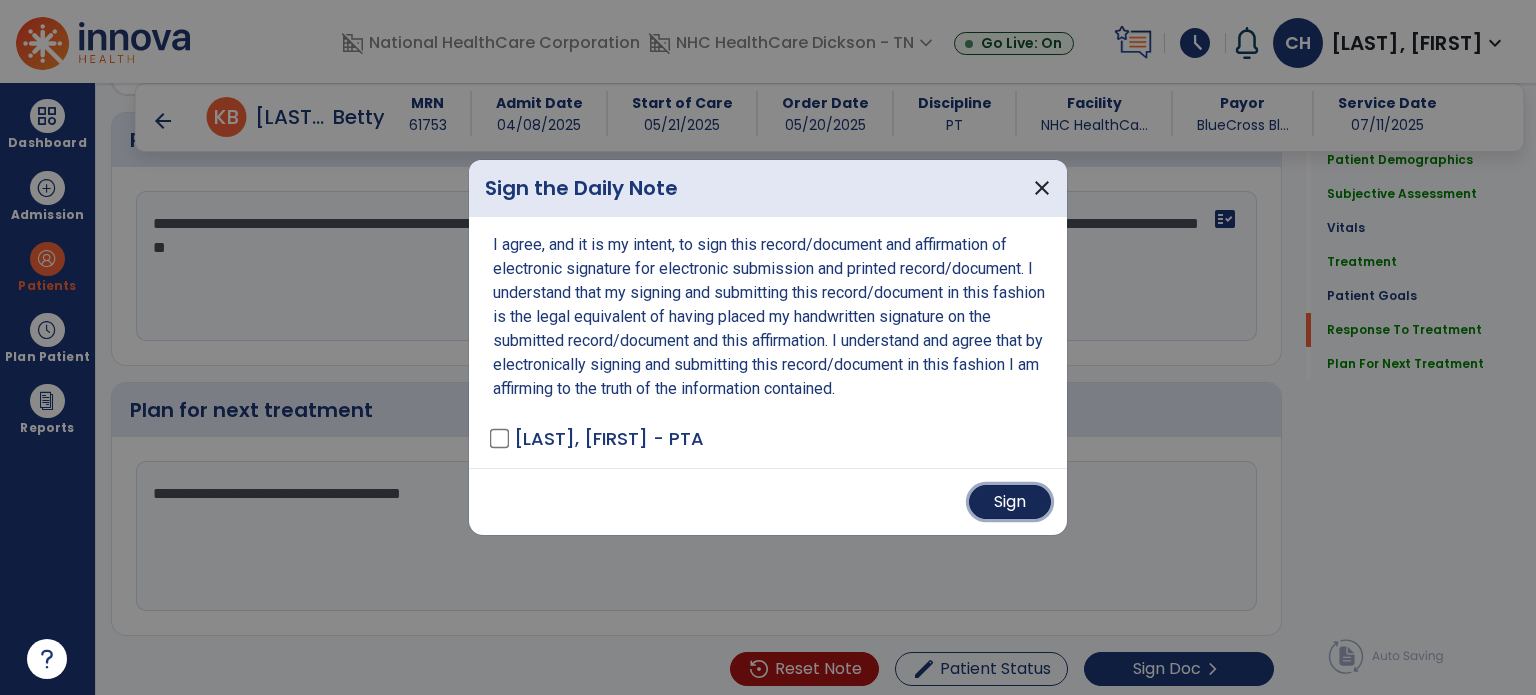 click on "Sign" at bounding box center [1010, 502] 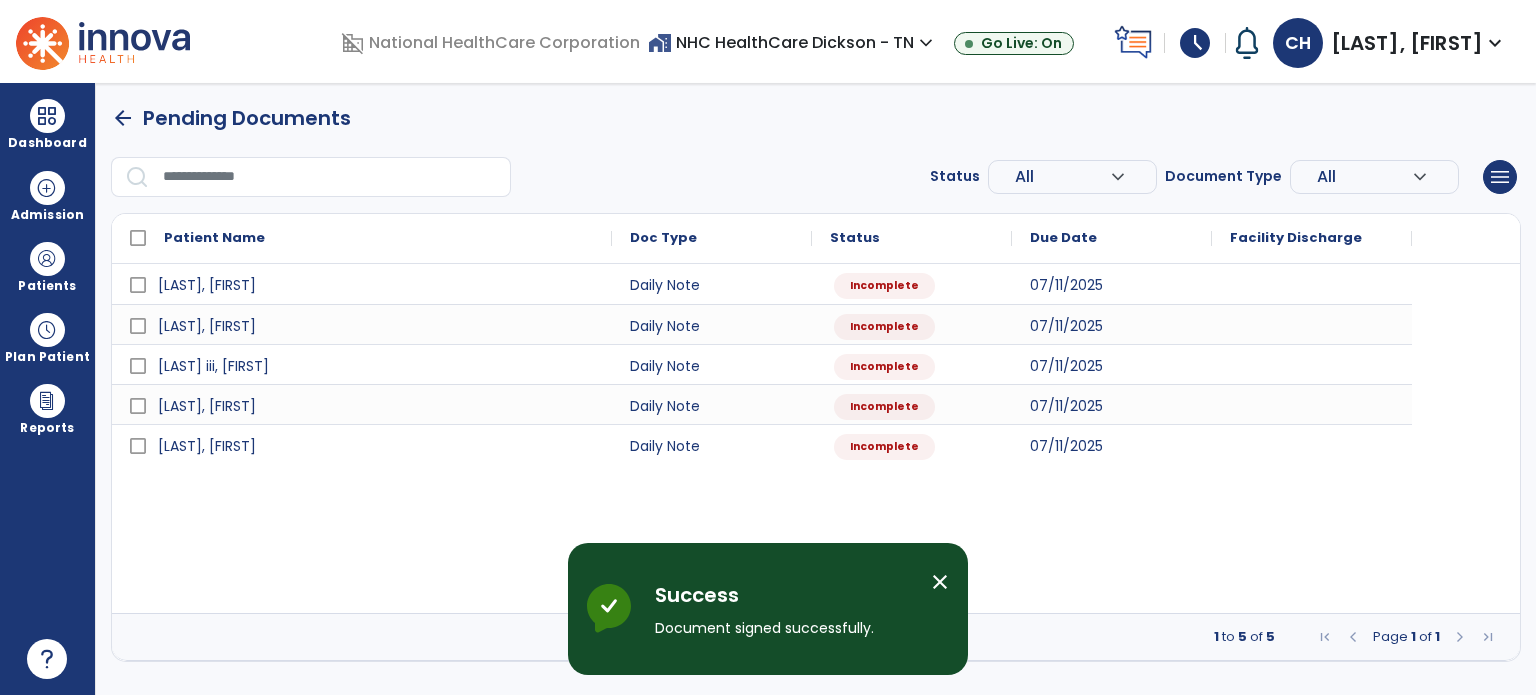 scroll, scrollTop: 0, scrollLeft: 0, axis: both 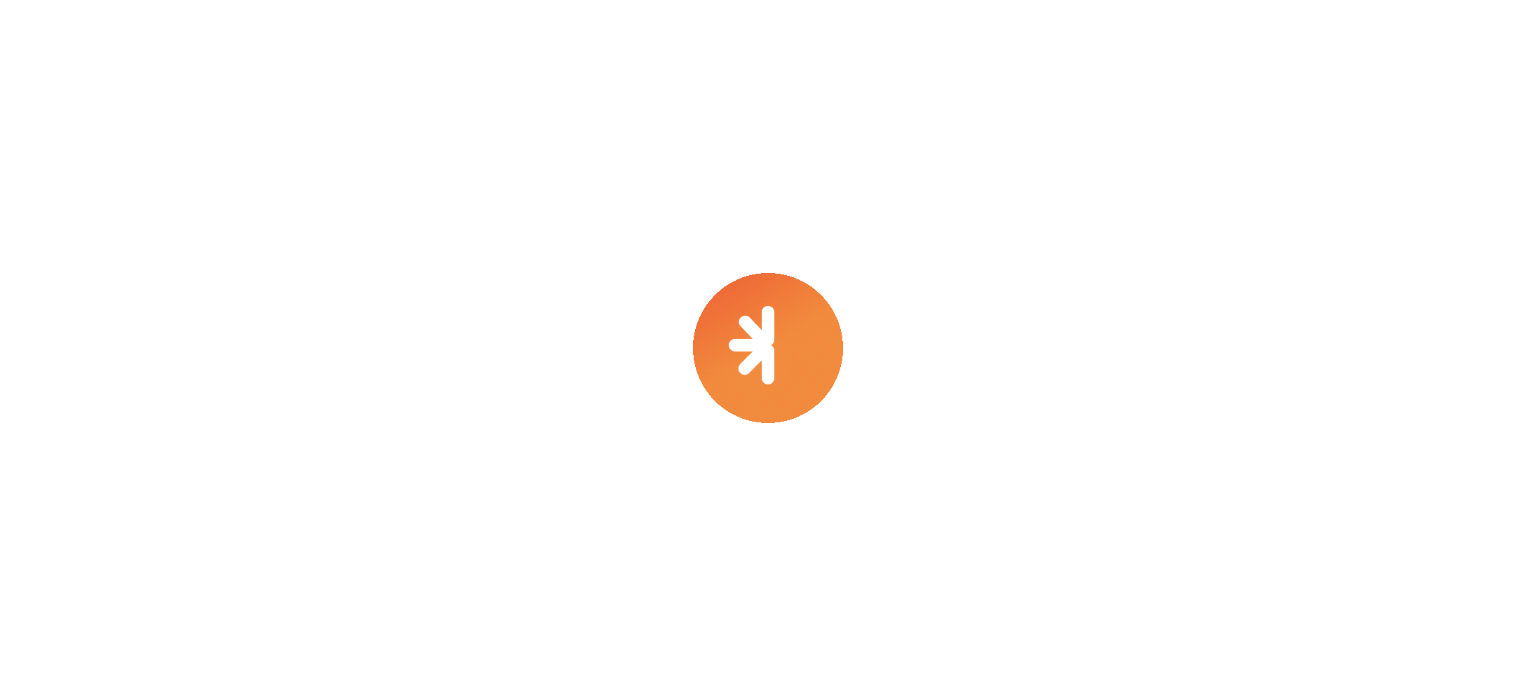 select on "****" 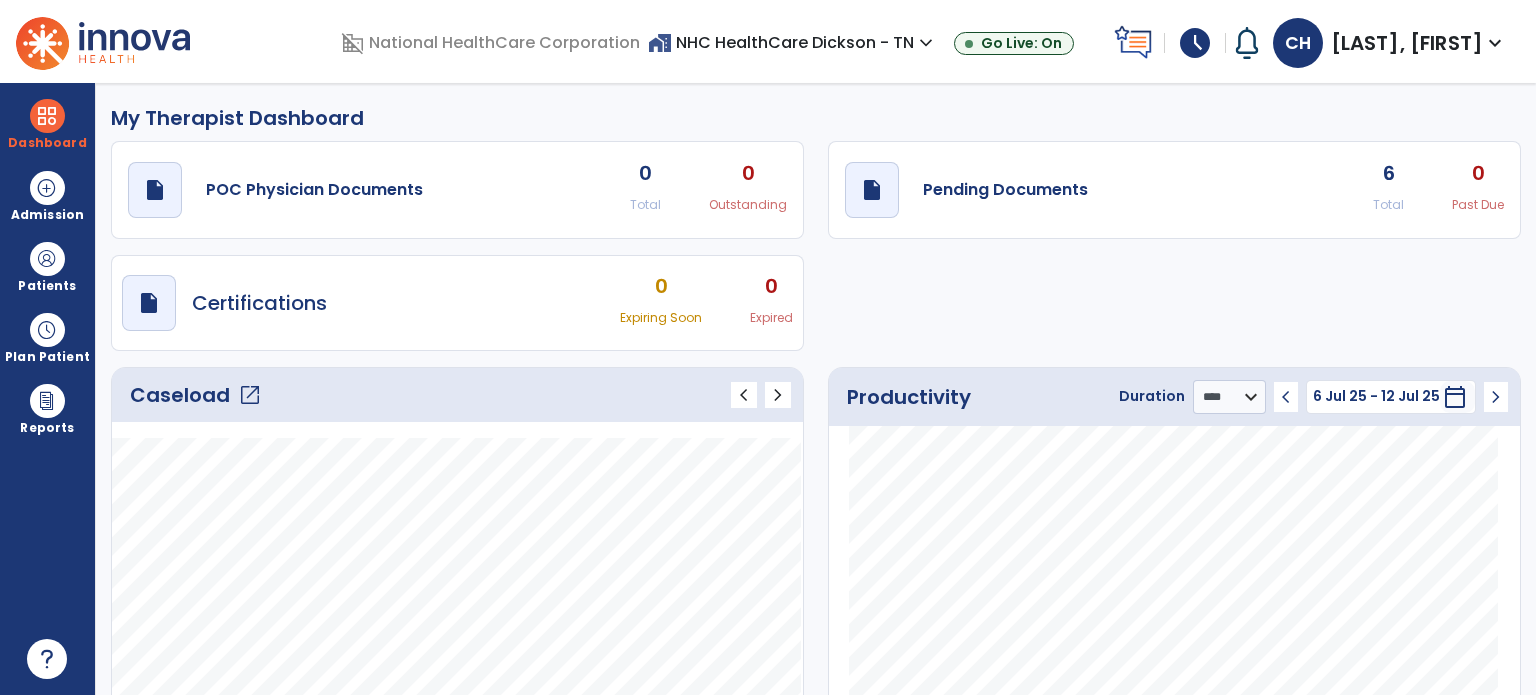 click on "open_in_new" 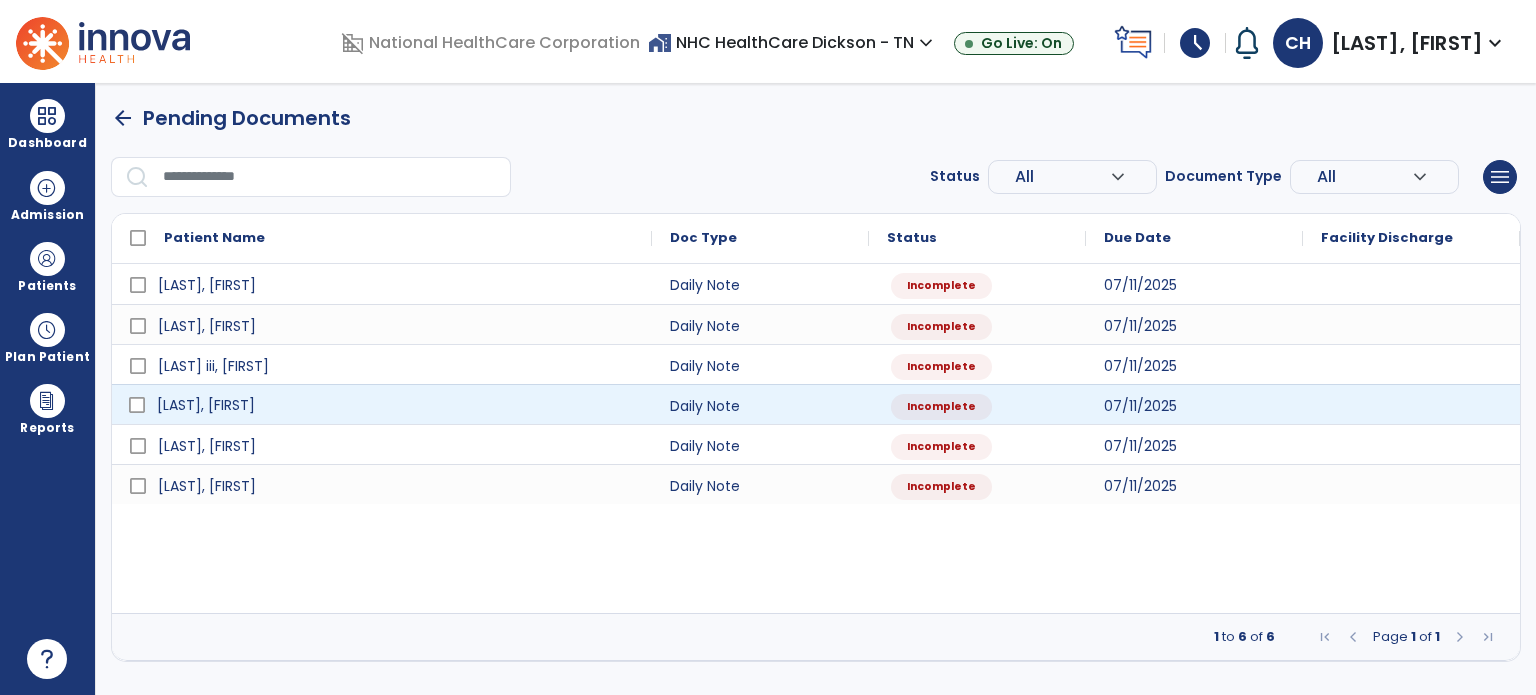click on "[LAST], [FIRST]" at bounding box center (396, 405) 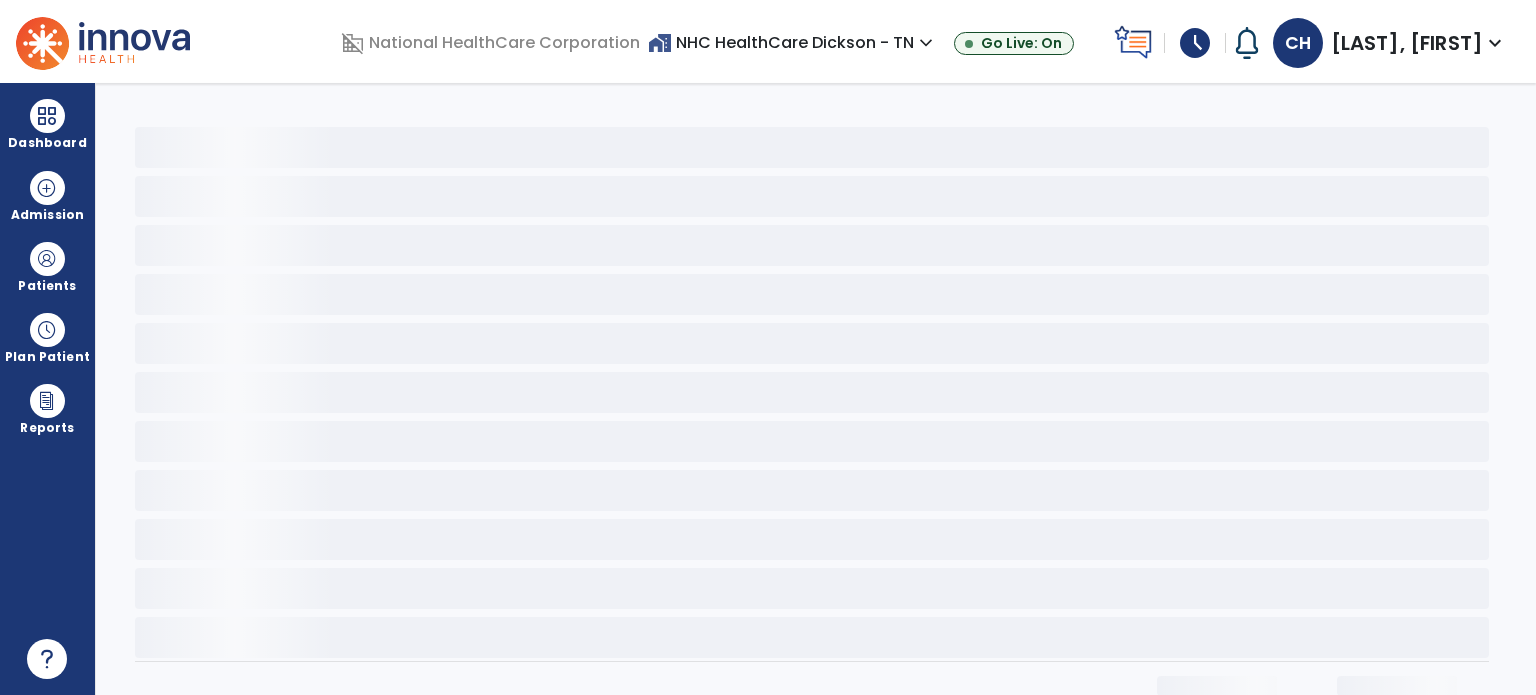 select on "*" 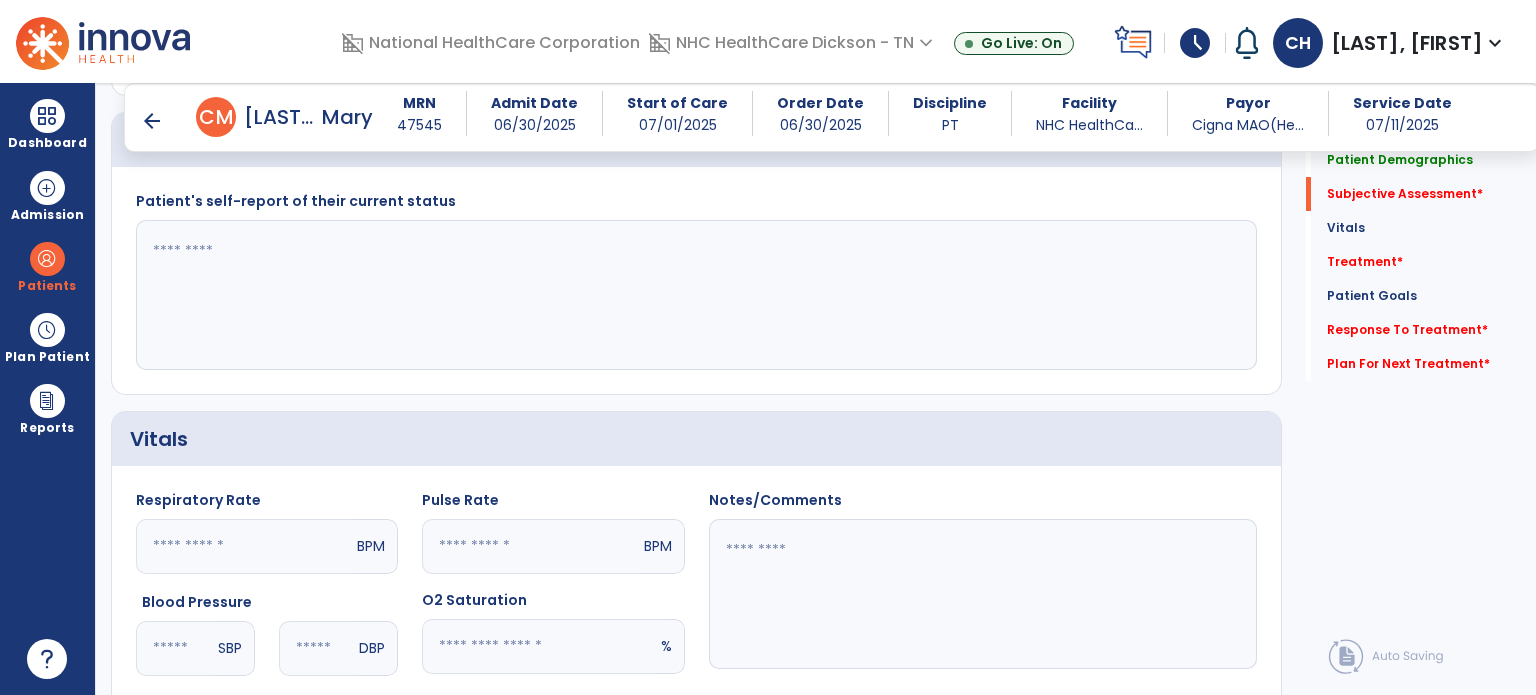 scroll, scrollTop: 579, scrollLeft: 0, axis: vertical 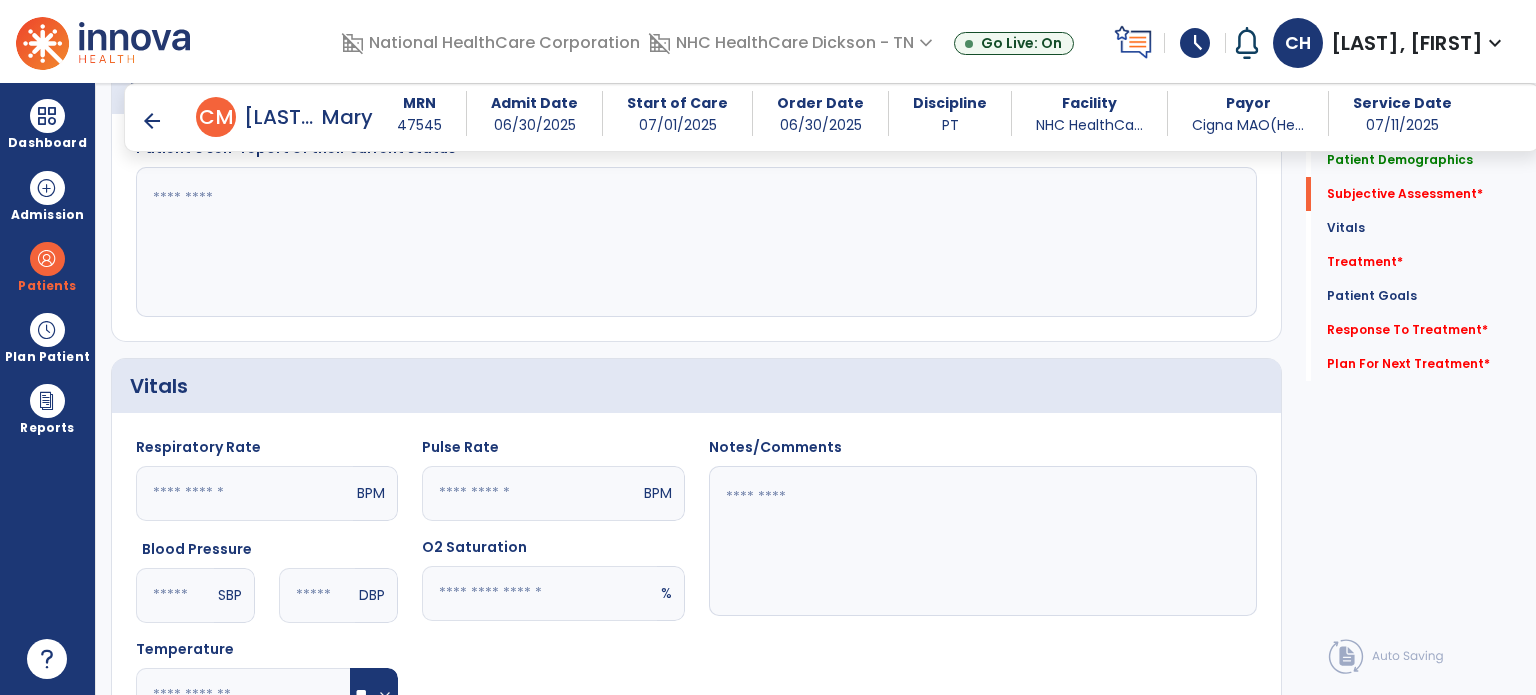 click 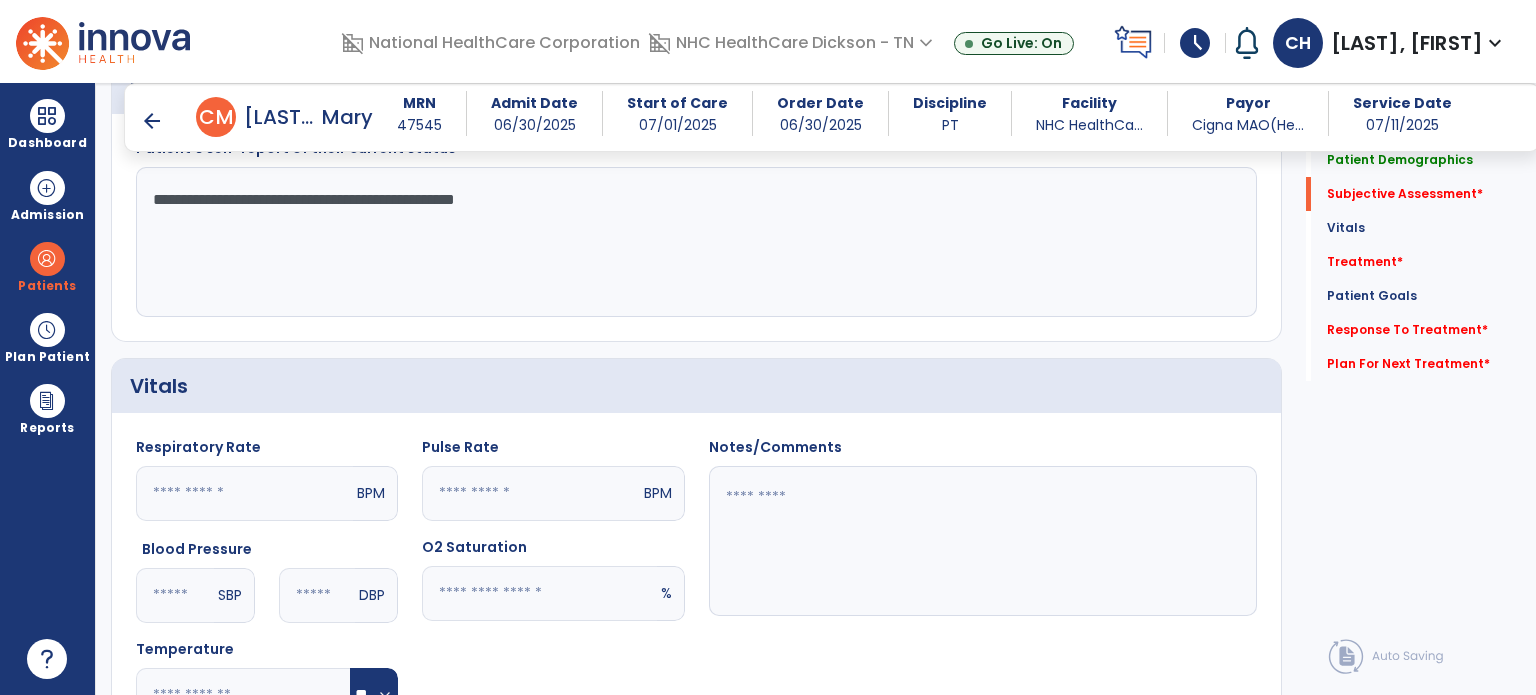 type on "**********" 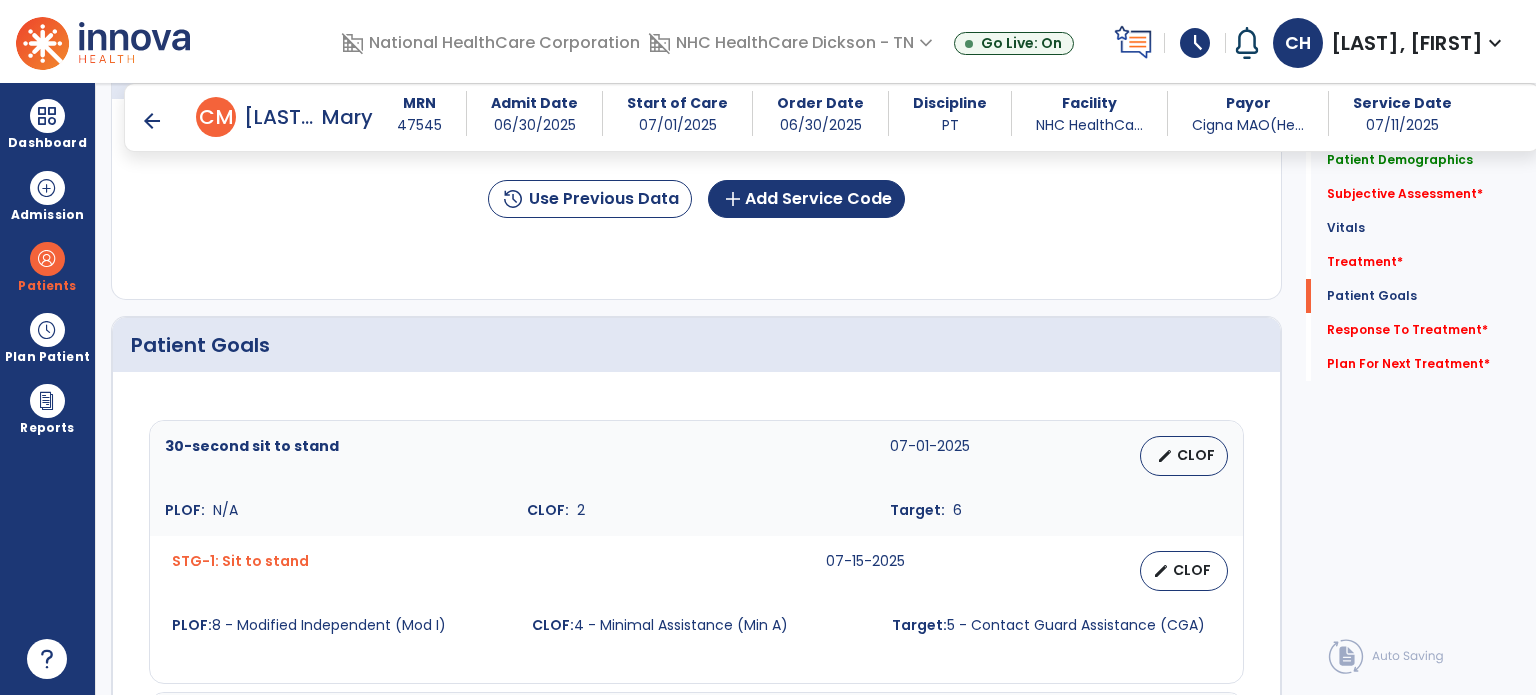 scroll, scrollTop: 1327, scrollLeft: 0, axis: vertical 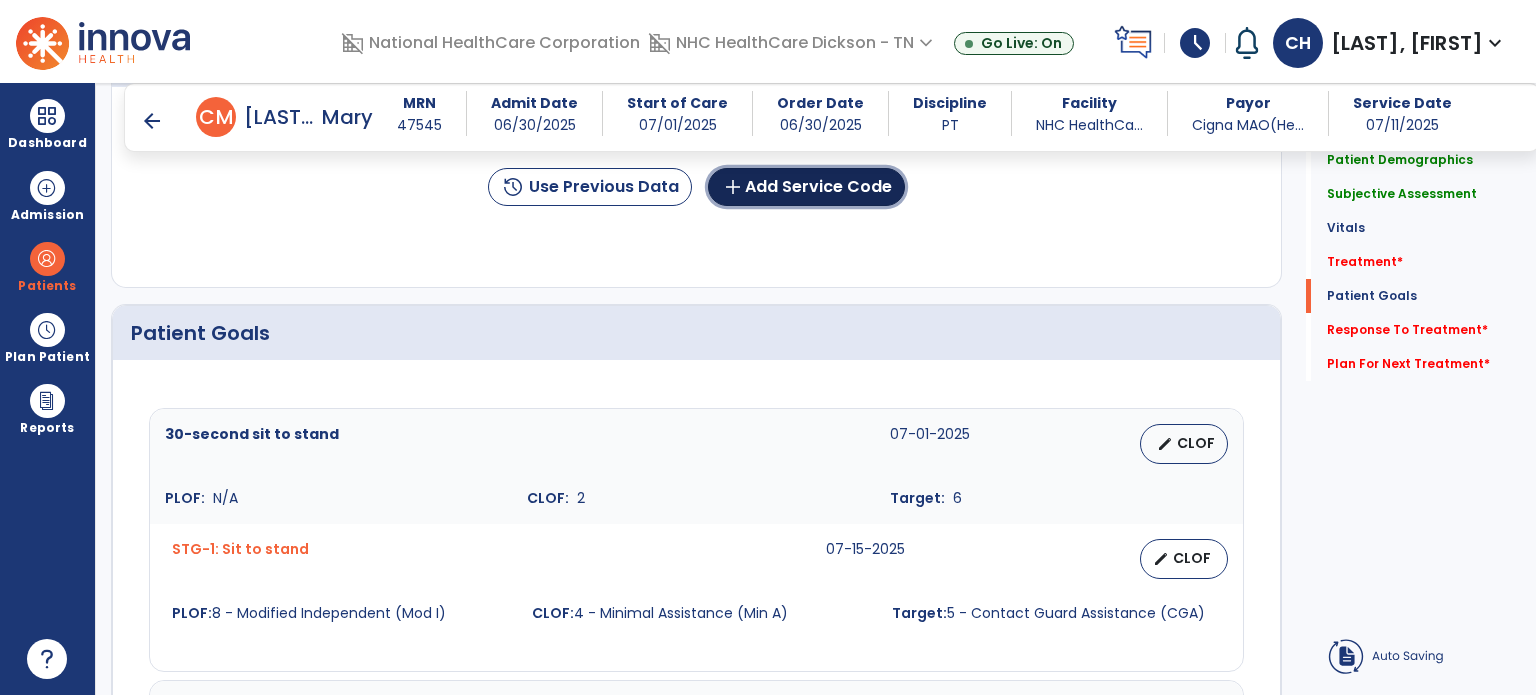 click on "add  Add Service Code" 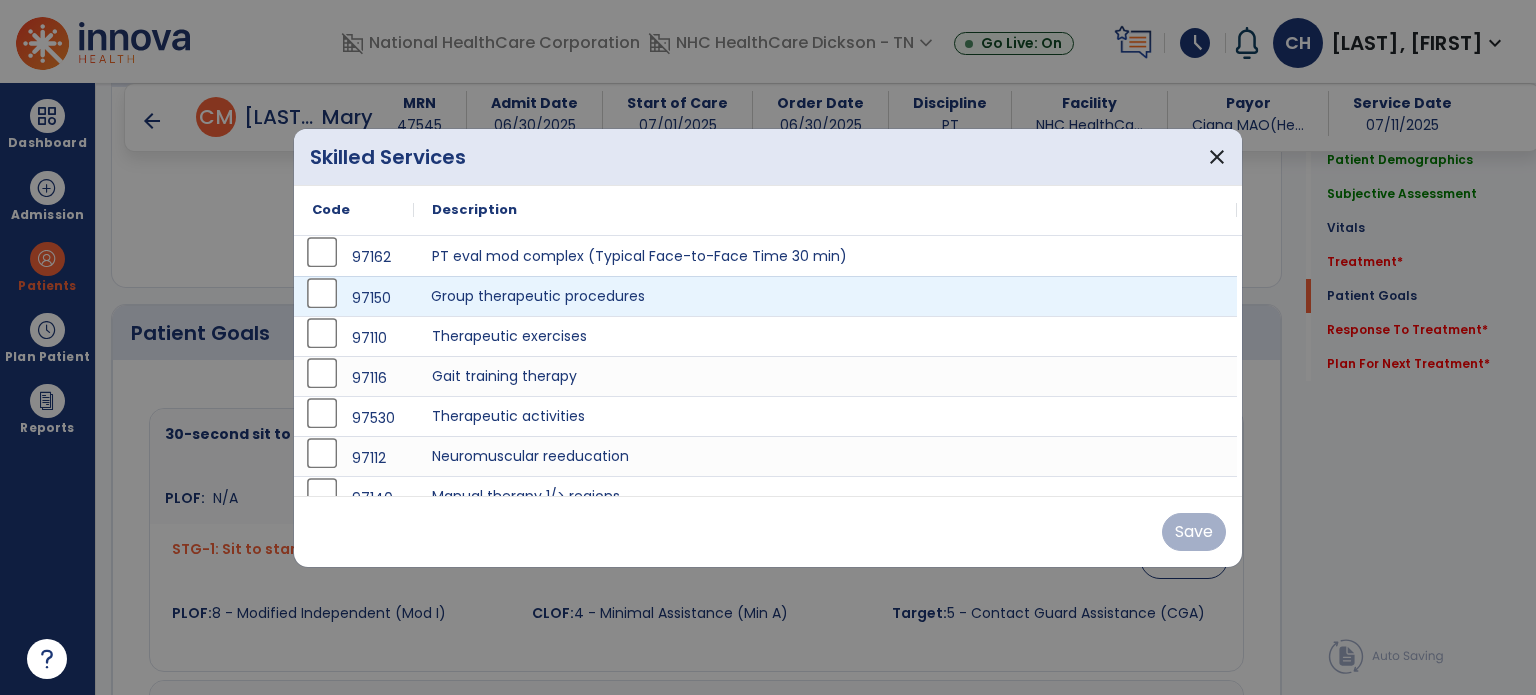 click on "Group therapeutic procedures" at bounding box center [825, 296] 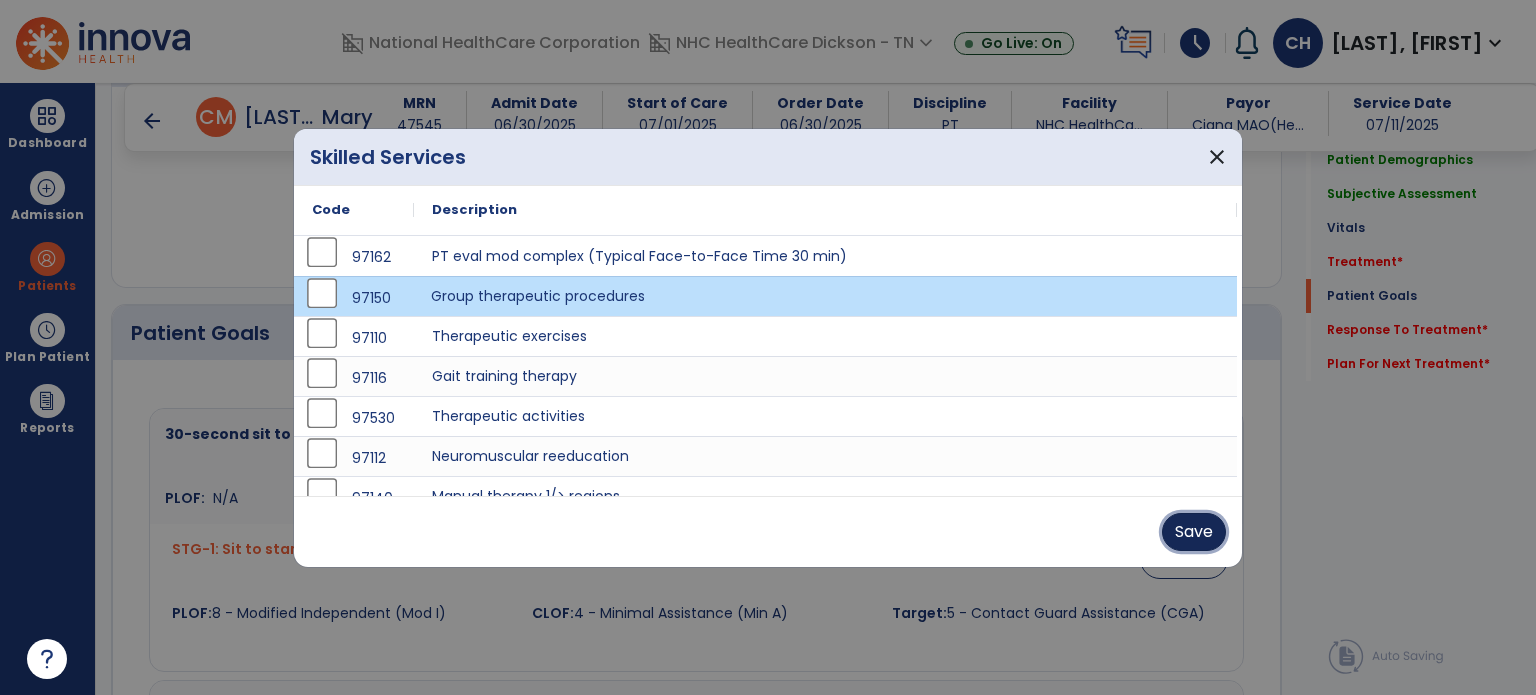 click on "Save" at bounding box center [1194, 532] 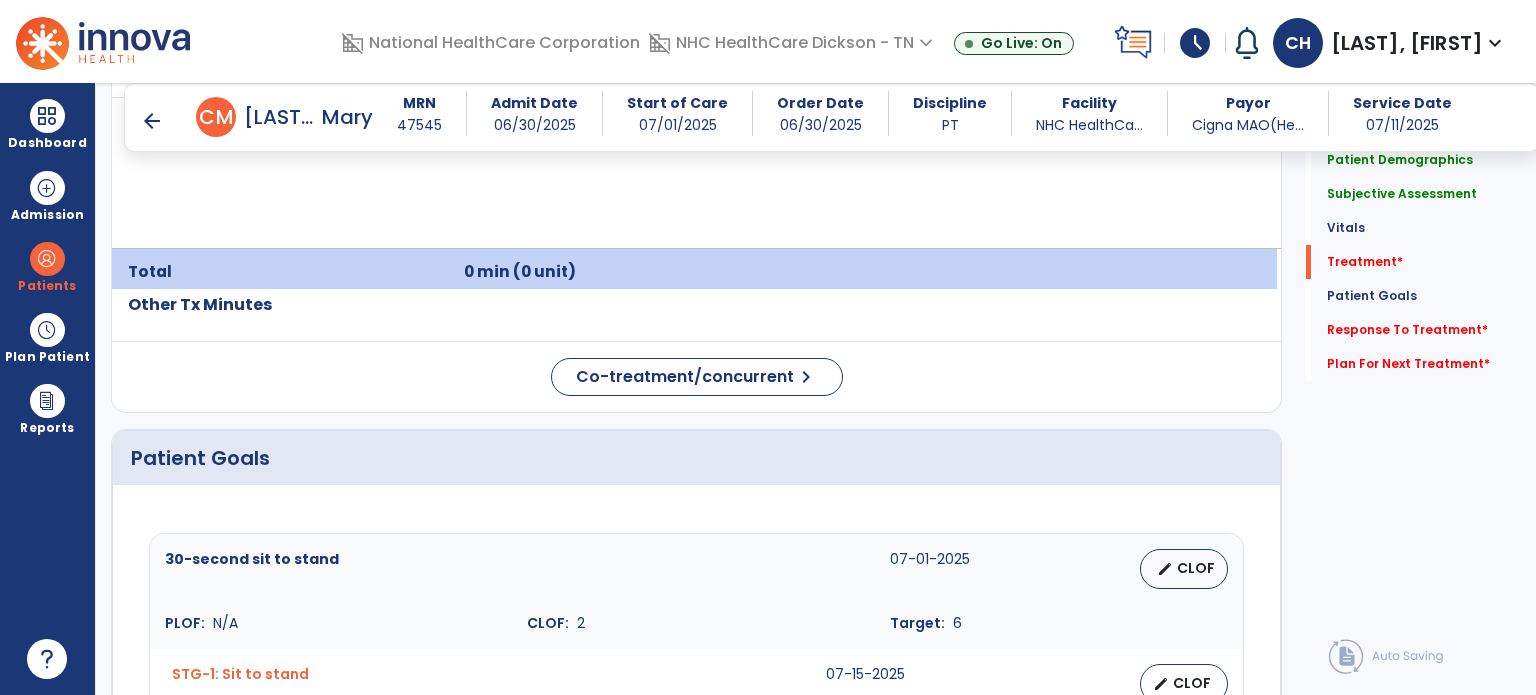 scroll, scrollTop: 1170, scrollLeft: 0, axis: vertical 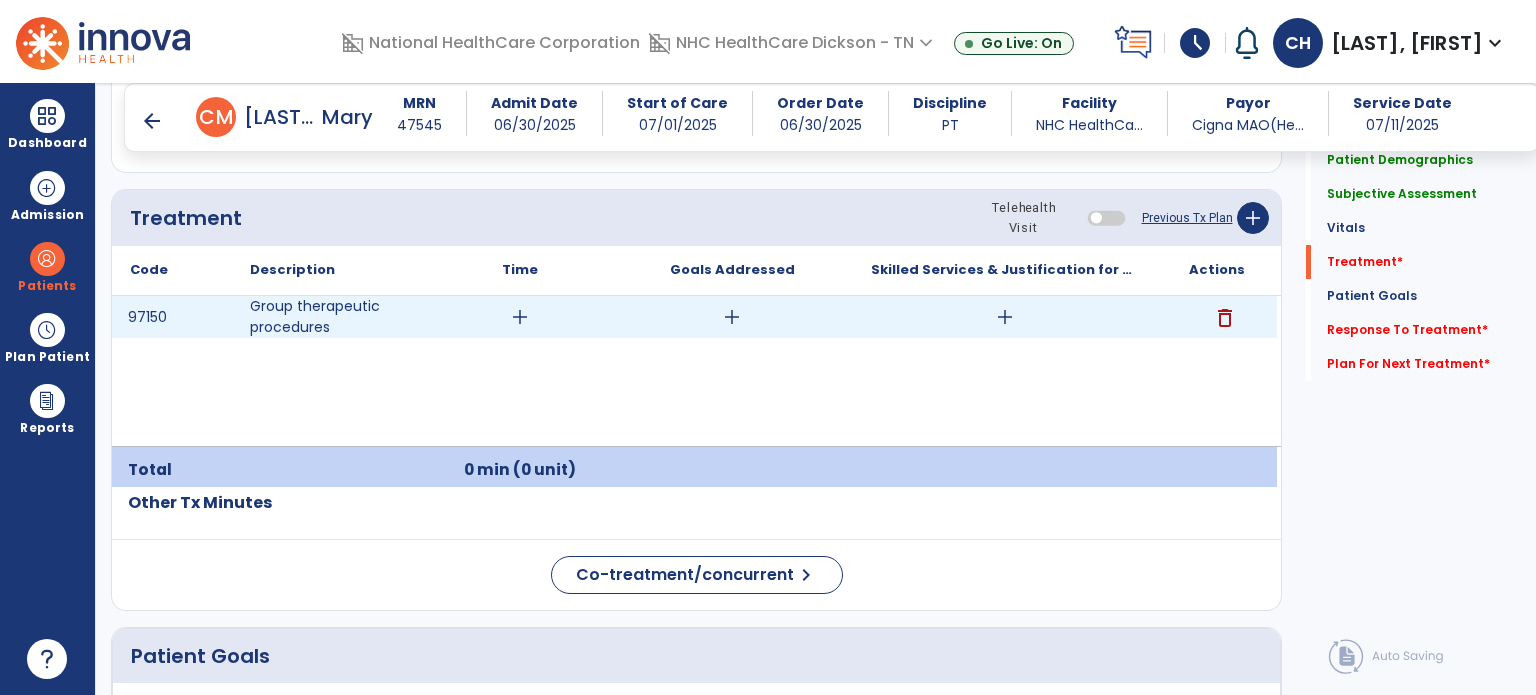click on "add" at bounding box center [520, 317] 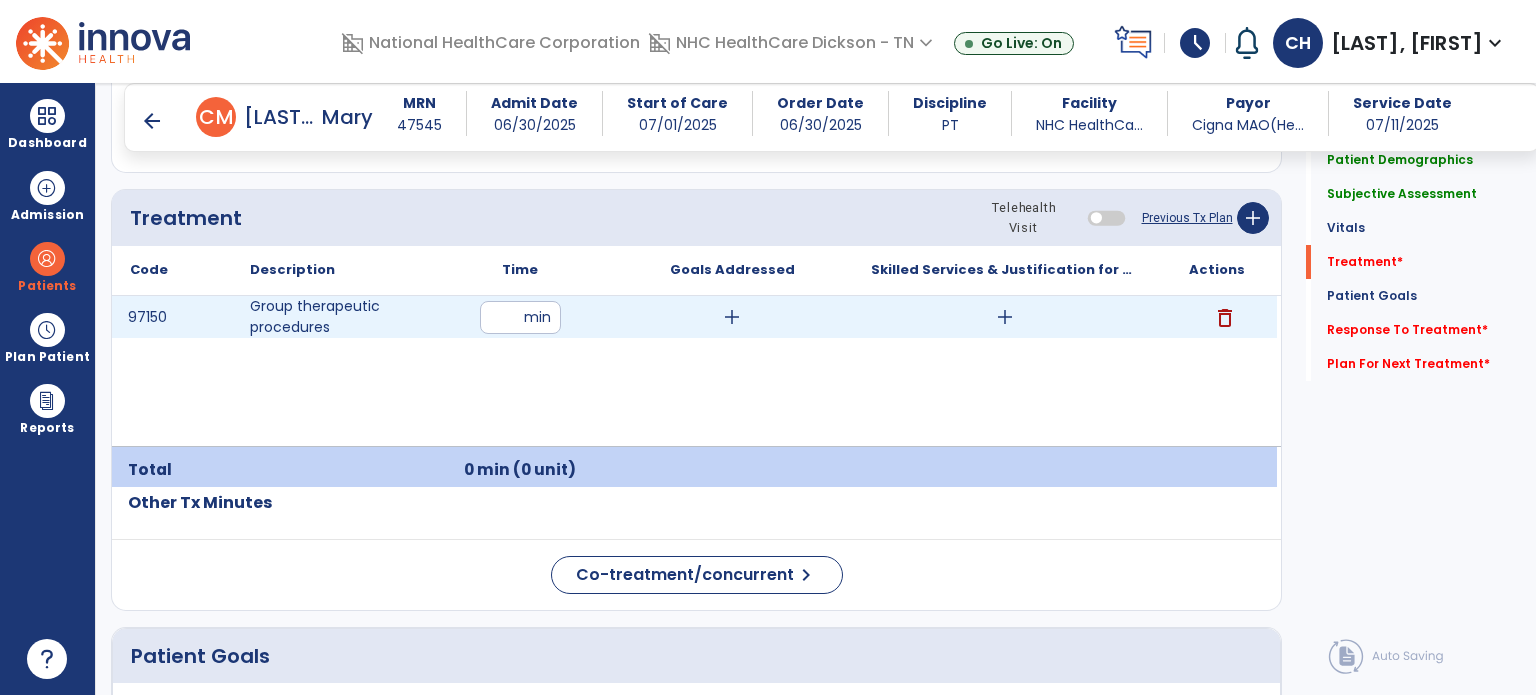 type on "**" 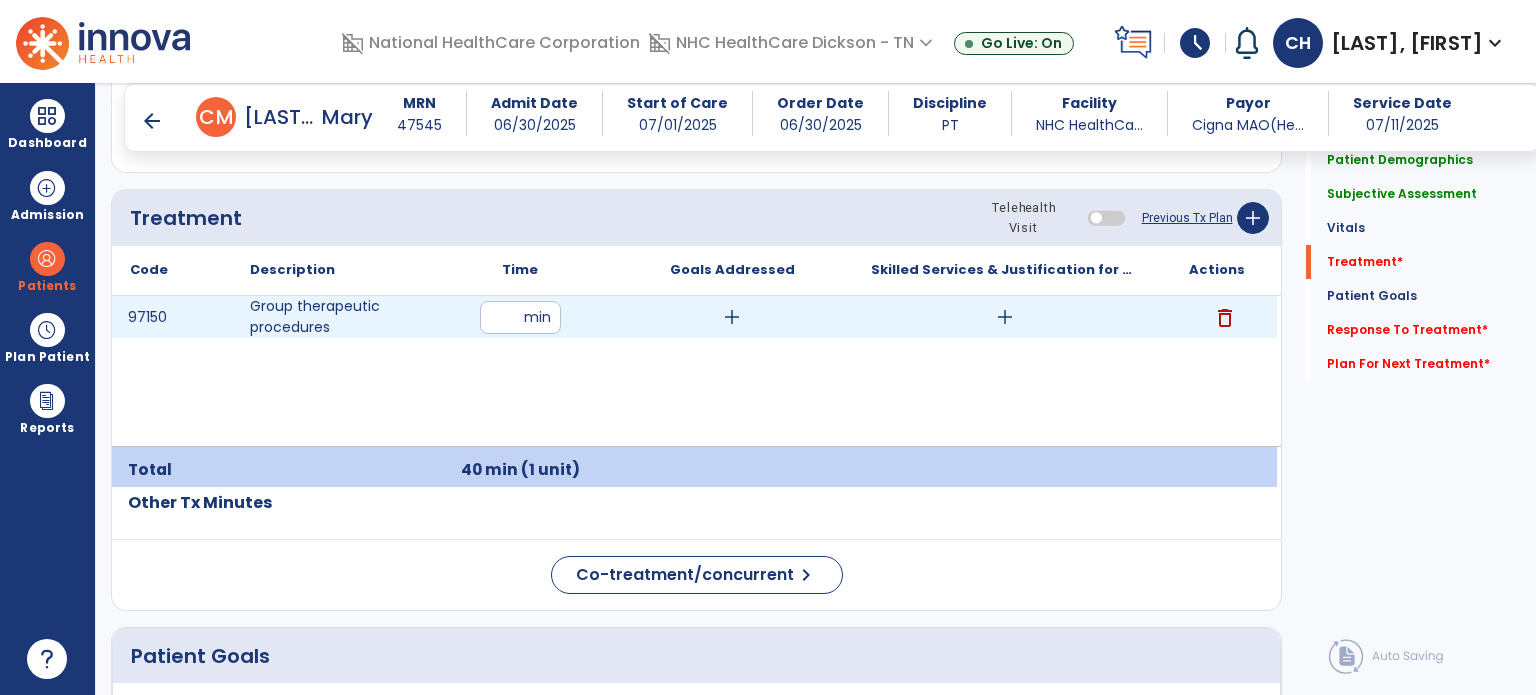 click on "add" at bounding box center (1005, 317) 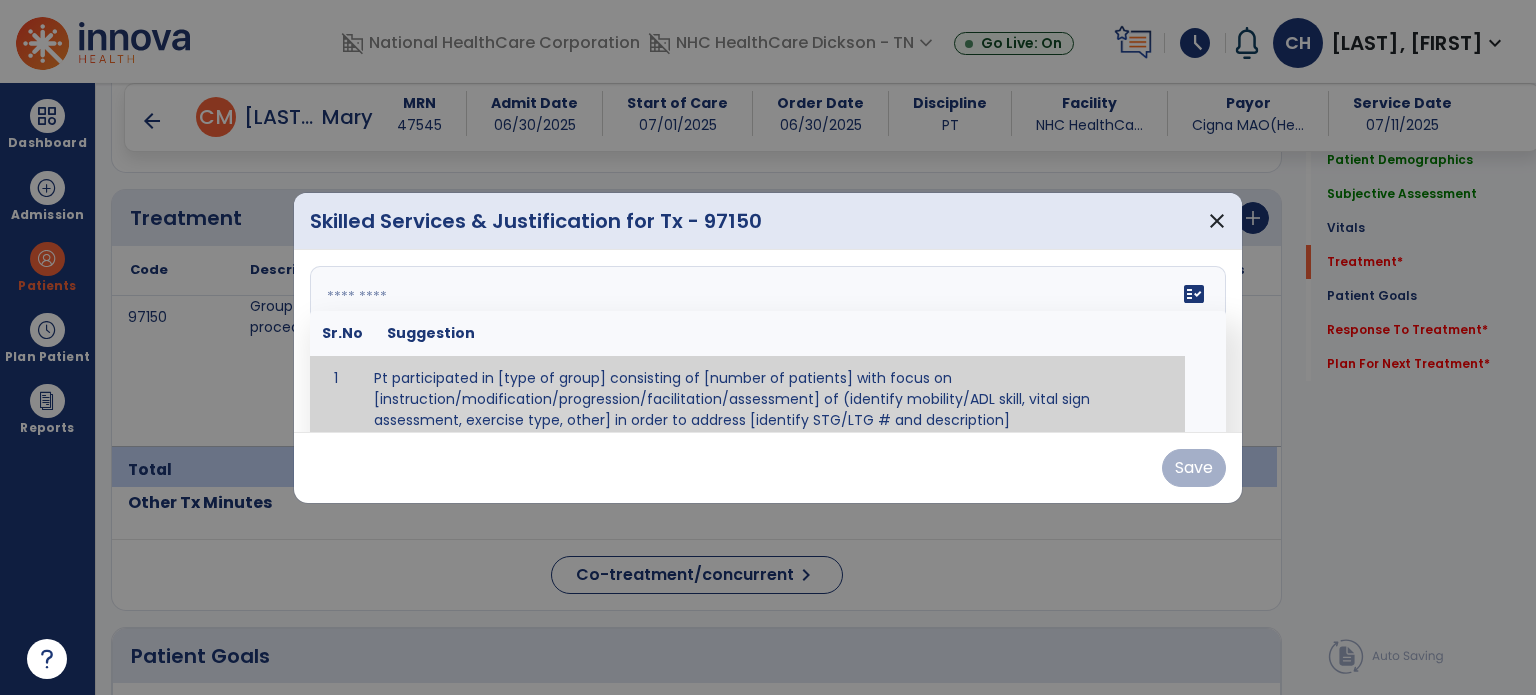 click on "fact_check  Sr.No Suggestion 1 Pt participated in [type of group] consisting of [number of patients] with focus on [instruction/modification/progression/facilitation/assessment] of (identify mobility/ADL skill, vital sign assessment, exercise type, other] in order to address [identify STG/LTG # and description]" at bounding box center (768, 341) 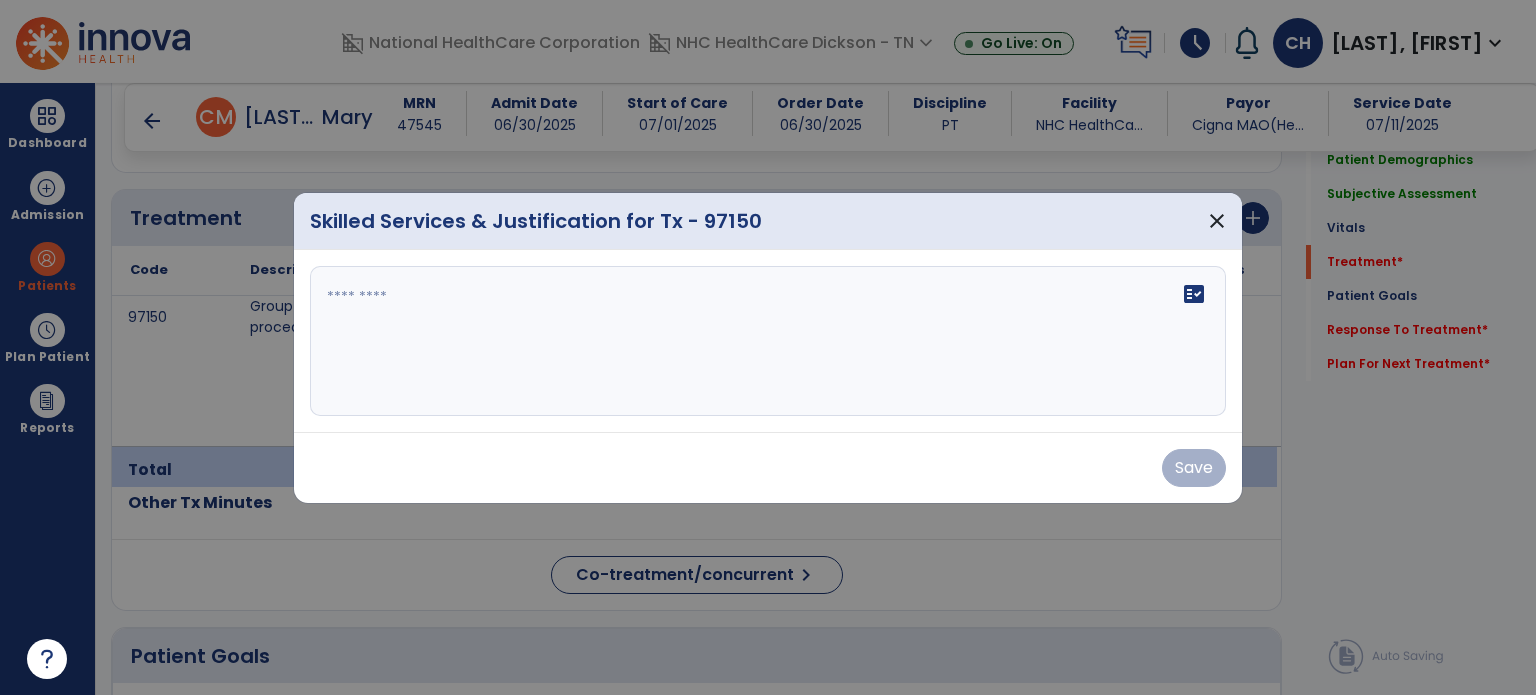 scroll, scrollTop: 0, scrollLeft: 0, axis: both 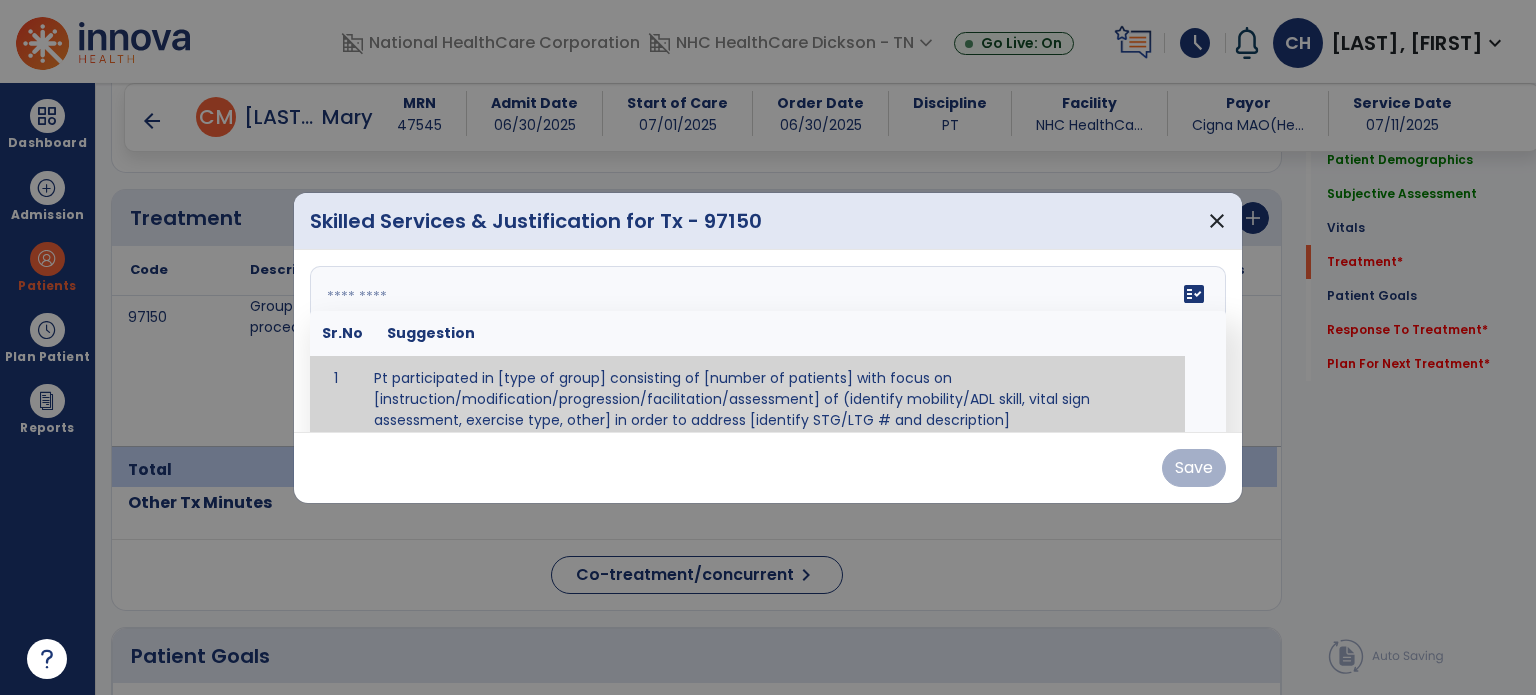 click on "fact_check  Sr.No Suggestion 1 Pt participated in [type of group] consisting of [number of patients] with focus on [instruction/modification/progression/facilitation/assessment] of (identify mobility/ADL skill, vital sign assessment, exercise type, other] in order to address [identify STG/LTG # and description]" at bounding box center [768, 341] 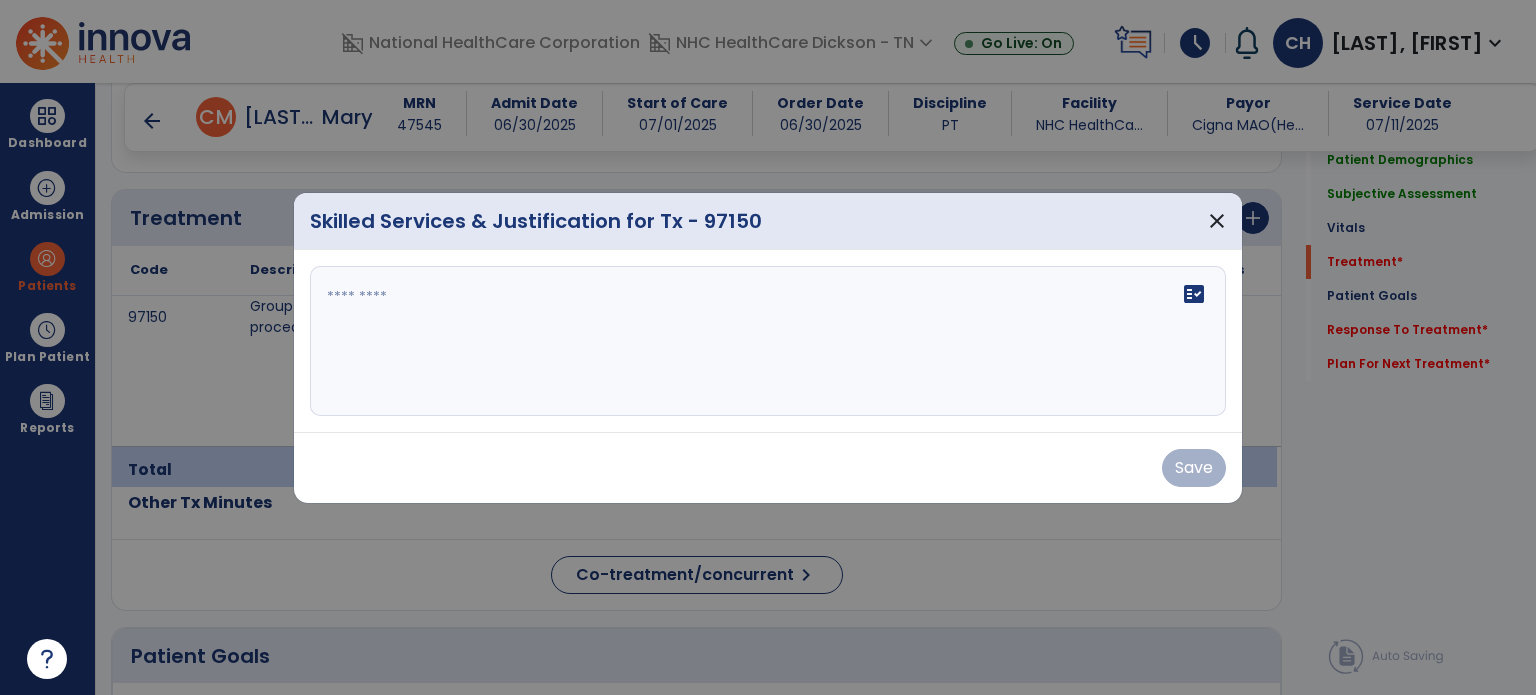 click at bounding box center [768, 341] 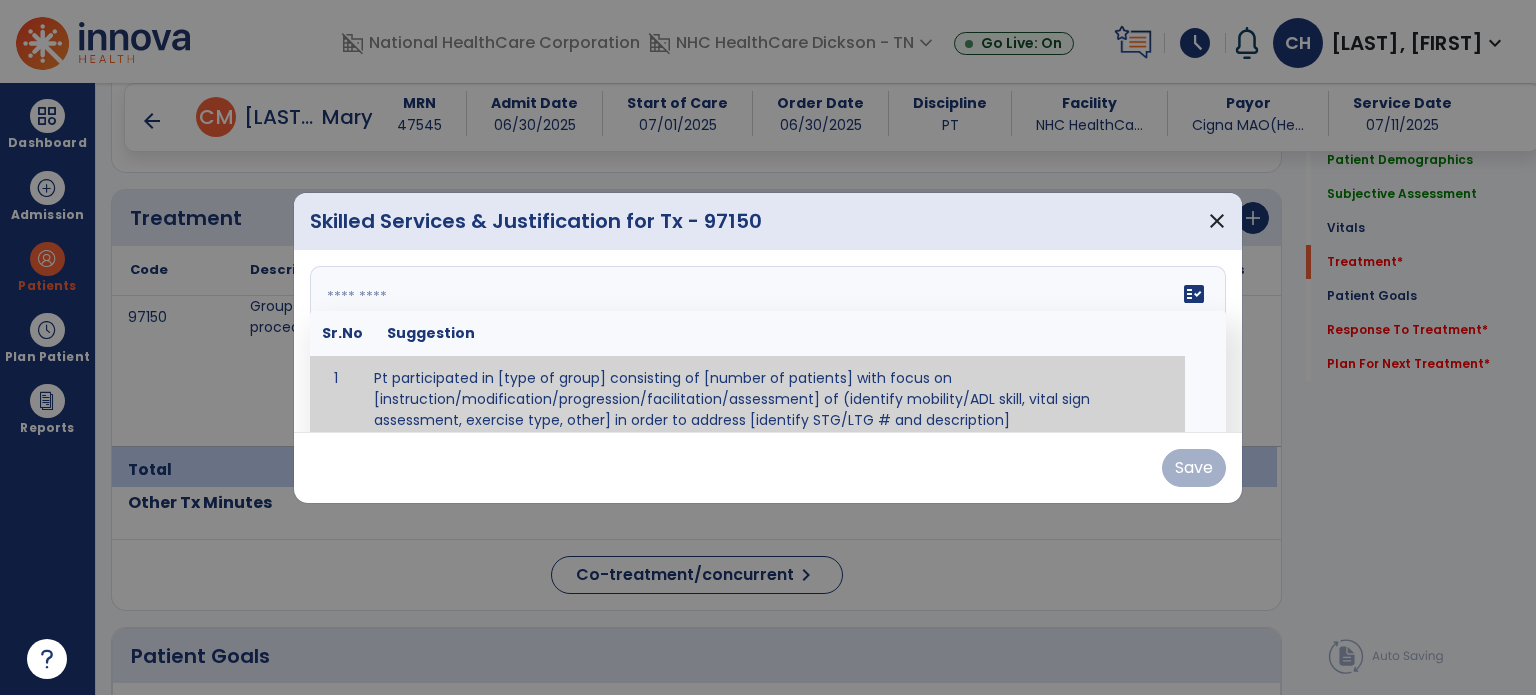 paste on "**********" 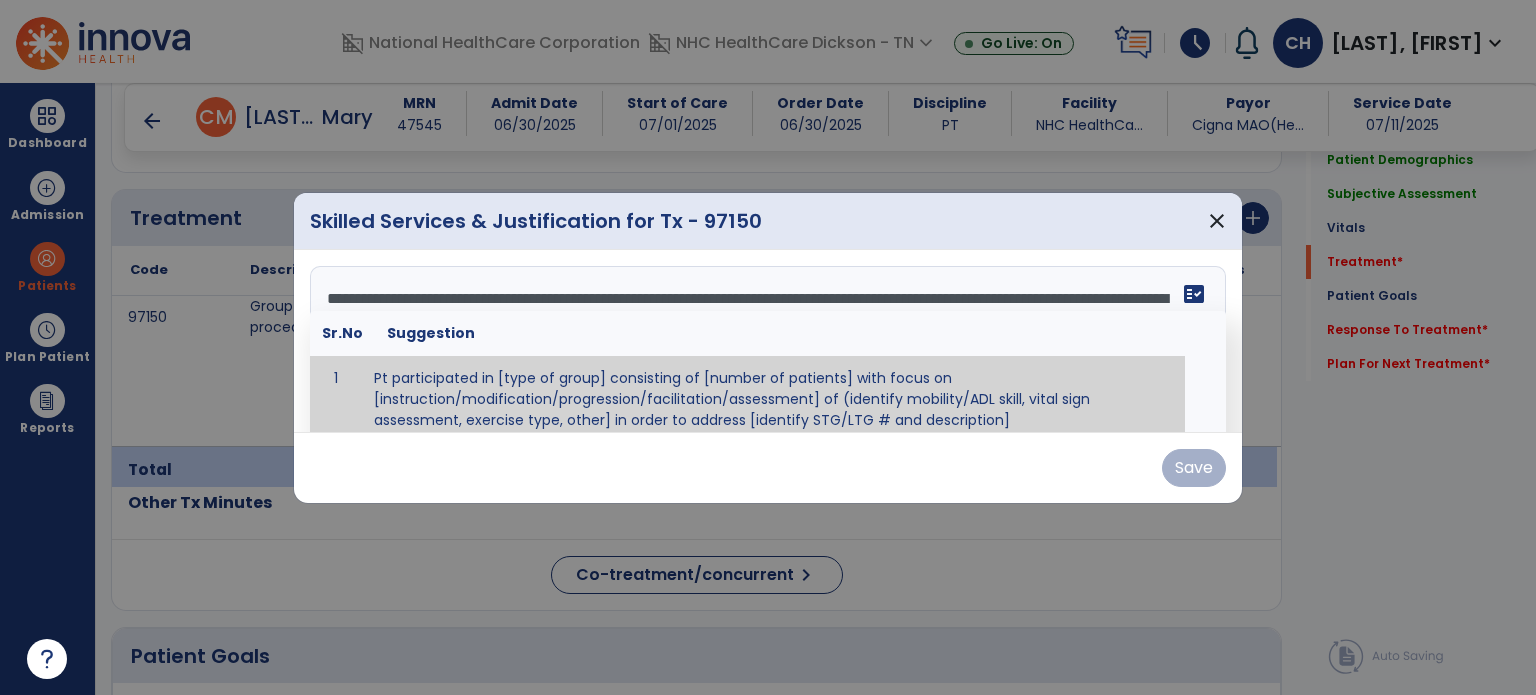 scroll, scrollTop: 1, scrollLeft: 0, axis: vertical 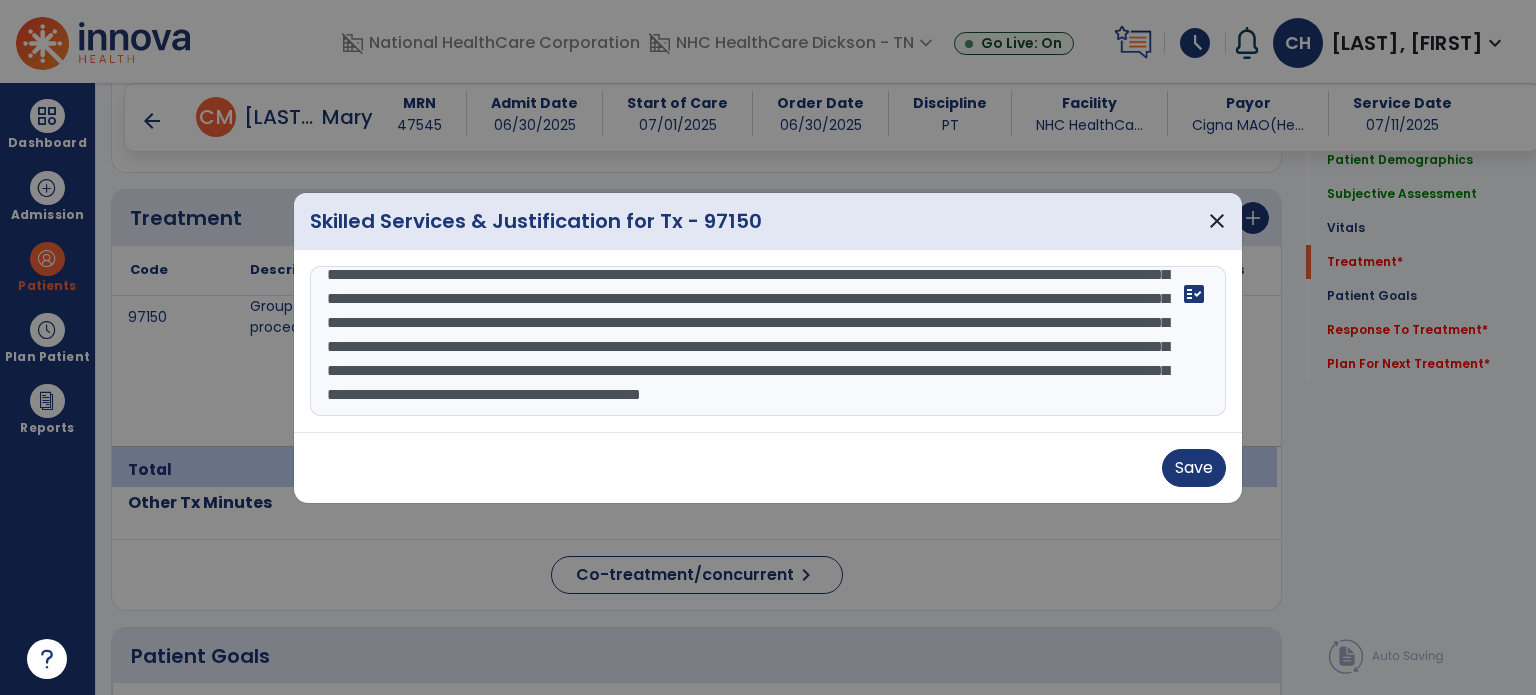 type on "**********" 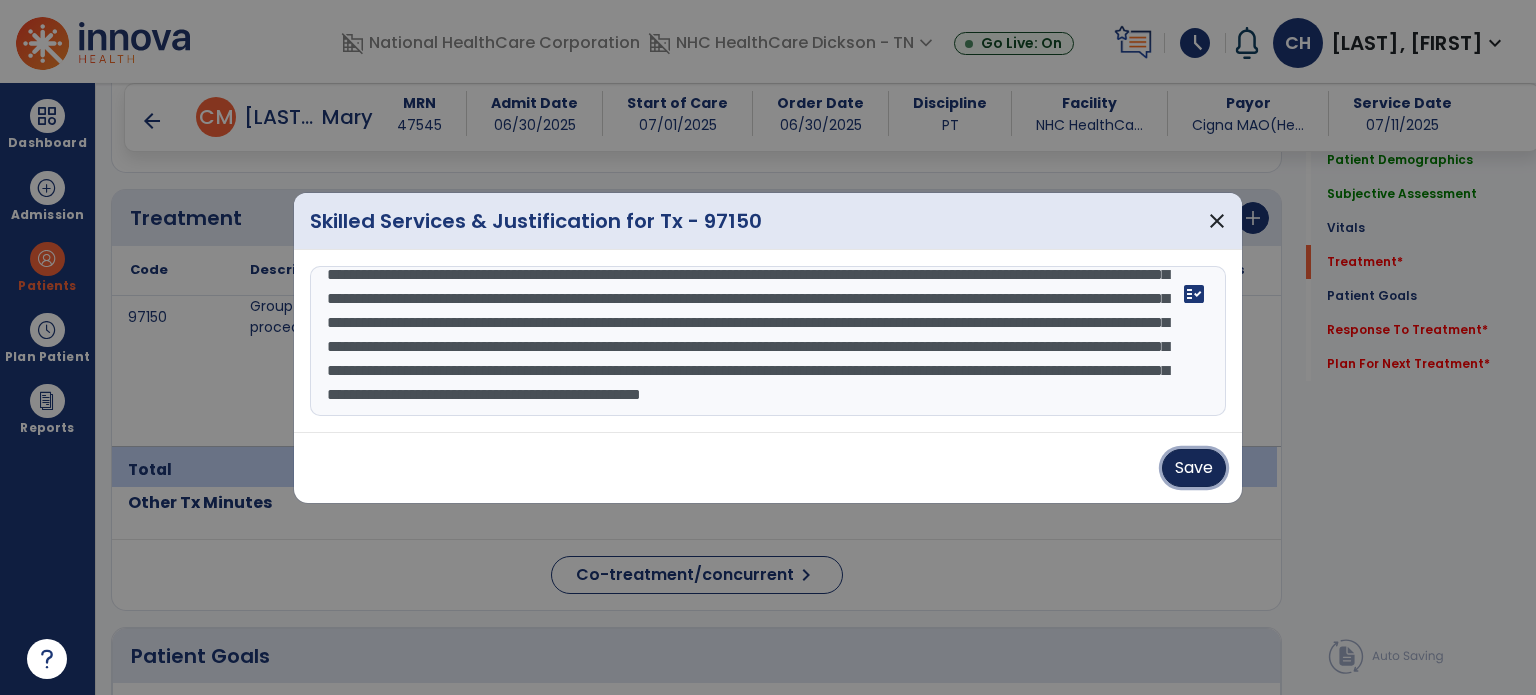 click on "Save" at bounding box center (1194, 468) 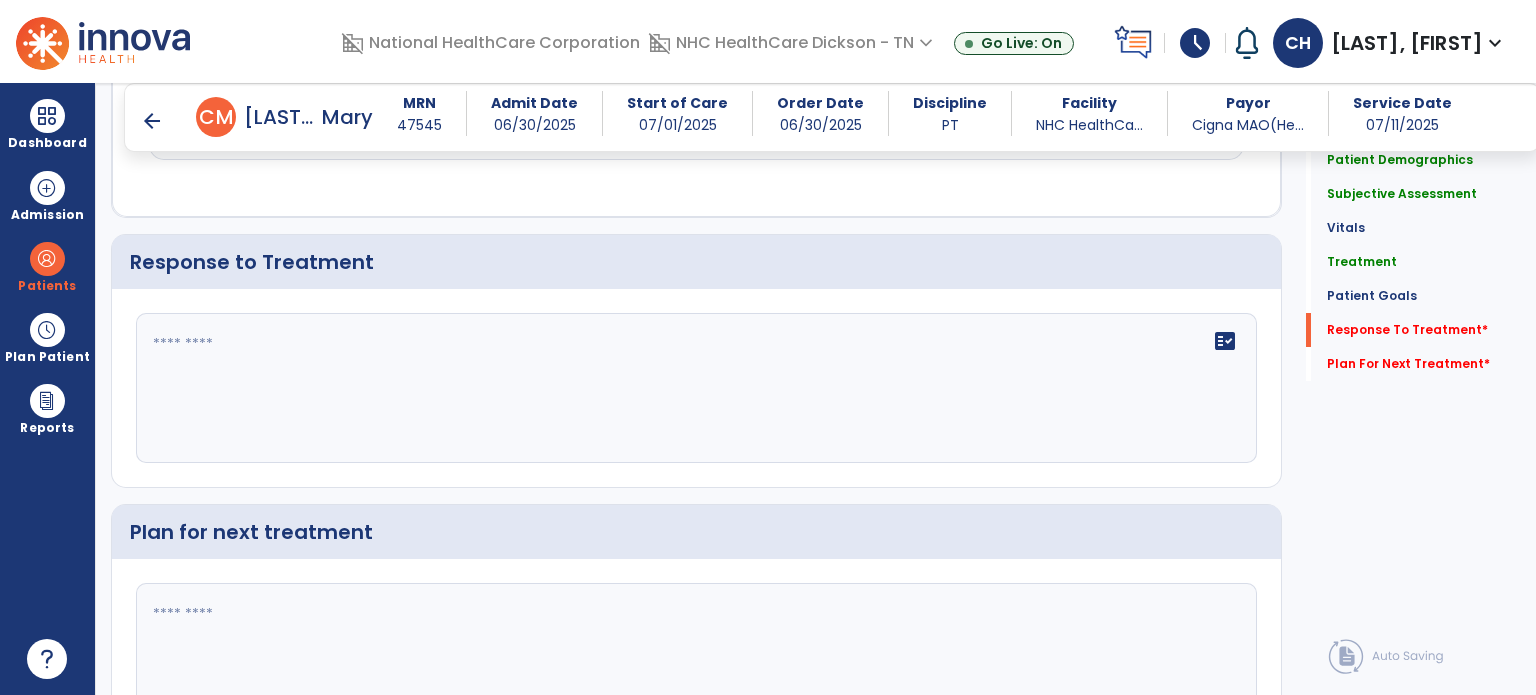 scroll, scrollTop: 2954, scrollLeft: 0, axis: vertical 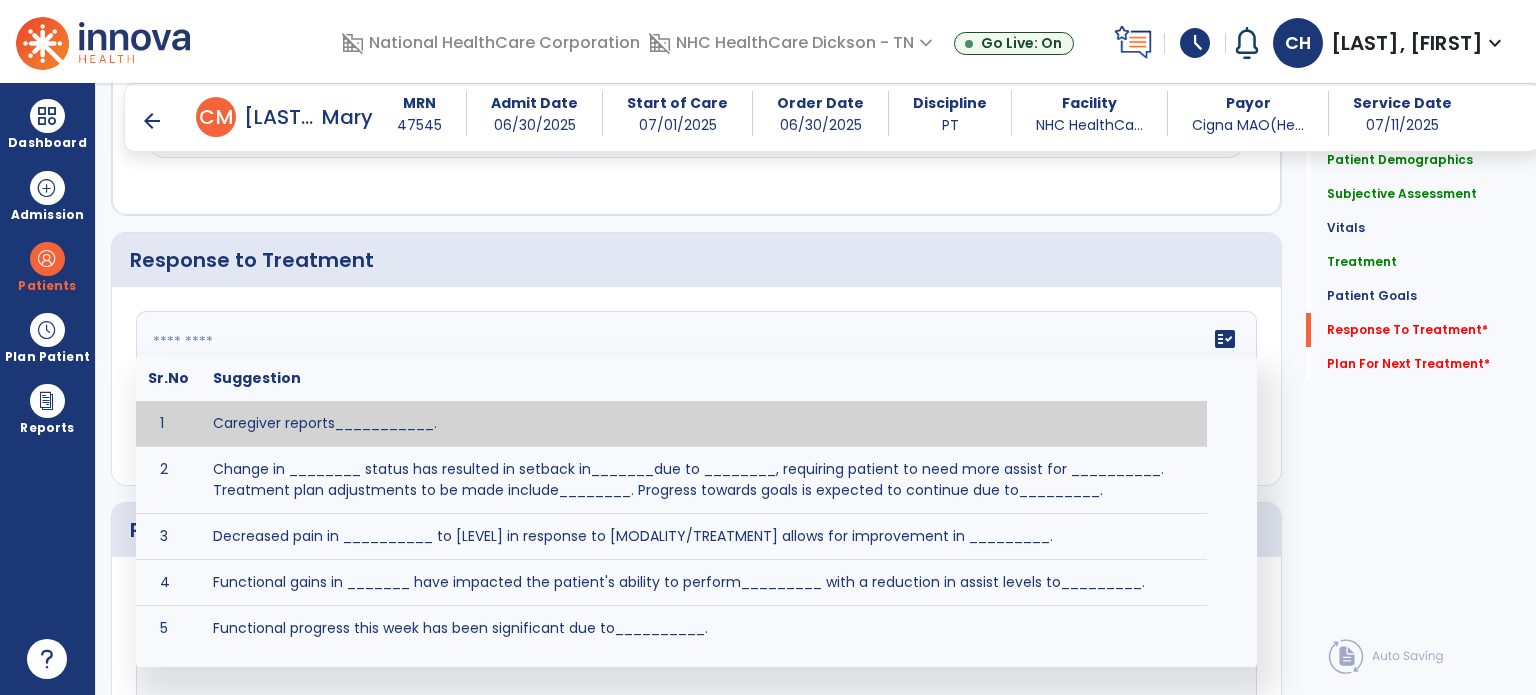 click on "fact_check  Sr.No Suggestion 1 Caregiver reports___________. 2 Change in ________ status has resulted in setback in_______due to ________, requiring patient to need more assist for __________.   Treatment plan adjustments to be made include________.  Progress towards goals is expected to continue due to_________. 3 Decreased pain in __________ to [LEVEL] in response to [MODALITY/TREATMENT] allows for improvement in _________. 4 Functional gains in _______ have impacted the patient's ability to perform_________ with a reduction in assist levels to_________. 5 Functional progress this week has been significant due to__________. 6 Gains in ________ have improved the patient's ability to perform ______with decreased levels of assist to___________. 7 Improvement in ________allows patient to tolerate higher levels of challenges in_________. 8 Pain in [AREA] has decreased to [LEVEL] in response to [TREATMENT/MODALITY], allowing fore ease in completing__________. 9 10 11 12 13 14 15 16 17 18 19 20 21" 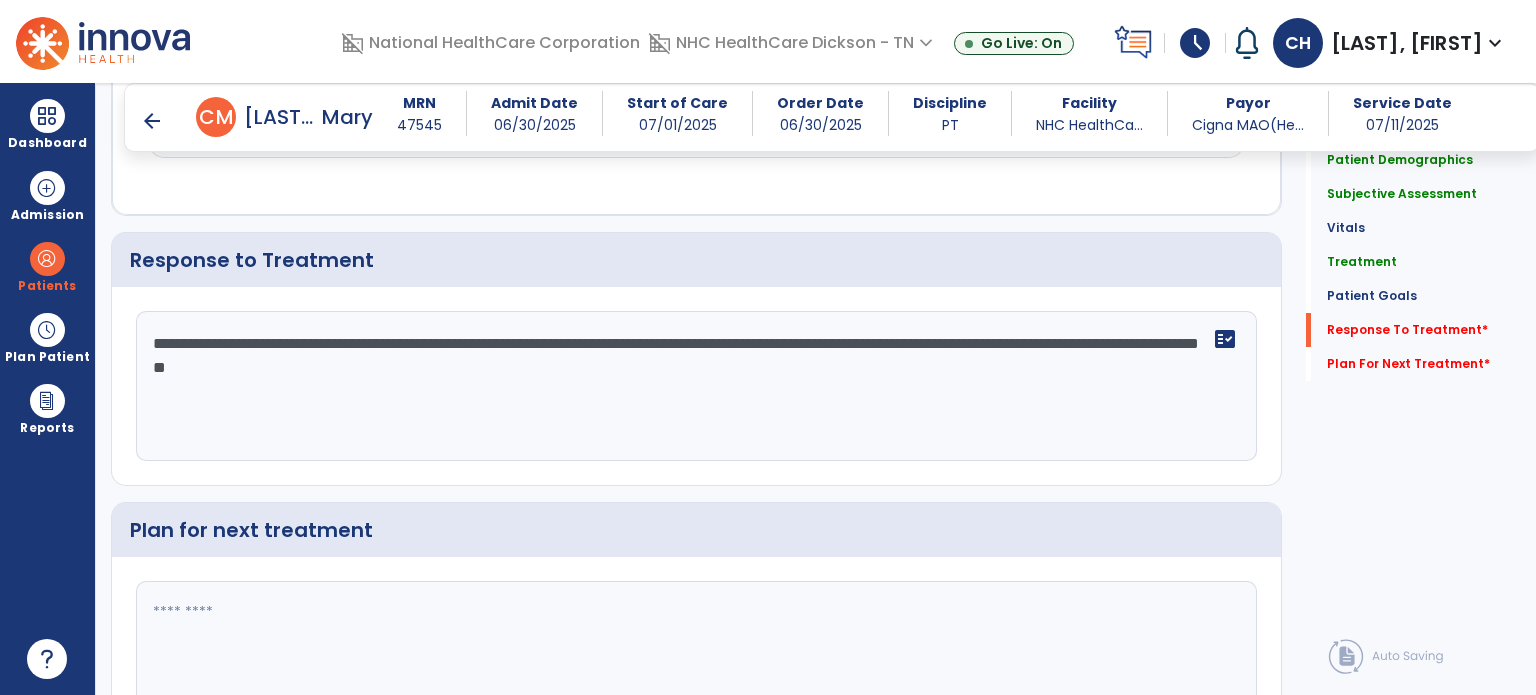 click on "**********" 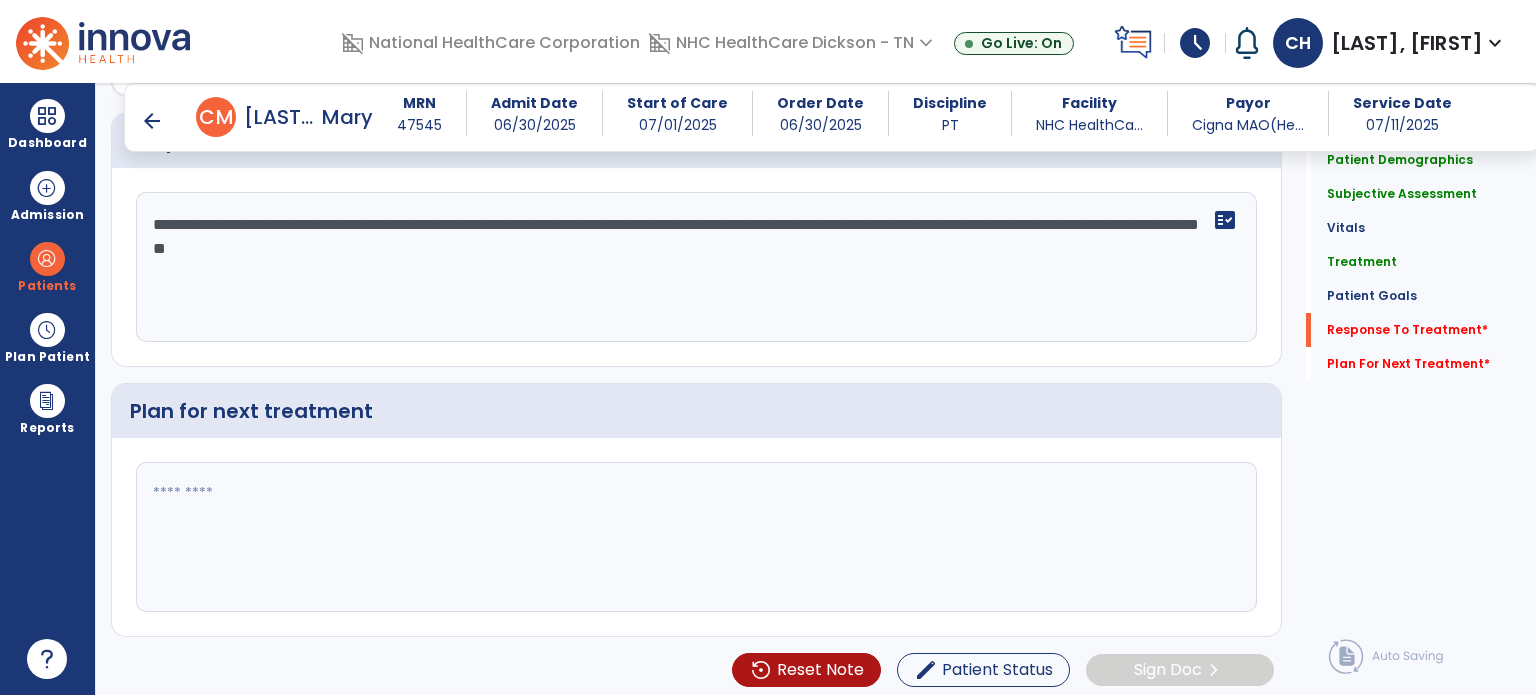 type on "**********" 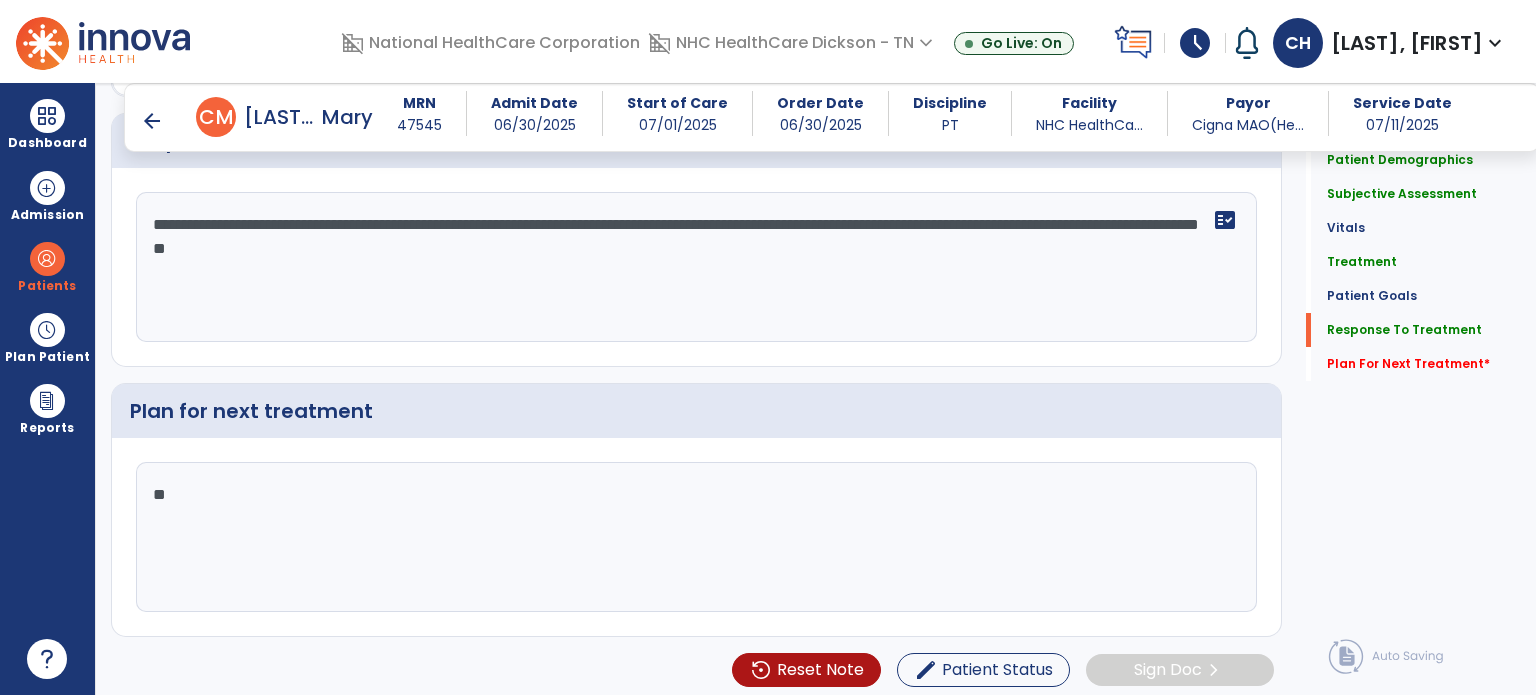 type on "*" 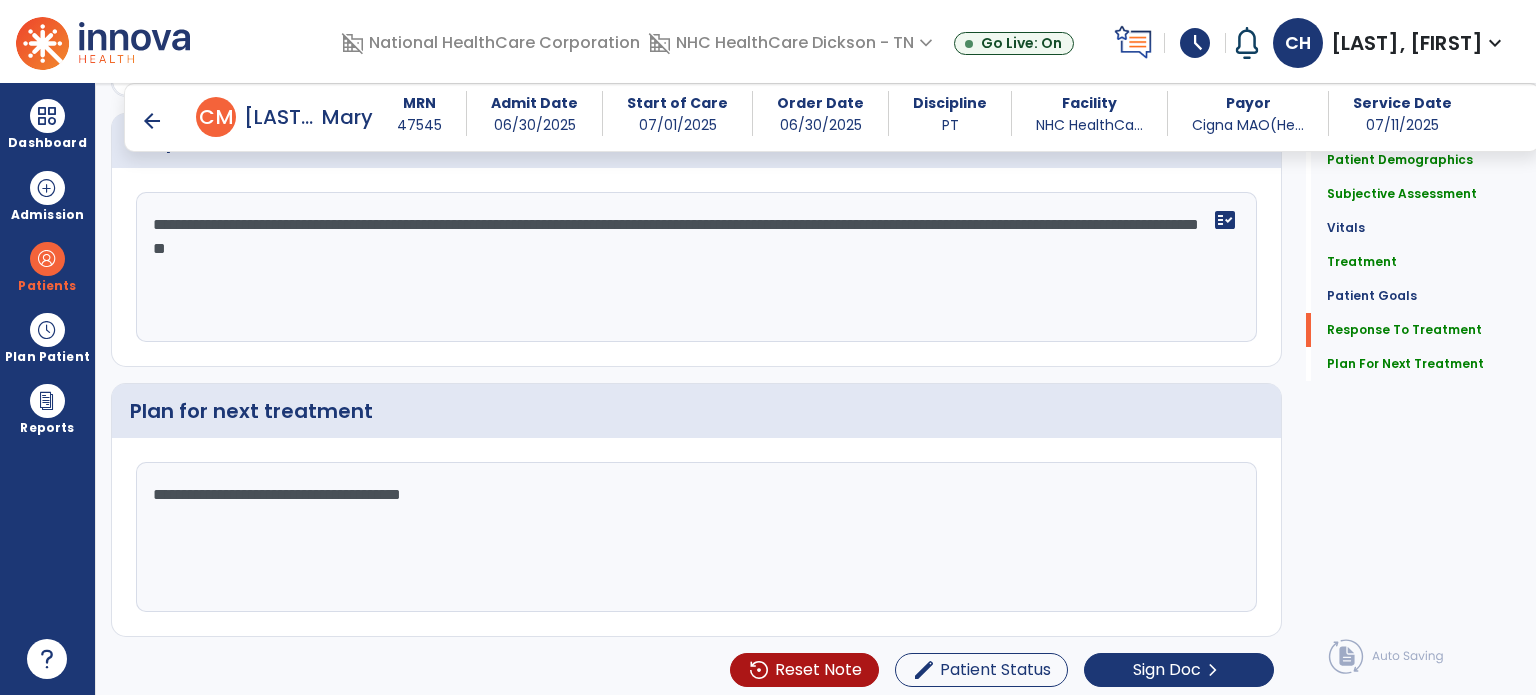 type on "**********" 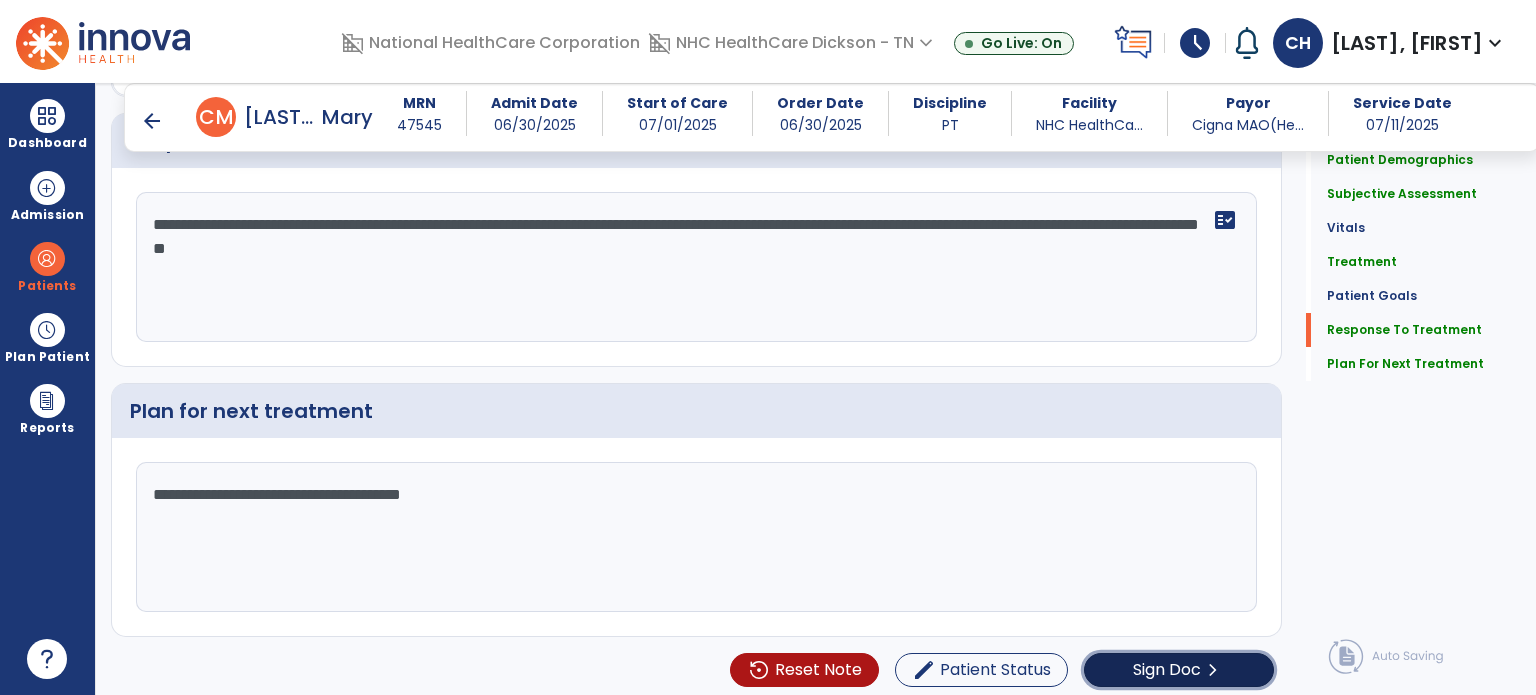click on "Sign Doc" 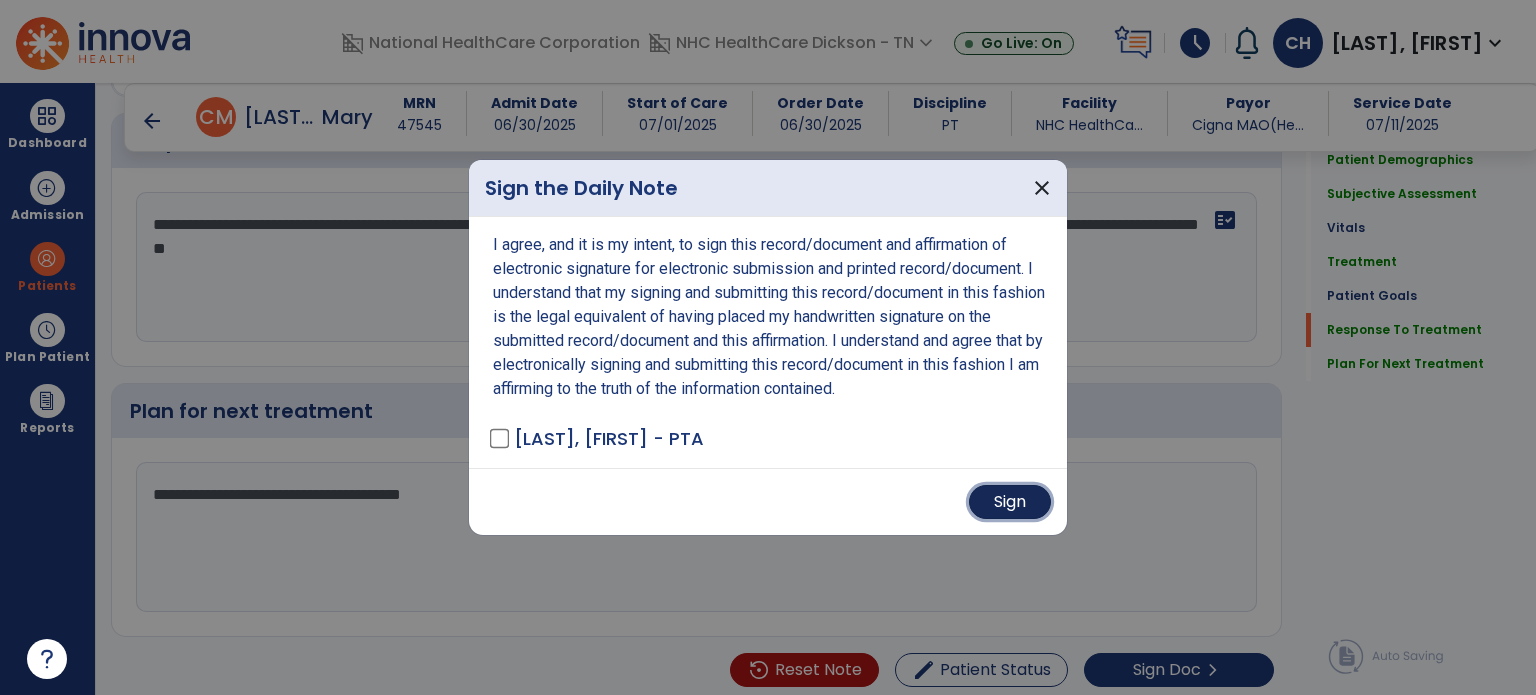 click on "Sign" at bounding box center (1010, 502) 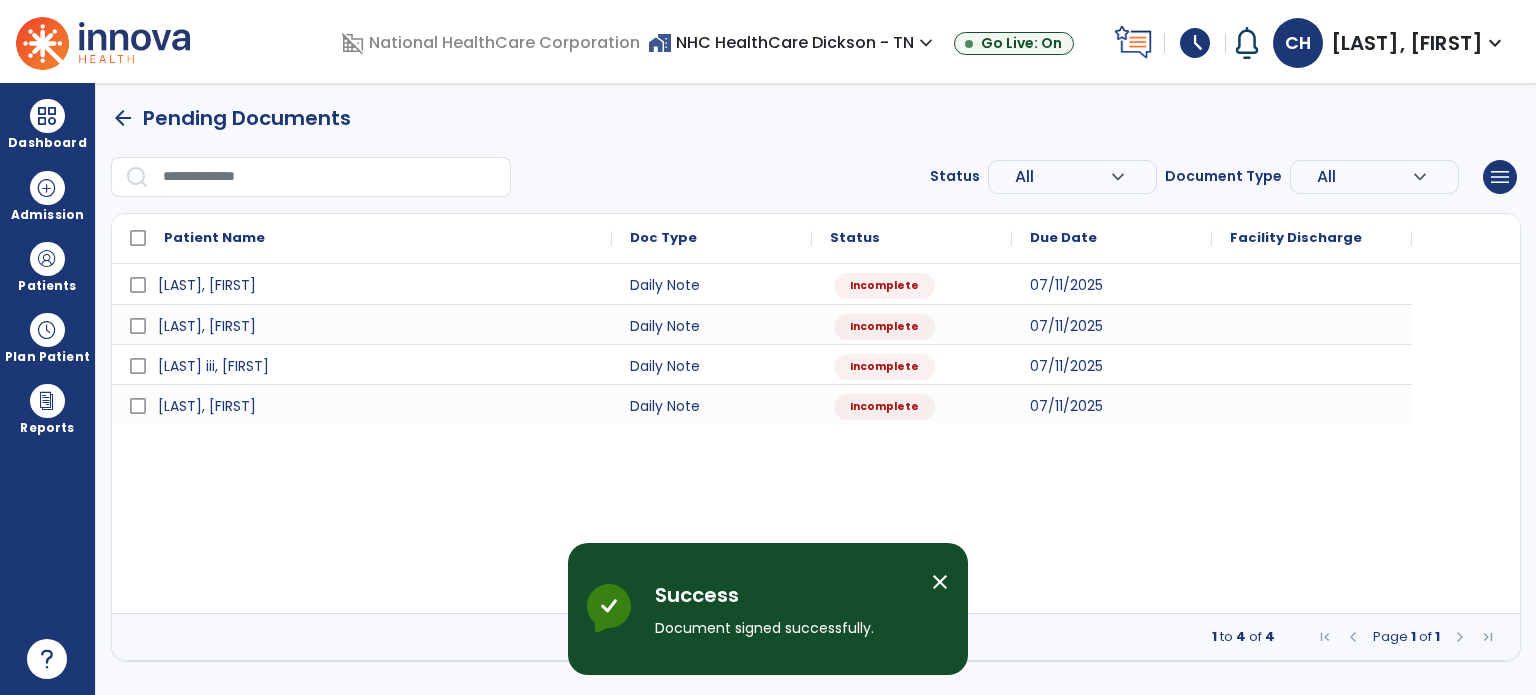 scroll, scrollTop: 0, scrollLeft: 0, axis: both 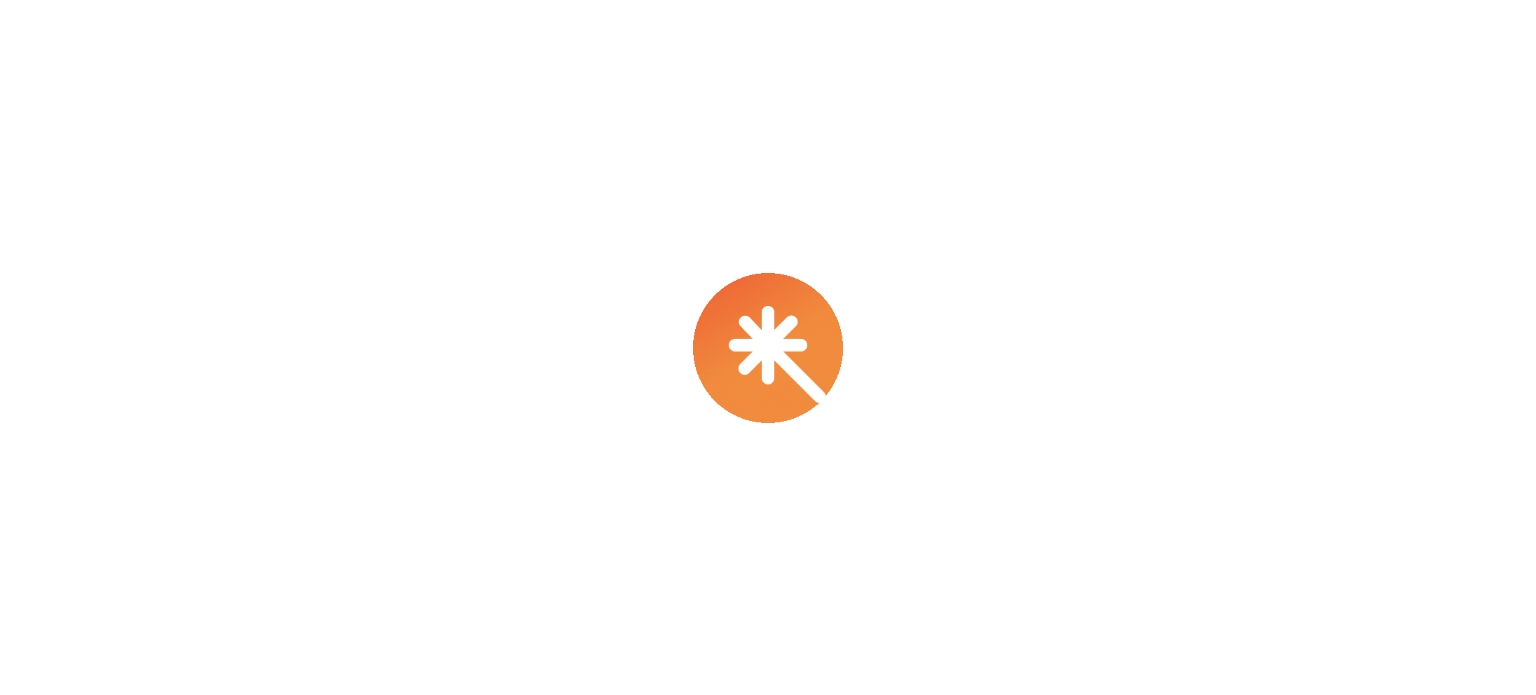 select on "****" 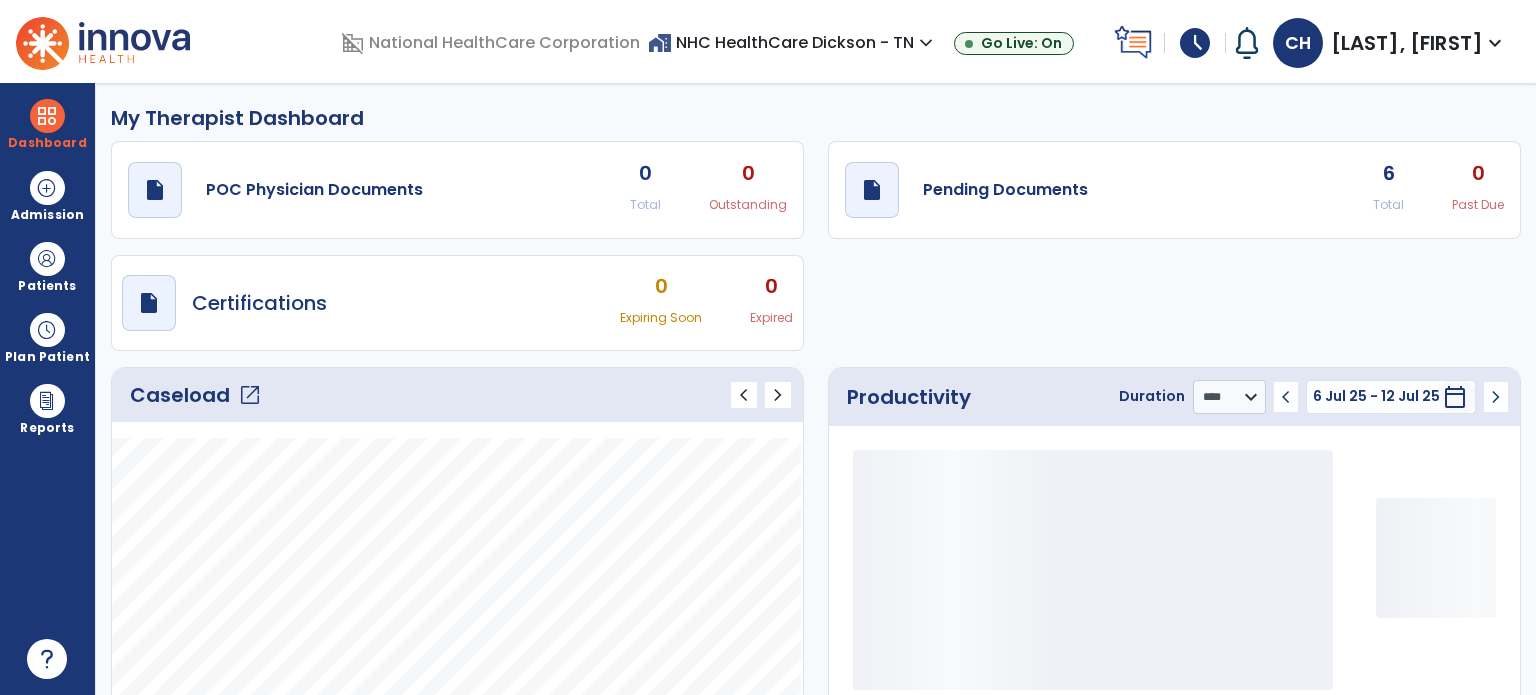 click on "open_in_new" 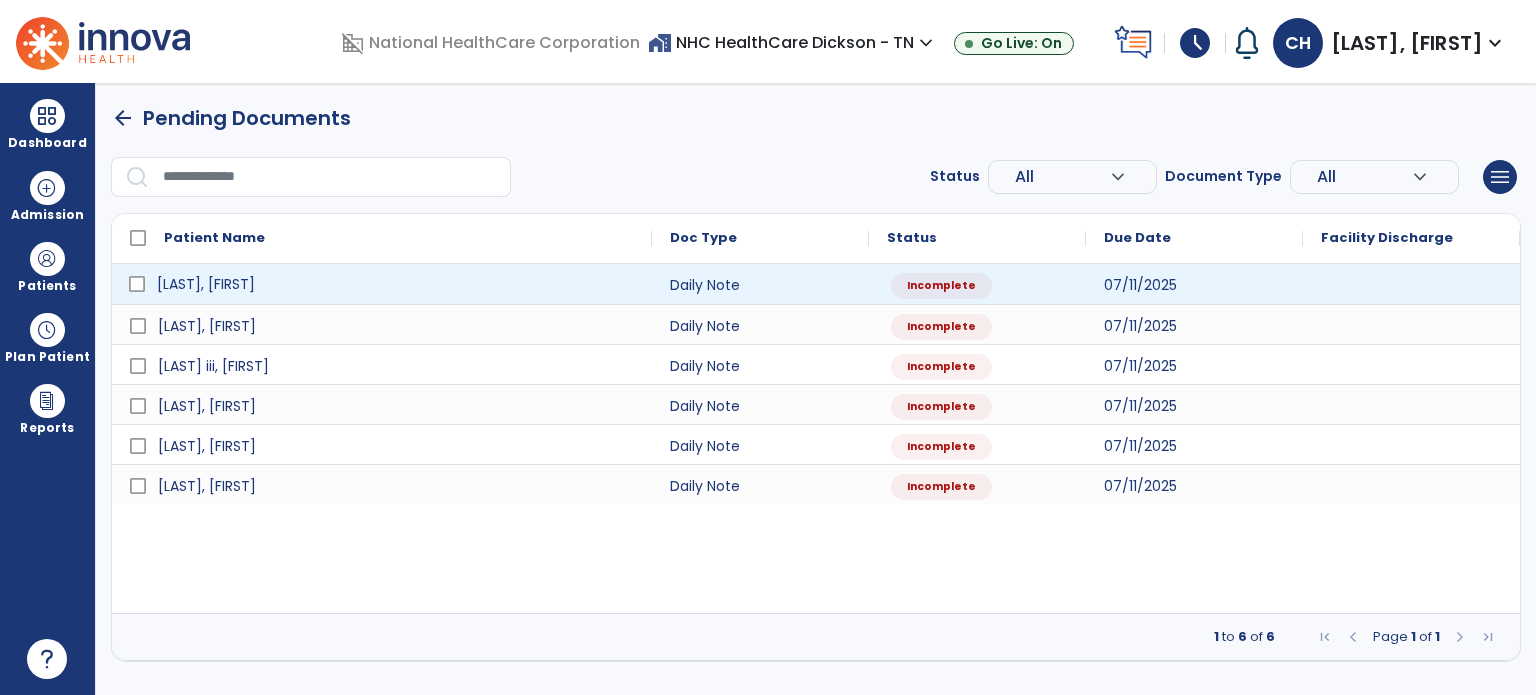 click on "[LAST], [FIRST]" at bounding box center (396, 284) 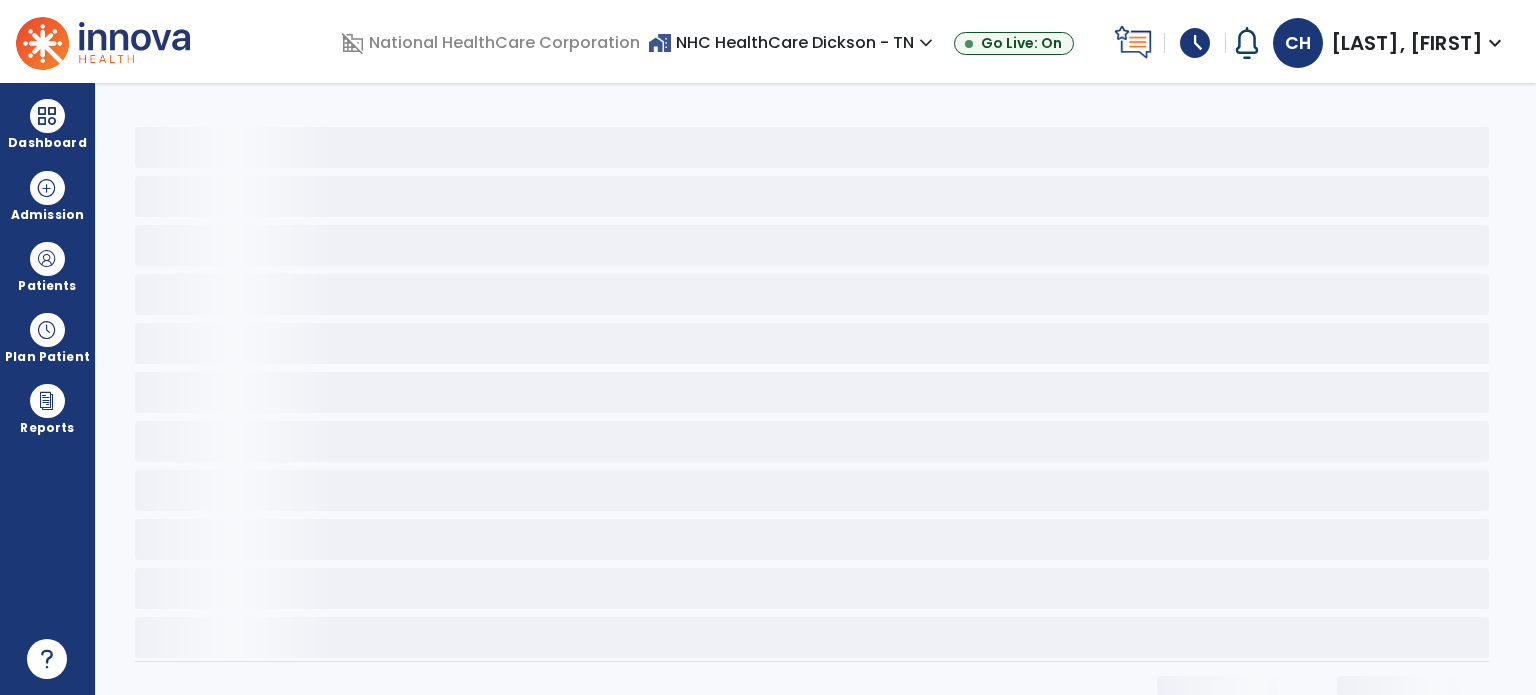 select on "*" 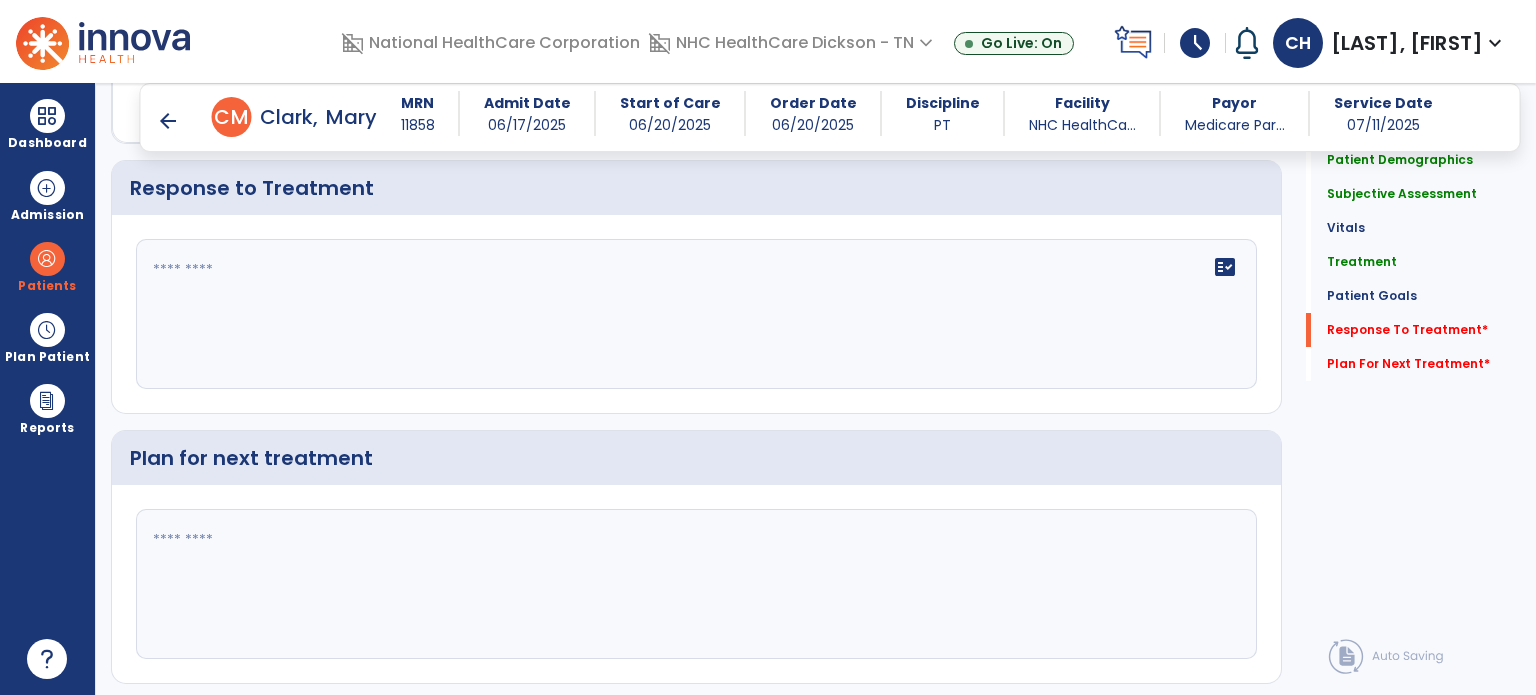 scroll, scrollTop: 3022, scrollLeft: 0, axis: vertical 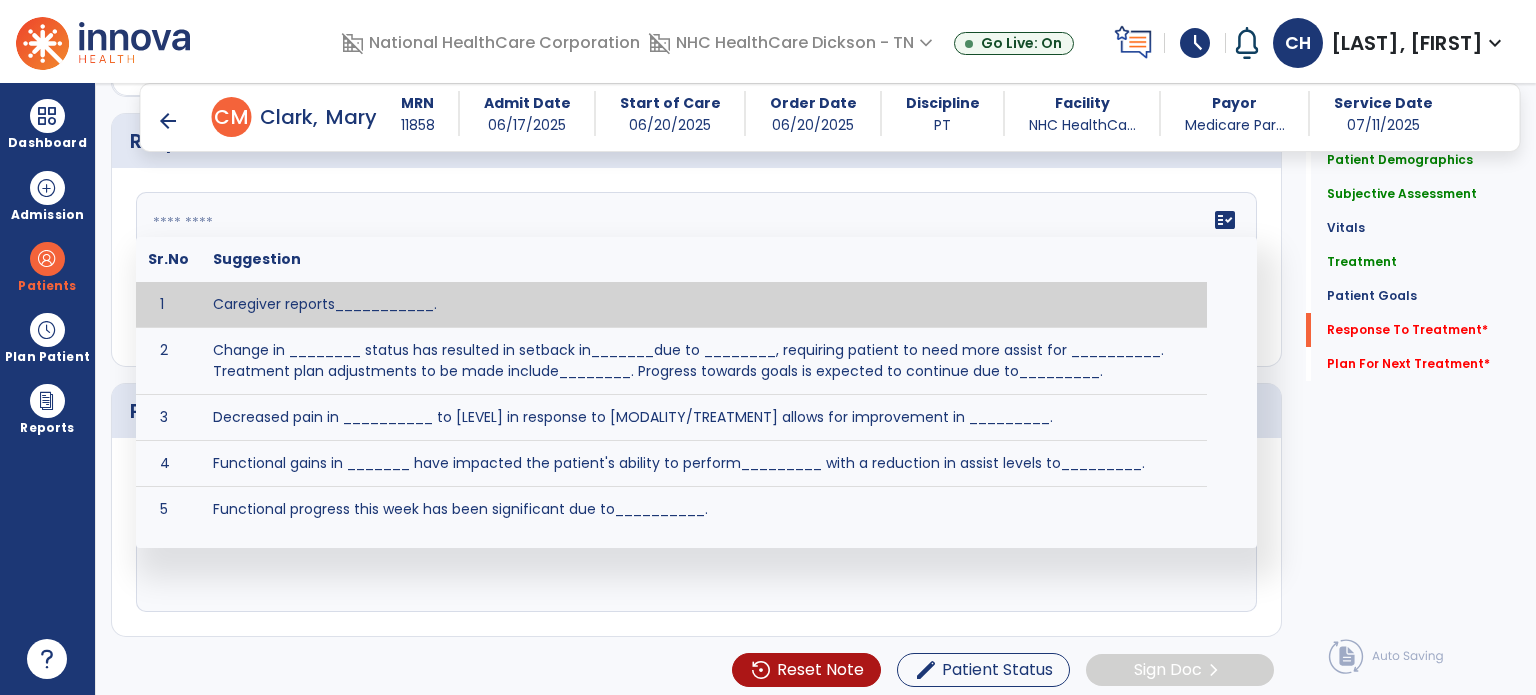 click on "fact_check  Sr.No Suggestion 1 Caregiver reports___________. 2 Change in ________ status has resulted in setback in_______due to ________, requiring patient to need more assist for __________.   Treatment plan adjustments to be made include________.  Progress towards goals is expected to continue due to_________. 3 Decreased pain in __________ to [LEVEL] in response to [MODALITY/TREATMENT] allows for improvement in _________. 4 Functional gains in _______ have impacted the patient's ability to perform_________ with a reduction in assist levels to_________. 5 Functional progress this week has been significant due to__________. 6 Gains in ________ have improved the patient's ability to perform ______with decreased levels of assist to___________. 7 Improvement in ________allows patient to tolerate higher levels of challenges in_________. 8 Pain in [AREA] has decreased to [LEVEL] in response to [TREATMENT/MODALITY], allowing fore ease in completing__________. 9 10 11 12 13 14 15 16 17 18 19 20 21" 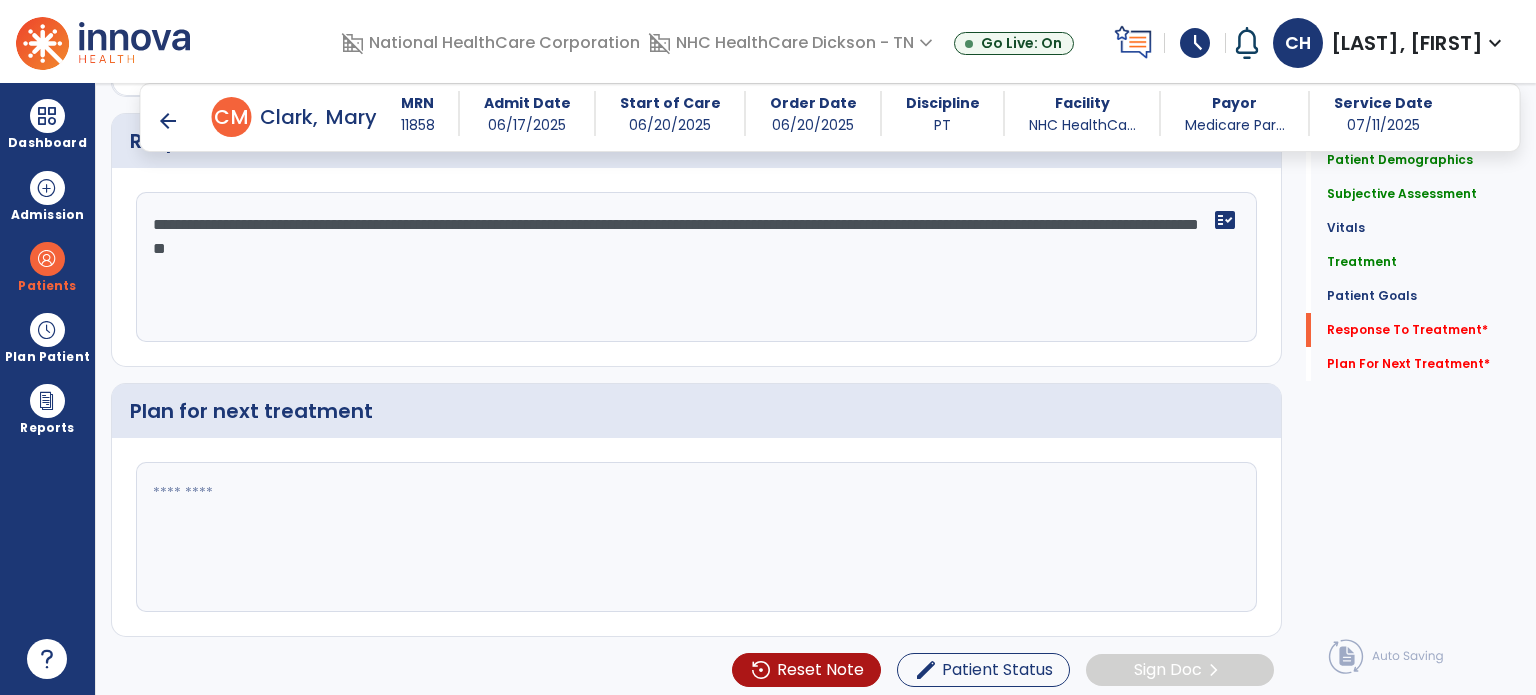 type on "**********" 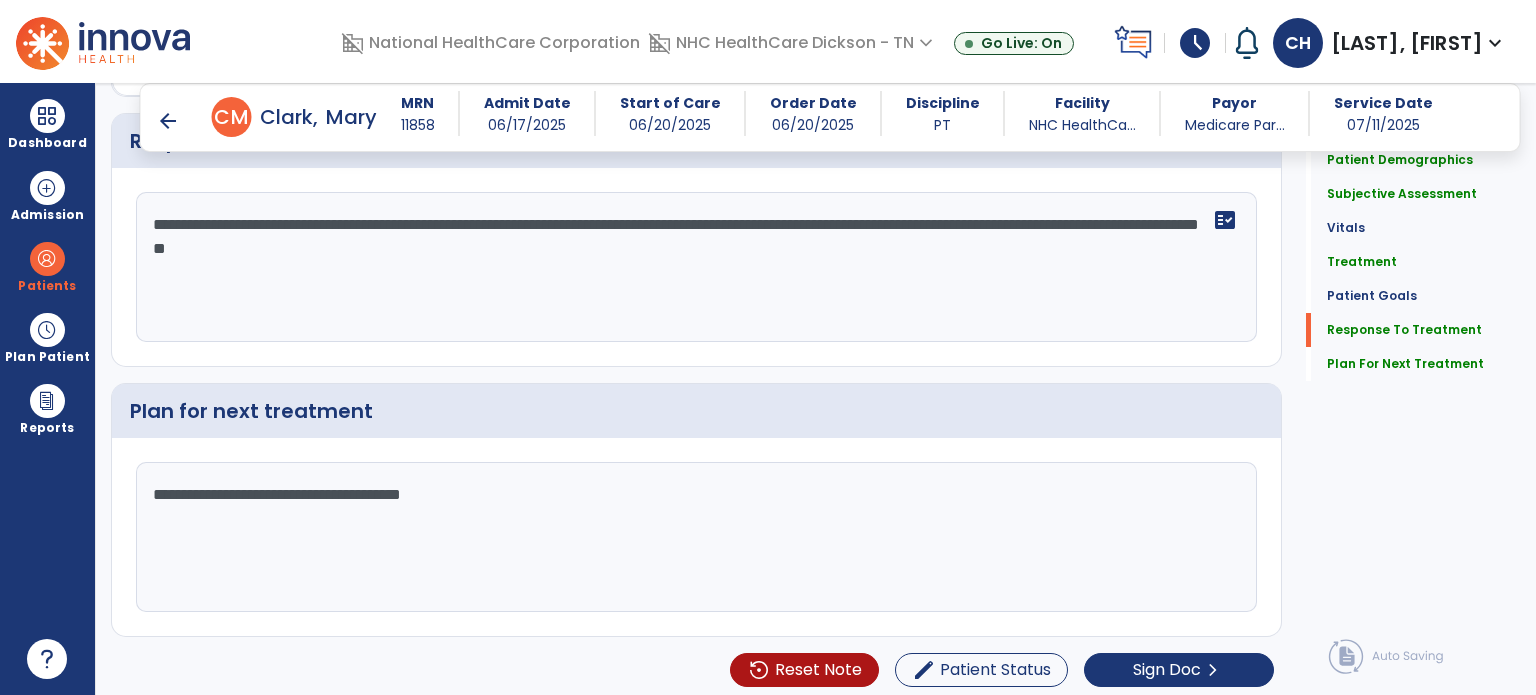 type on "**********" 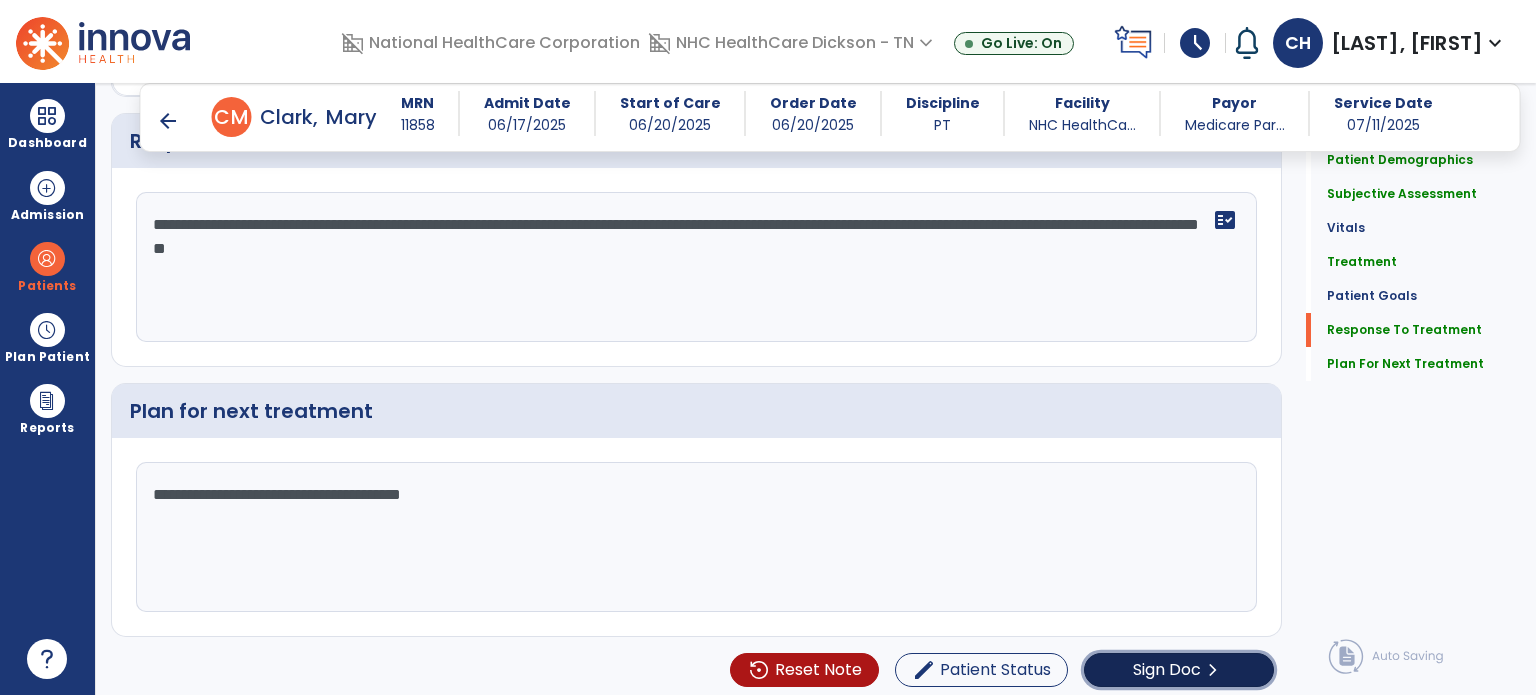 click on "Sign Doc" 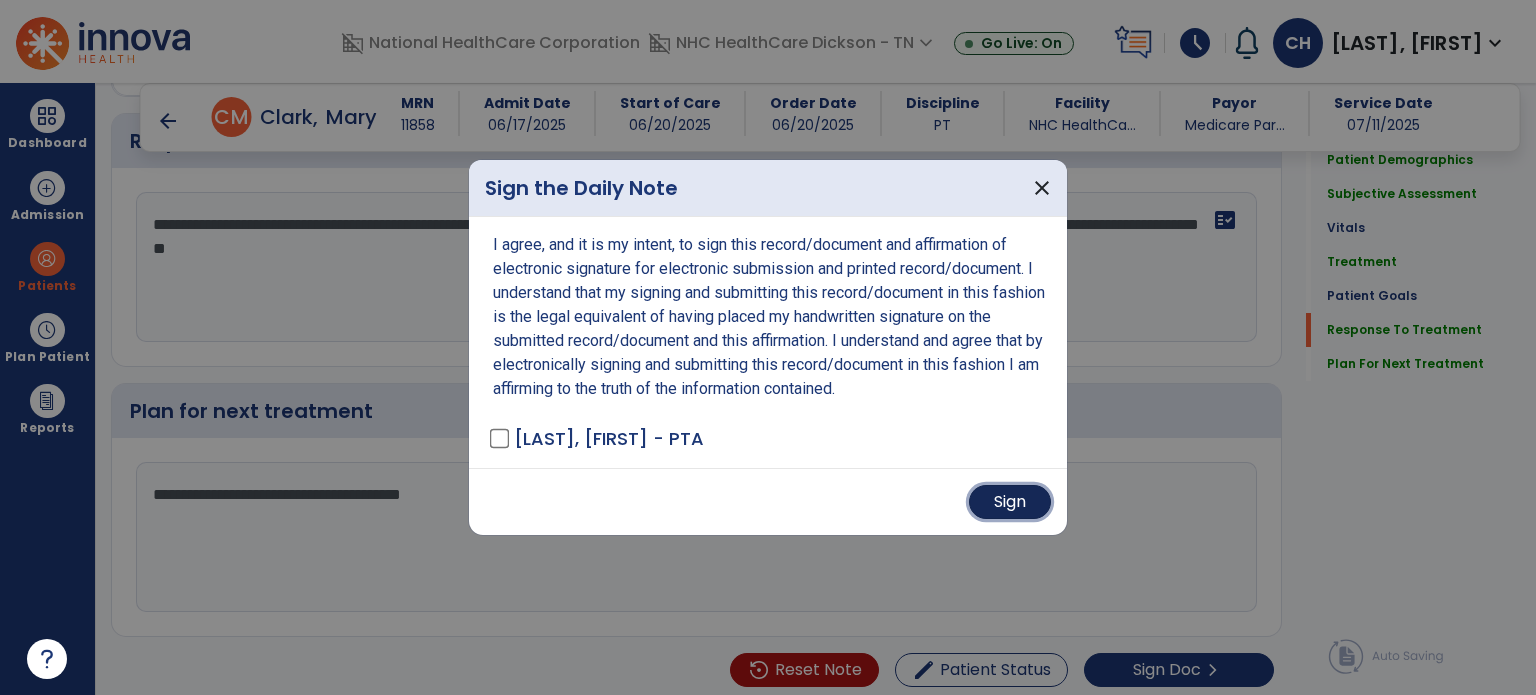 click on "Sign" at bounding box center (1010, 502) 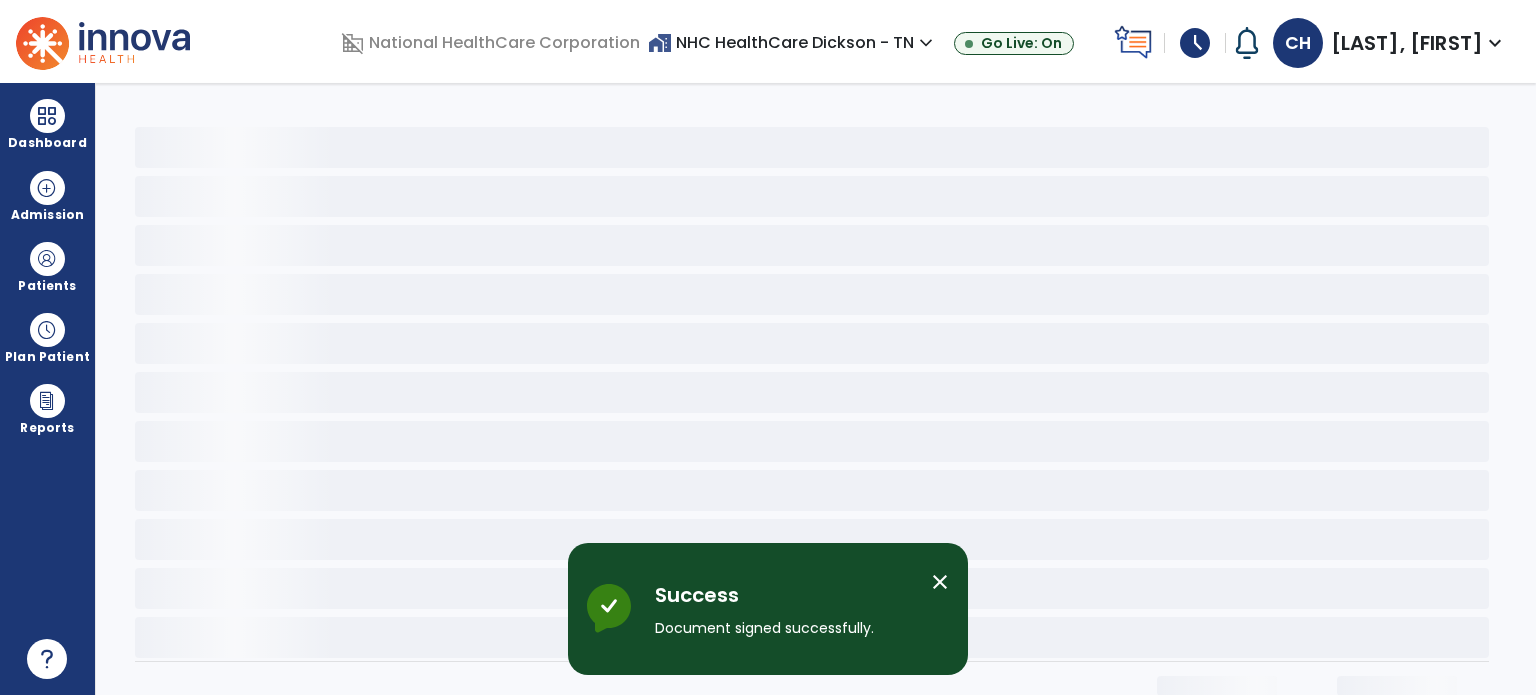 scroll, scrollTop: 0, scrollLeft: 0, axis: both 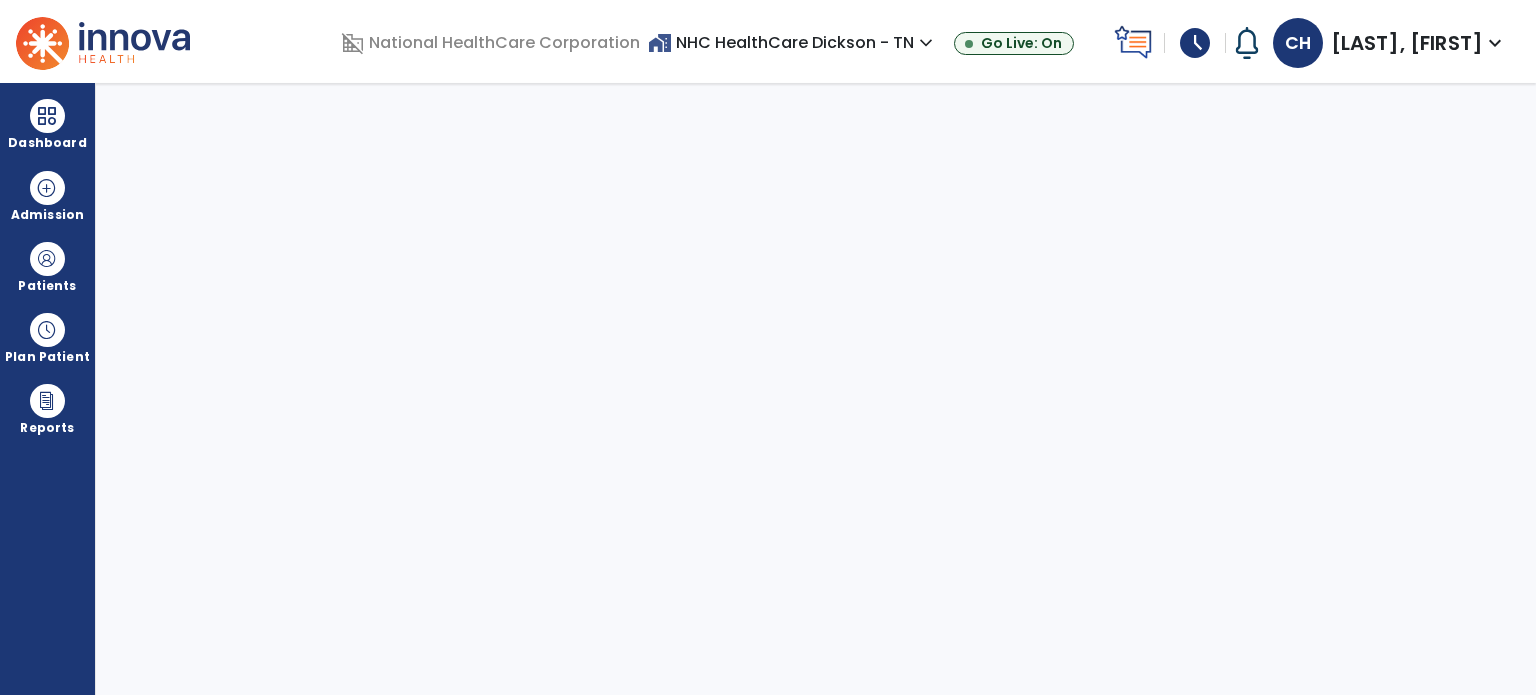 select on "****" 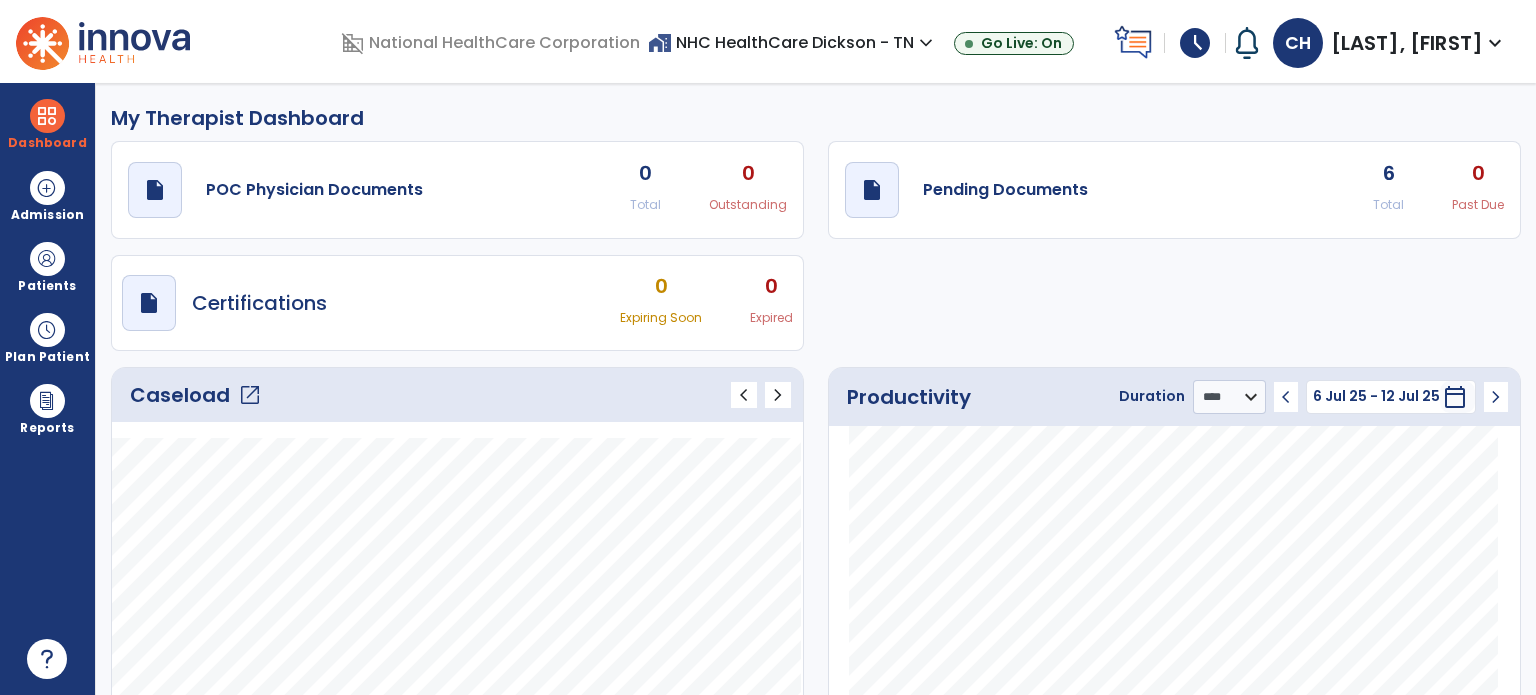 click on "draft   open_in_new  Pending Documents 6 Total 0 Past Due" 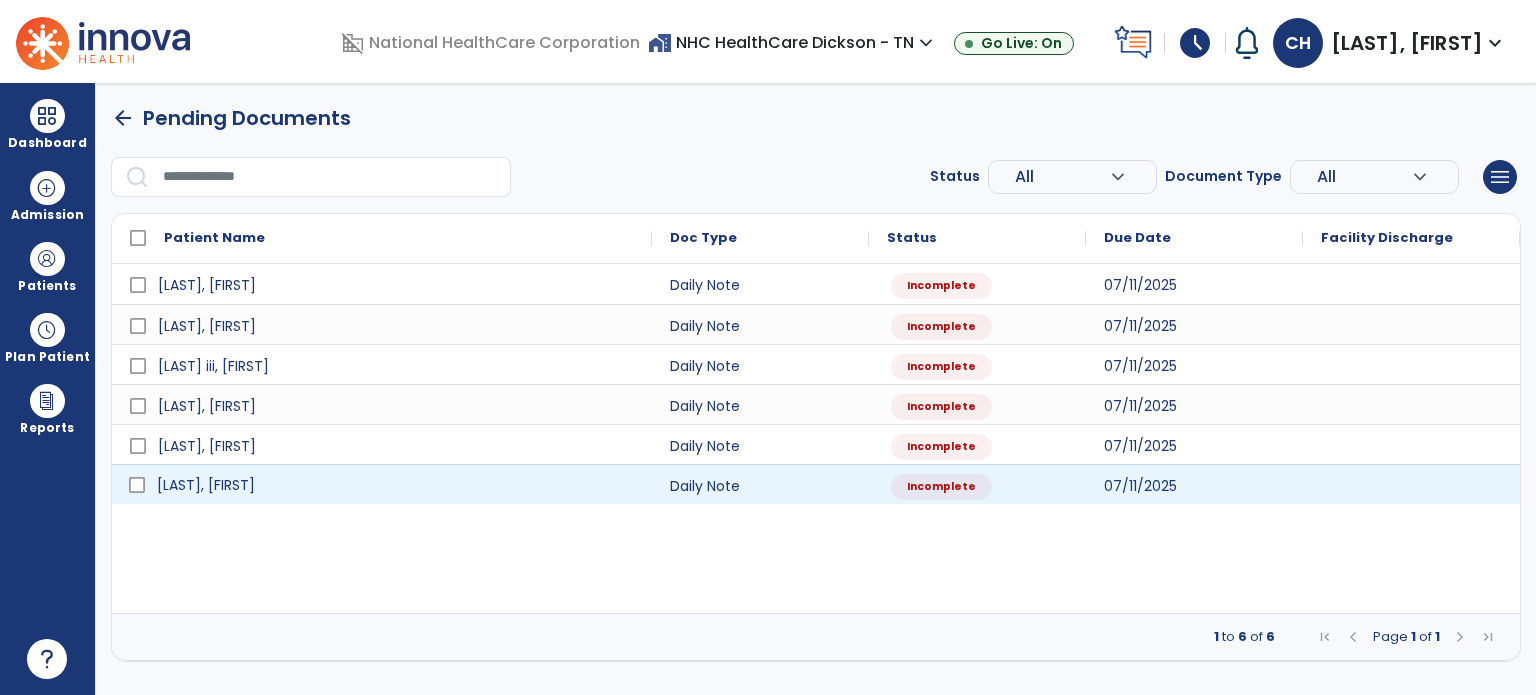 click on "[LAST], [FIRST]" at bounding box center (396, 485) 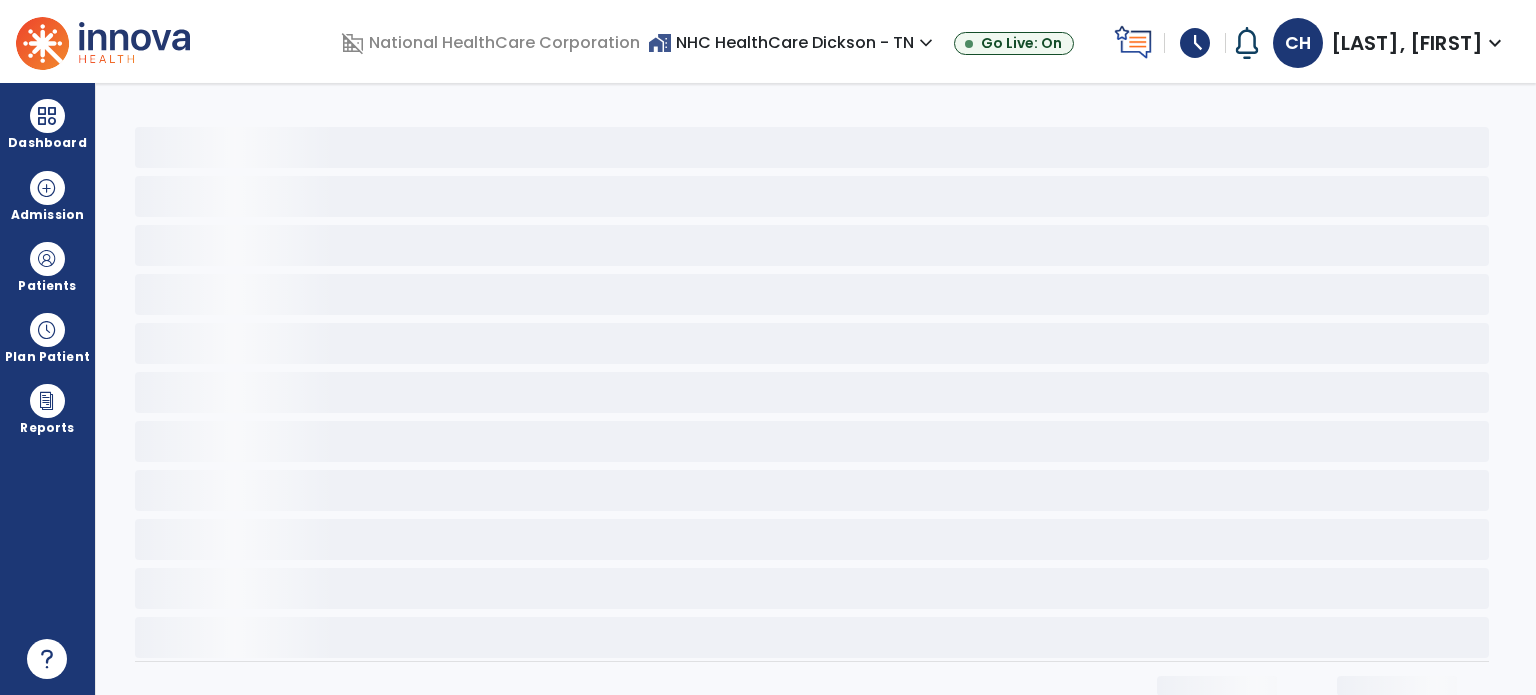 select on "*" 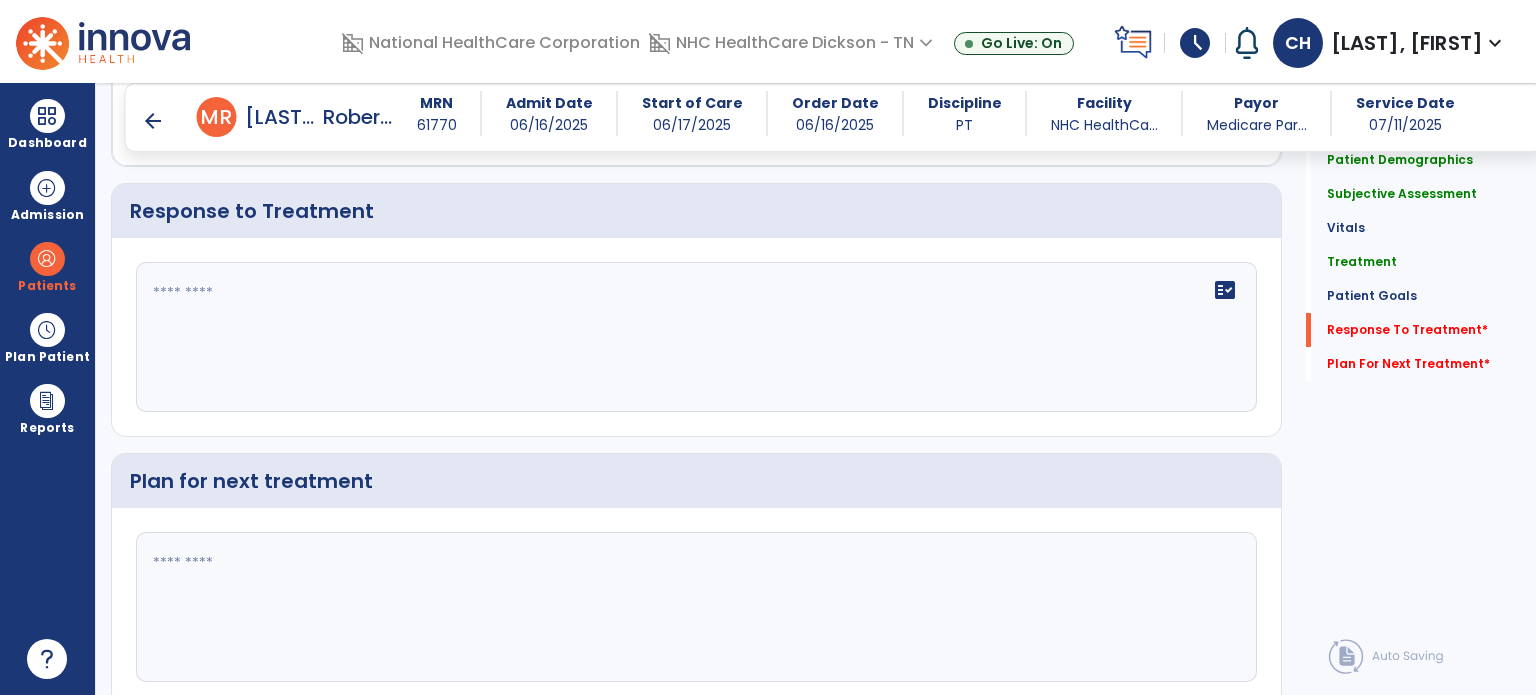 scroll, scrollTop: 2927, scrollLeft: 0, axis: vertical 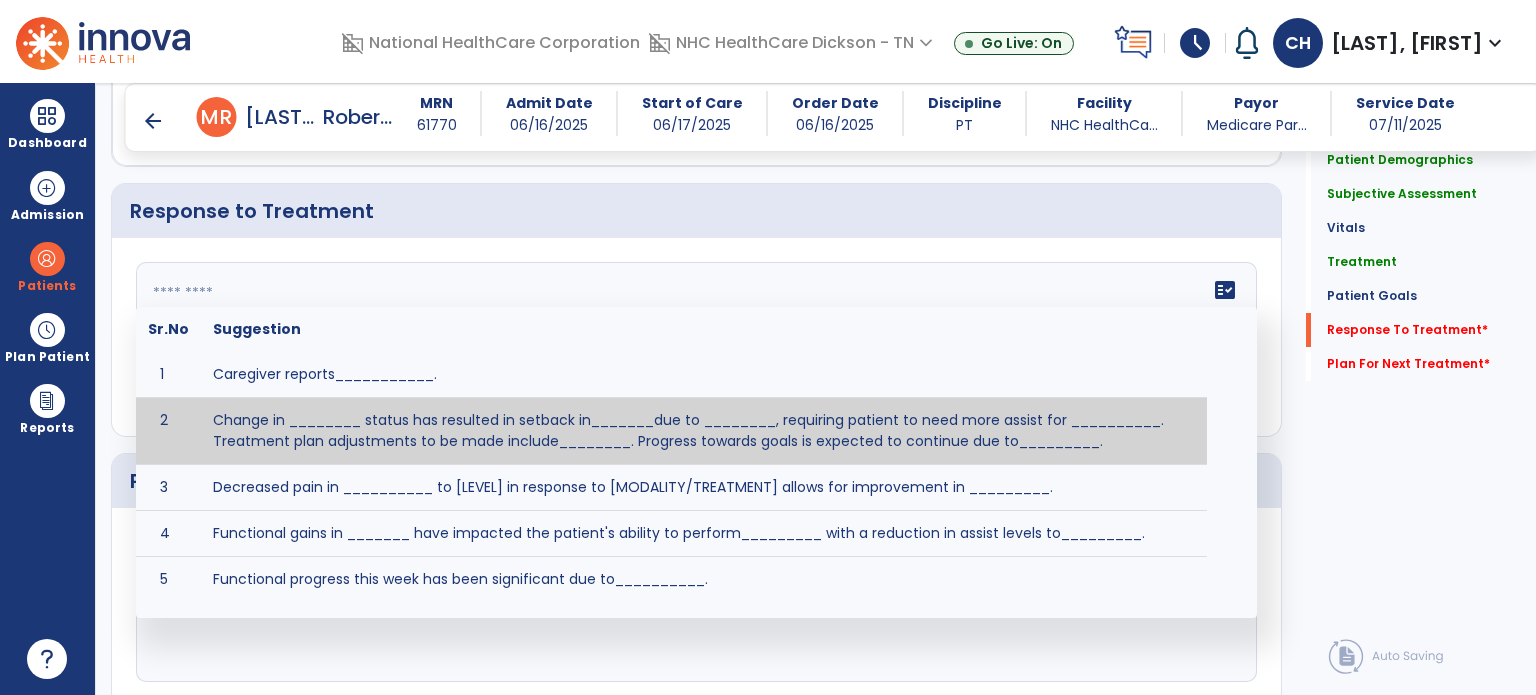 click on "fact_check  Sr.No Suggestion 1 Caregiver reports___________. 2 Change in ________ status has resulted in setback in_______due to ________, requiring patient to need more assist for __________.   Treatment plan adjustments to be made include________.  Progress towards goals is expected to continue due to_________. 3 Decreased pain in __________ to [LEVEL] in response to [MODALITY/TREATMENT] allows for improvement in _________. 4 Functional gains in _______ have impacted the patient's ability to perform_________ with a reduction in assist levels to_________. 5 Functional progress this week has been significant due to__________. 6 Gains in ________ have improved the patient's ability to perform ______with decreased levels of assist to___________. 7 Improvement in ________allows patient to tolerate higher levels of challenges in_________. 8 Pain in [AREA] has decreased to [LEVEL] in response to [TREATMENT/MODALITY], allowing fore ease in completing__________. 9 10 11 12 13 14 15 16 17 18 19 20 21" 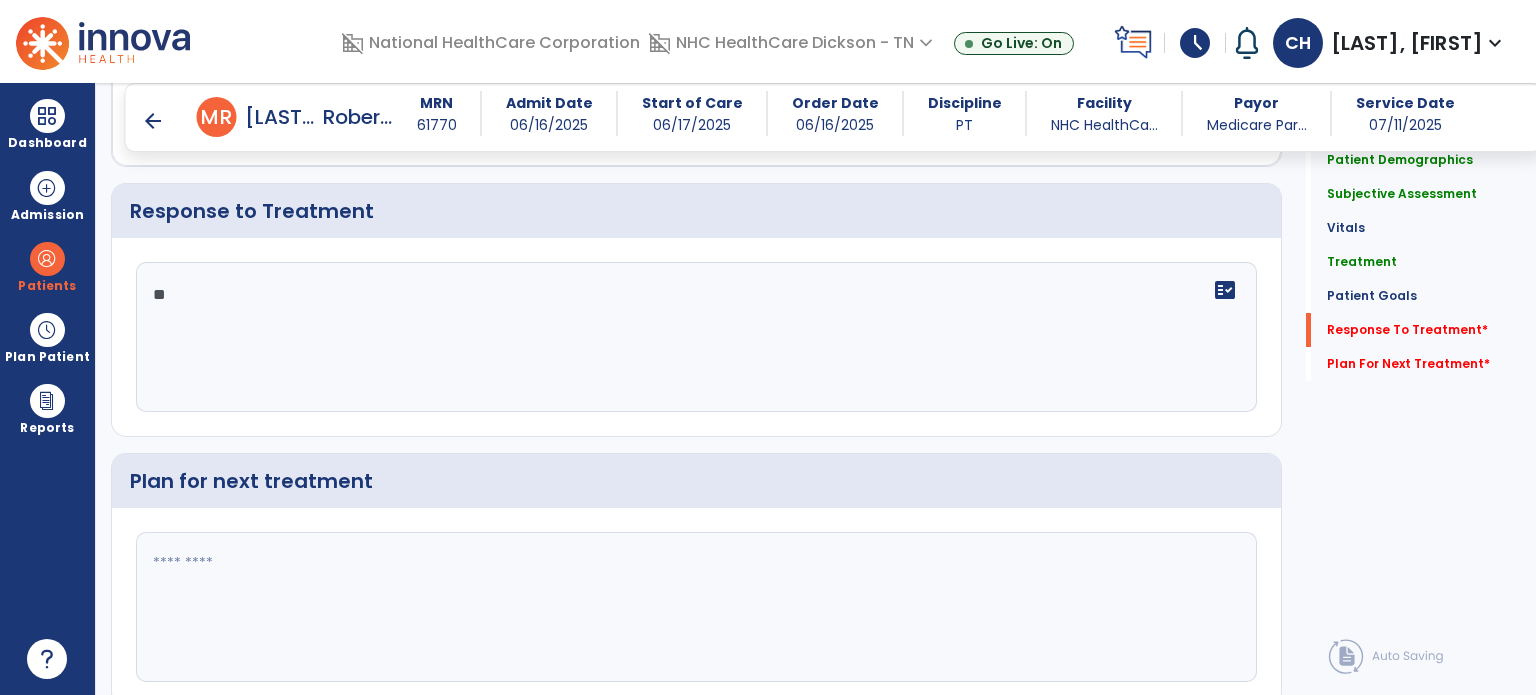 type on "*" 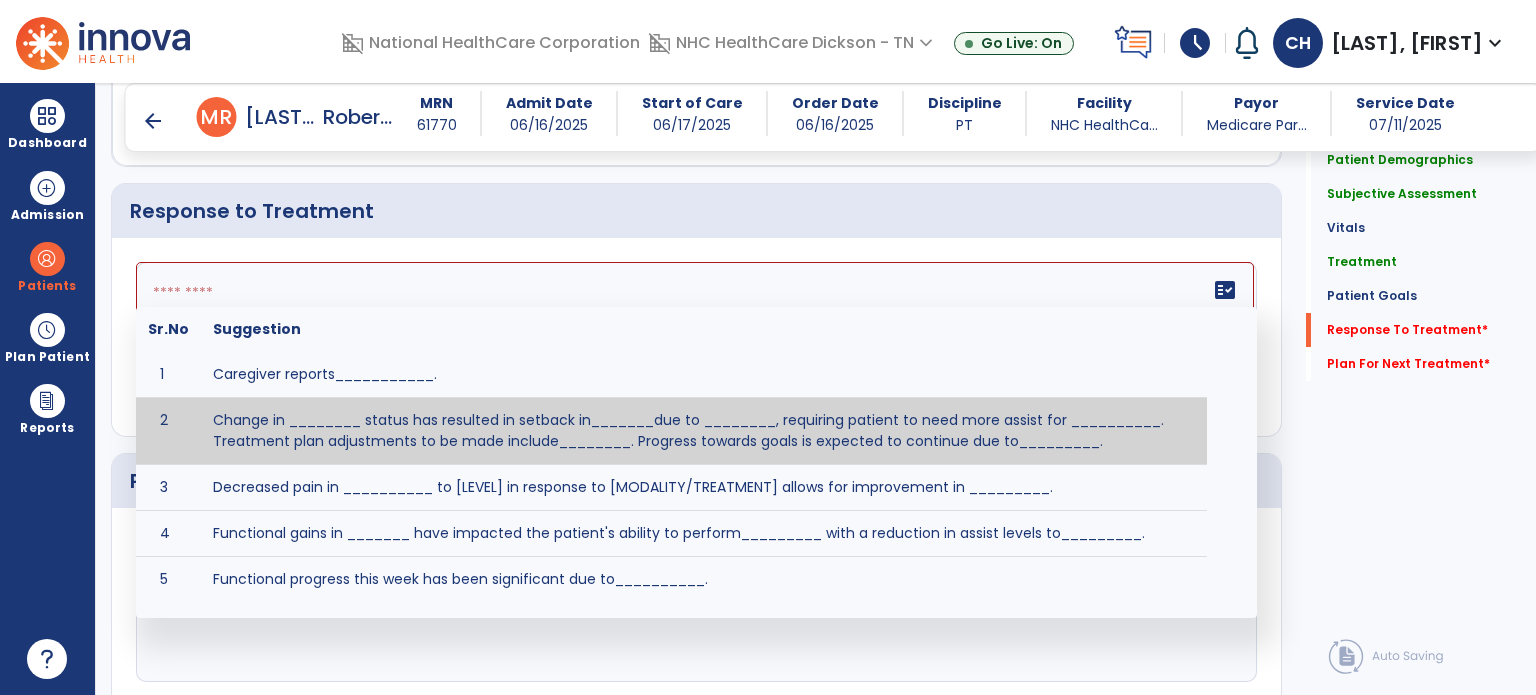 paste on "**********" 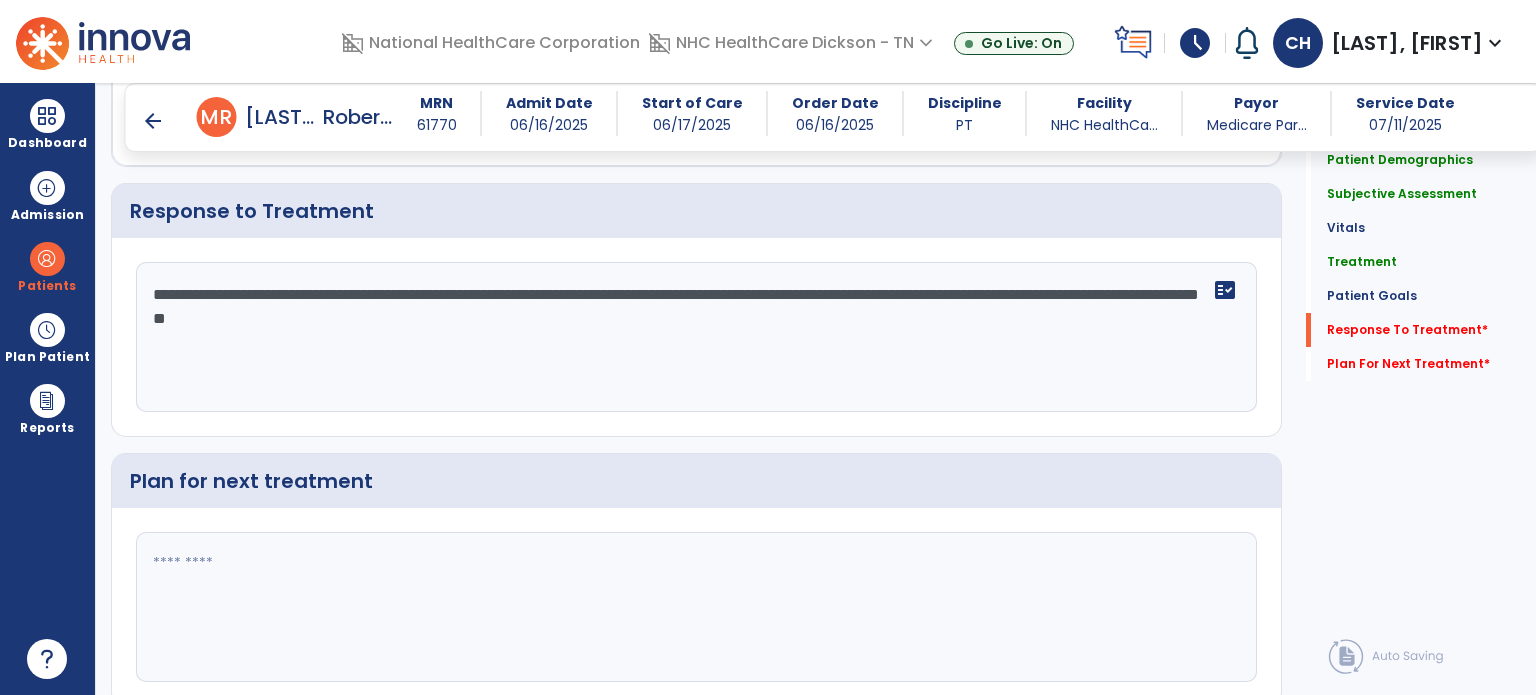type on "**********" 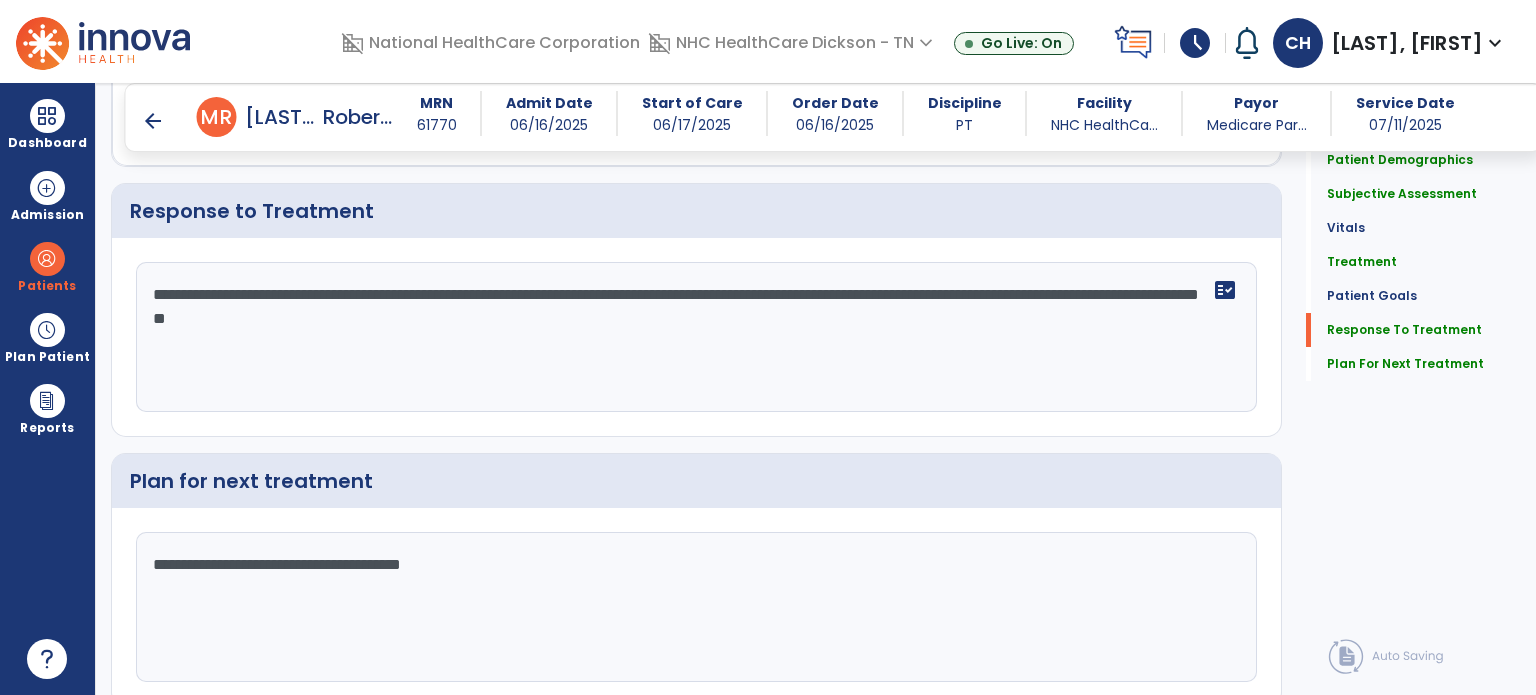 scroll, scrollTop: 2997, scrollLeft: 0, axis: vertical 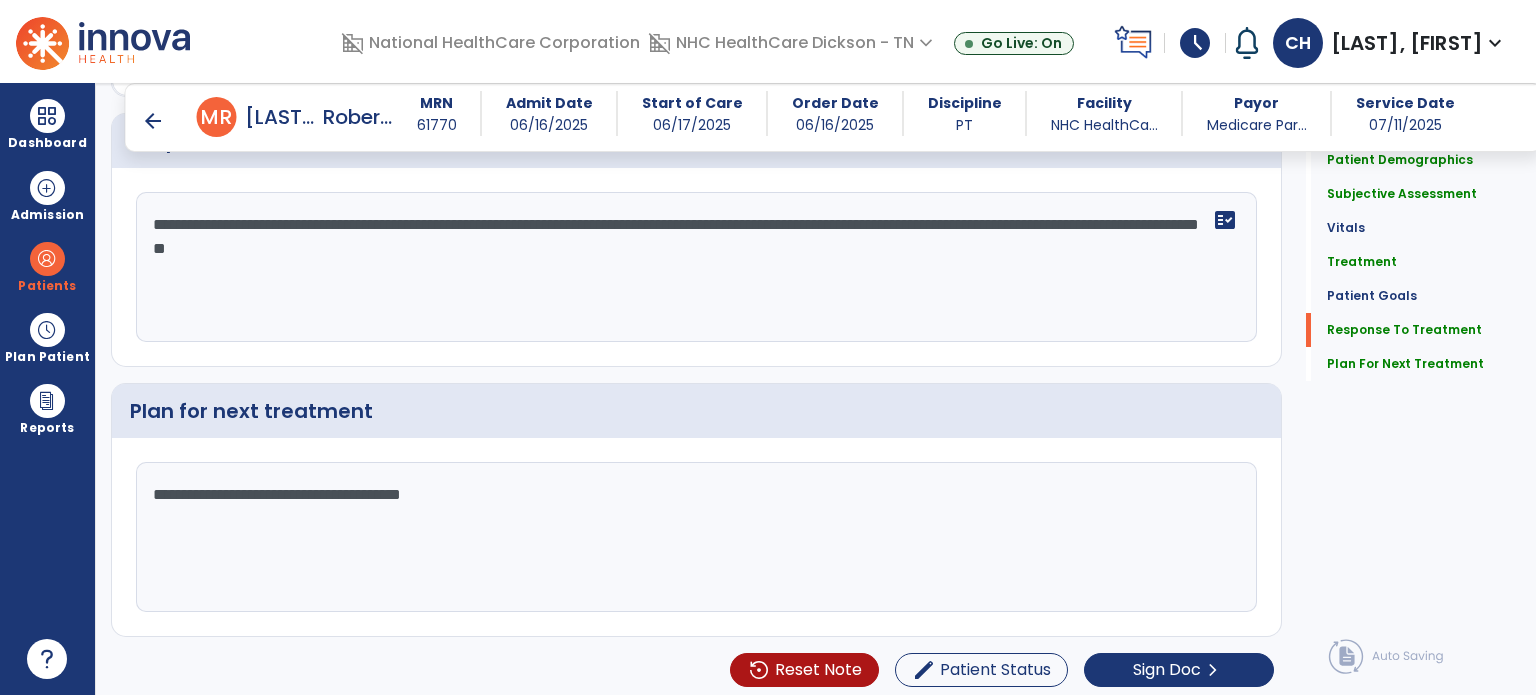 type on "**********" 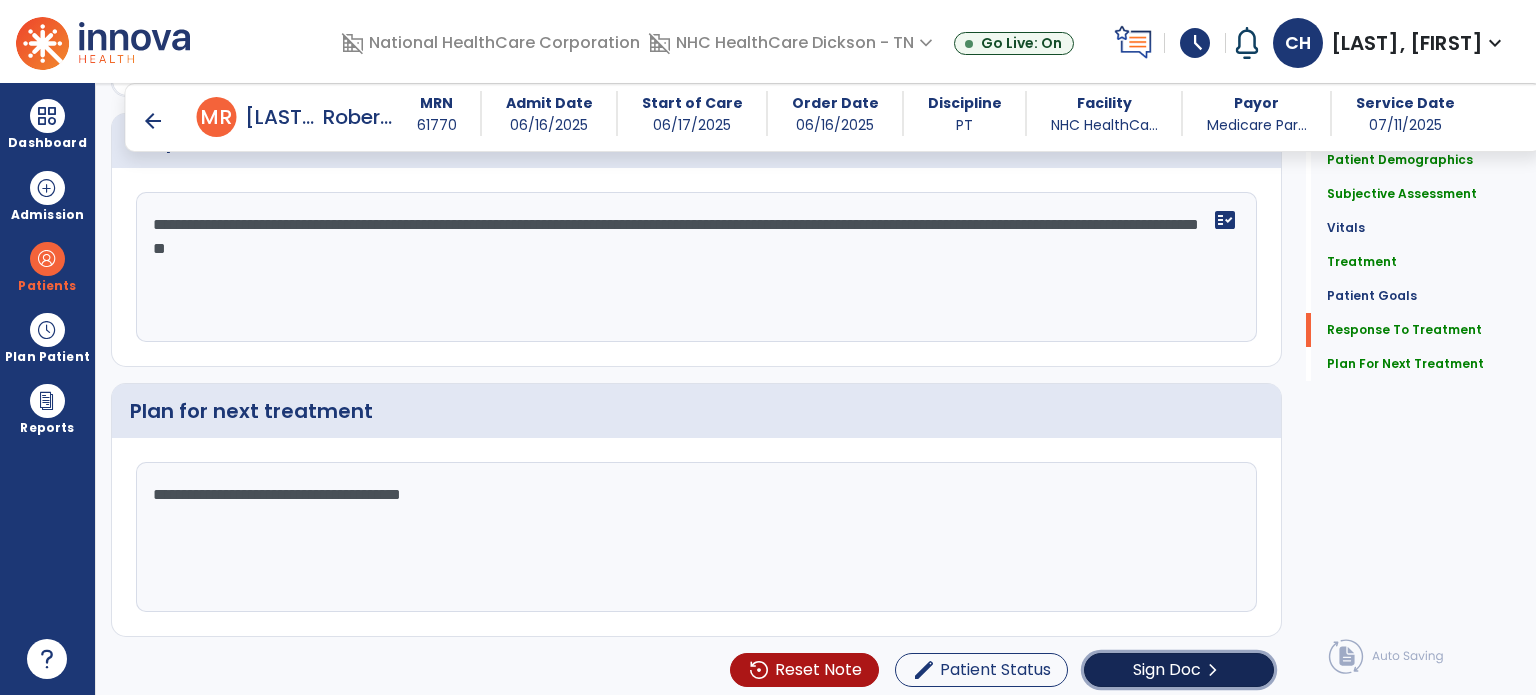 click on "Sign Doc" 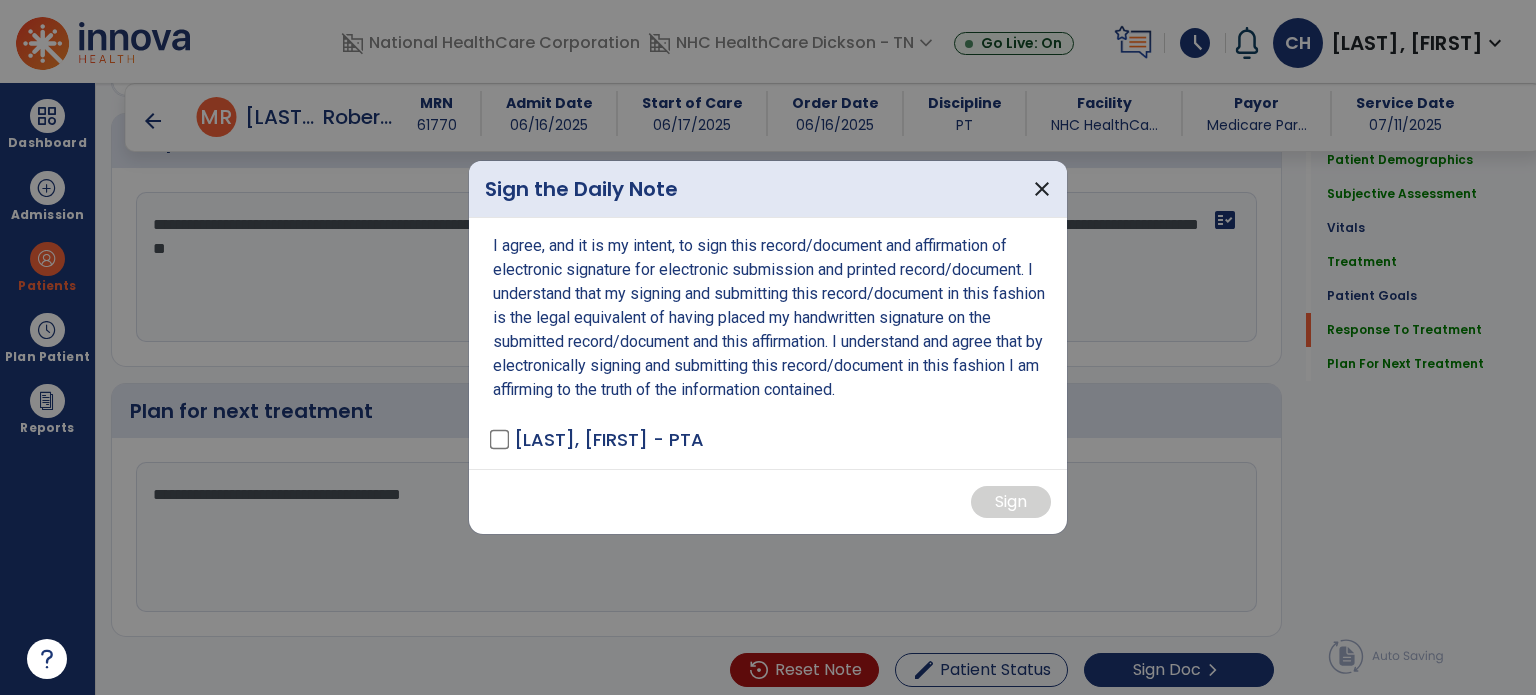 click on "I agree, and it is my intent, to sign this record/document and affirmation of electronic signature for electronic submission and printed record/document. I understand that my signing and submitting this record/document in this fashion is the legal equivalent of having placed my handwritten signature on the submitted record/document and this affirmation. I understand and agree that by electronically signing and submitting this record/document in this fashion I am affirming to the truth of the information contained.  Hemry, Claire   - PTA" at bounding box center (768, 343) 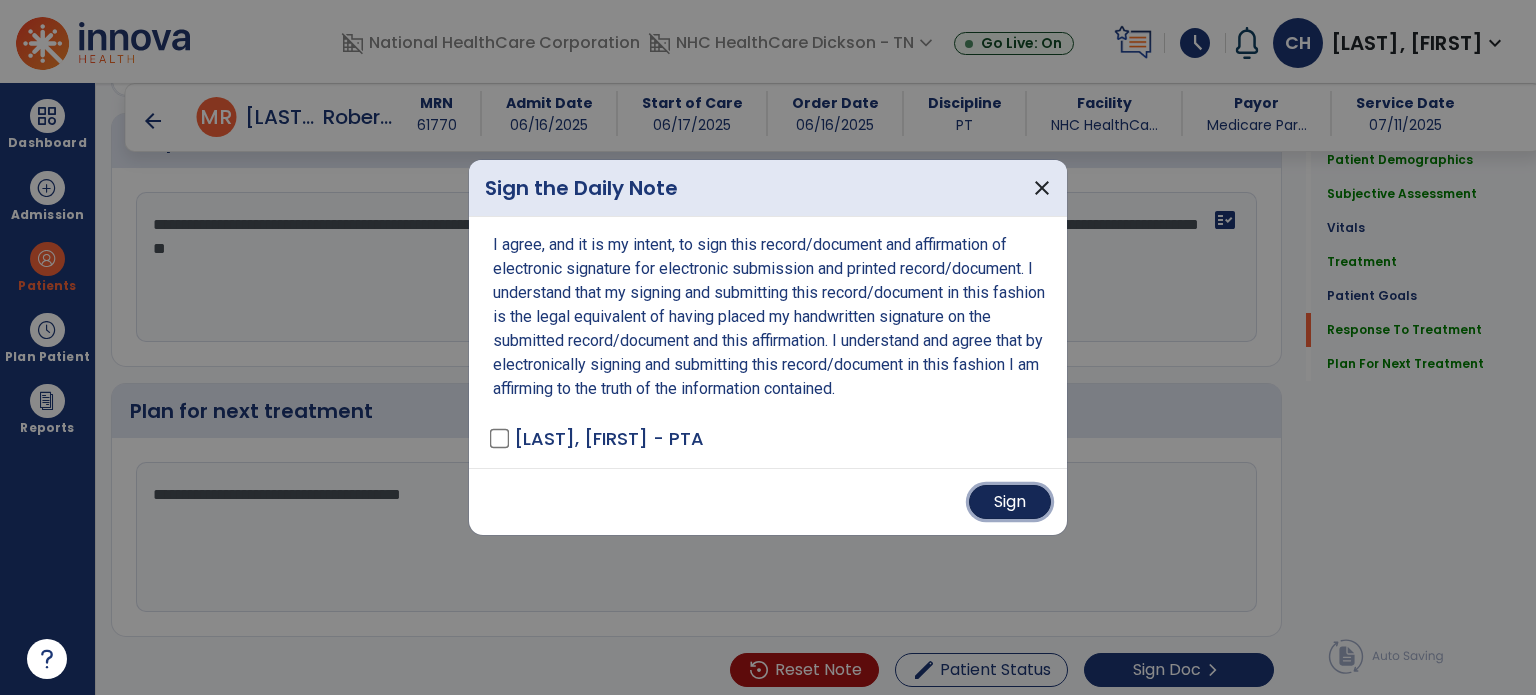 click on "Sign" at bounding box center (1010, 502) 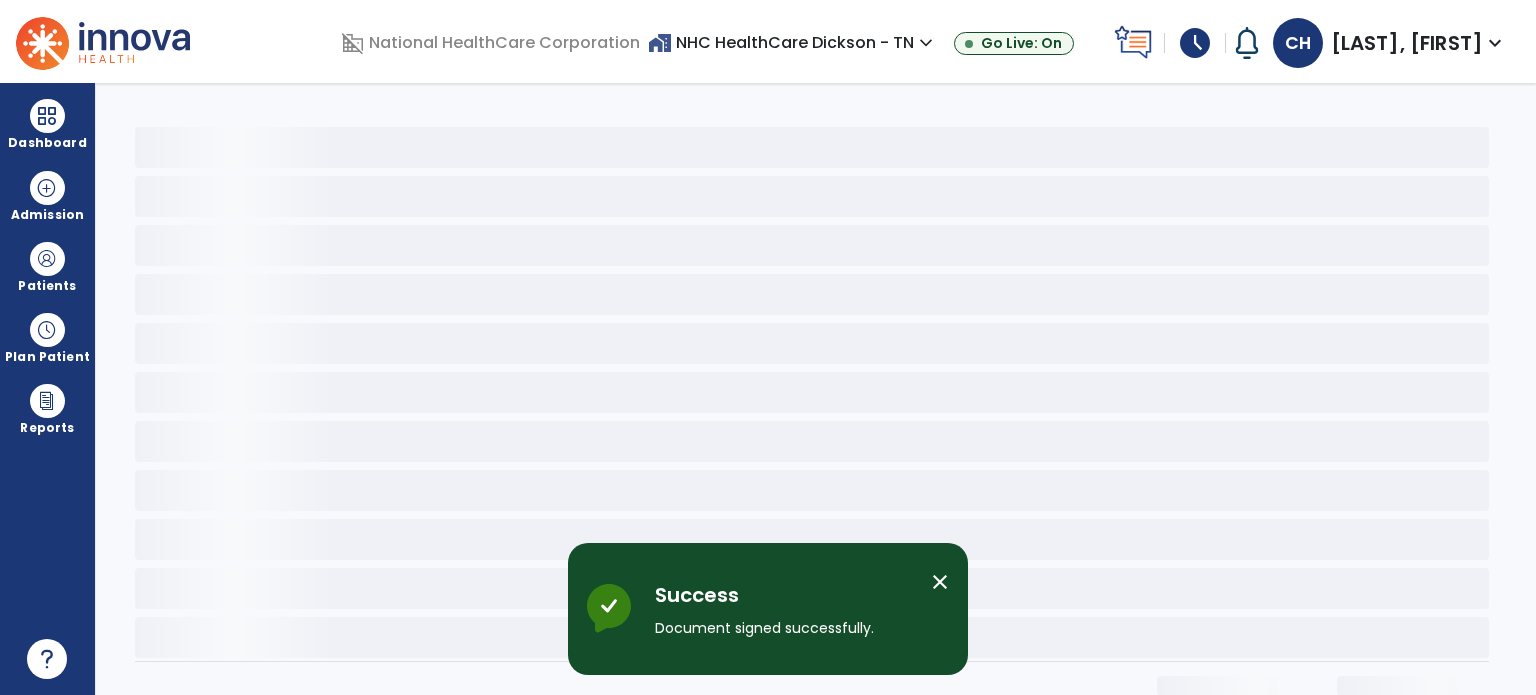 scroll, scrollTop: 0, scrollLeft: 0, axis: both 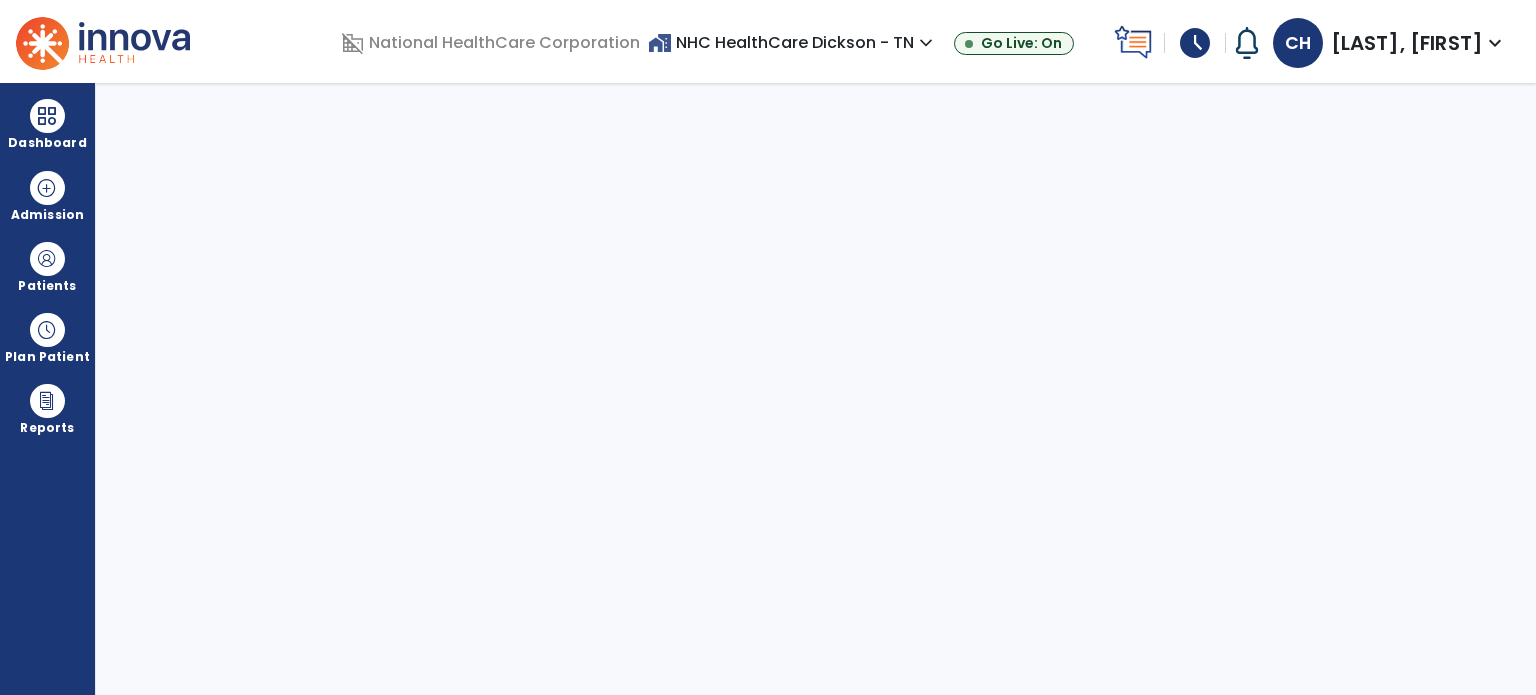 select on "****" 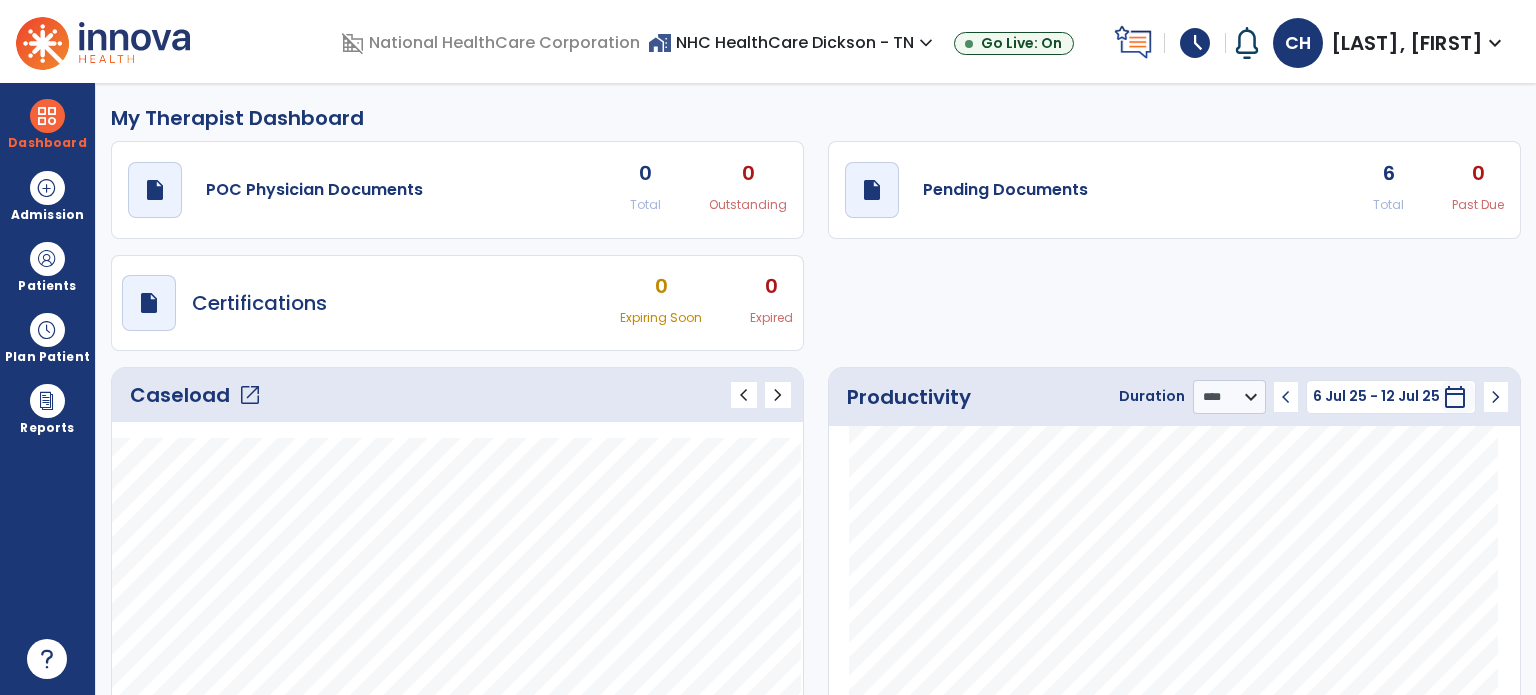 click on "open_in_new" 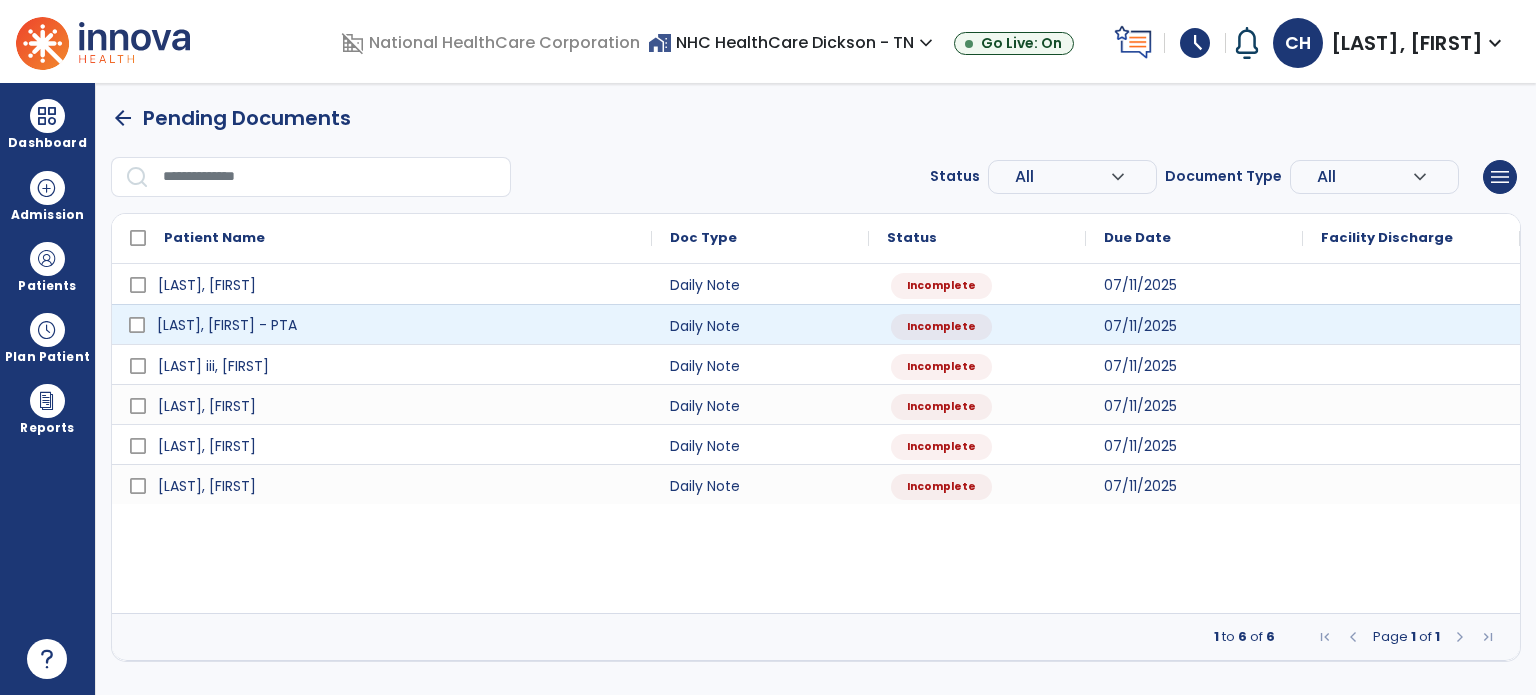 click on "[LAST], [FIRST]   - PTA" at bounding box center [396, 325] 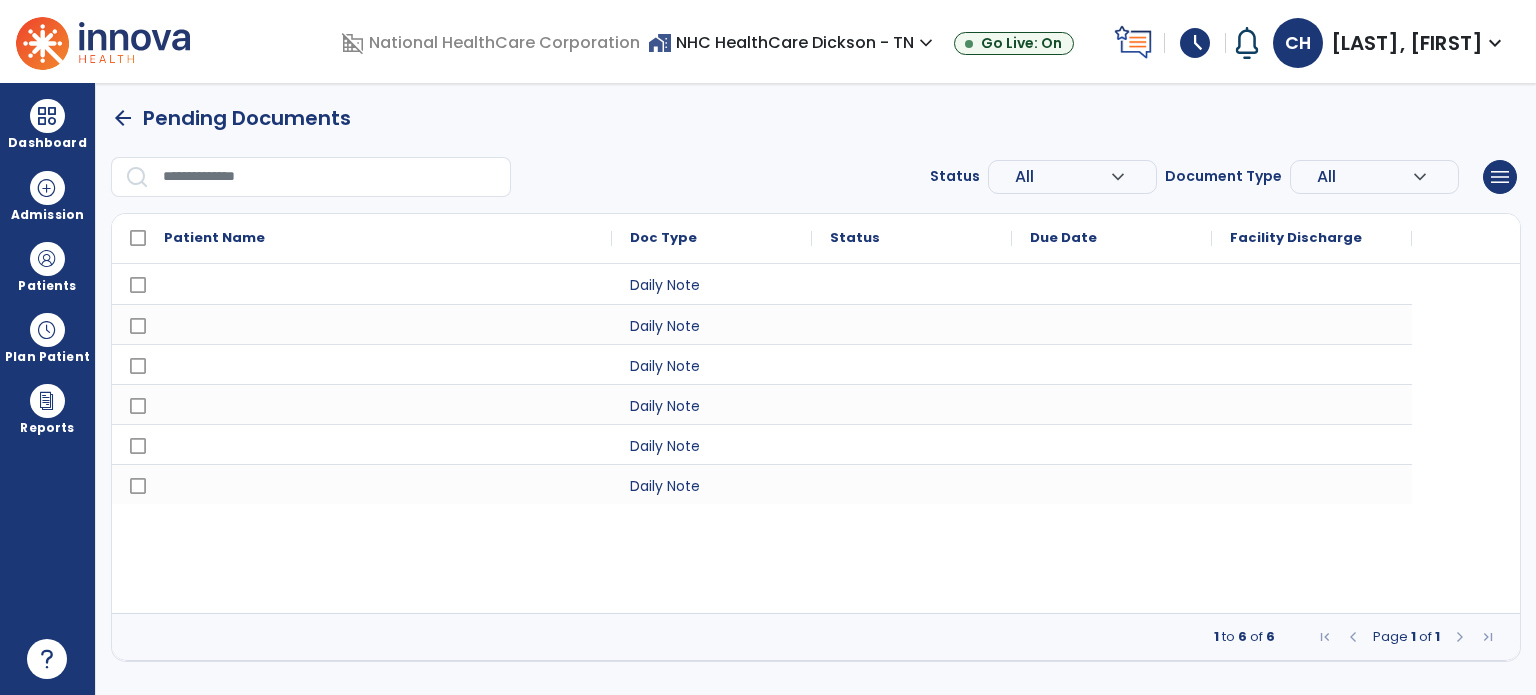 select on "*" 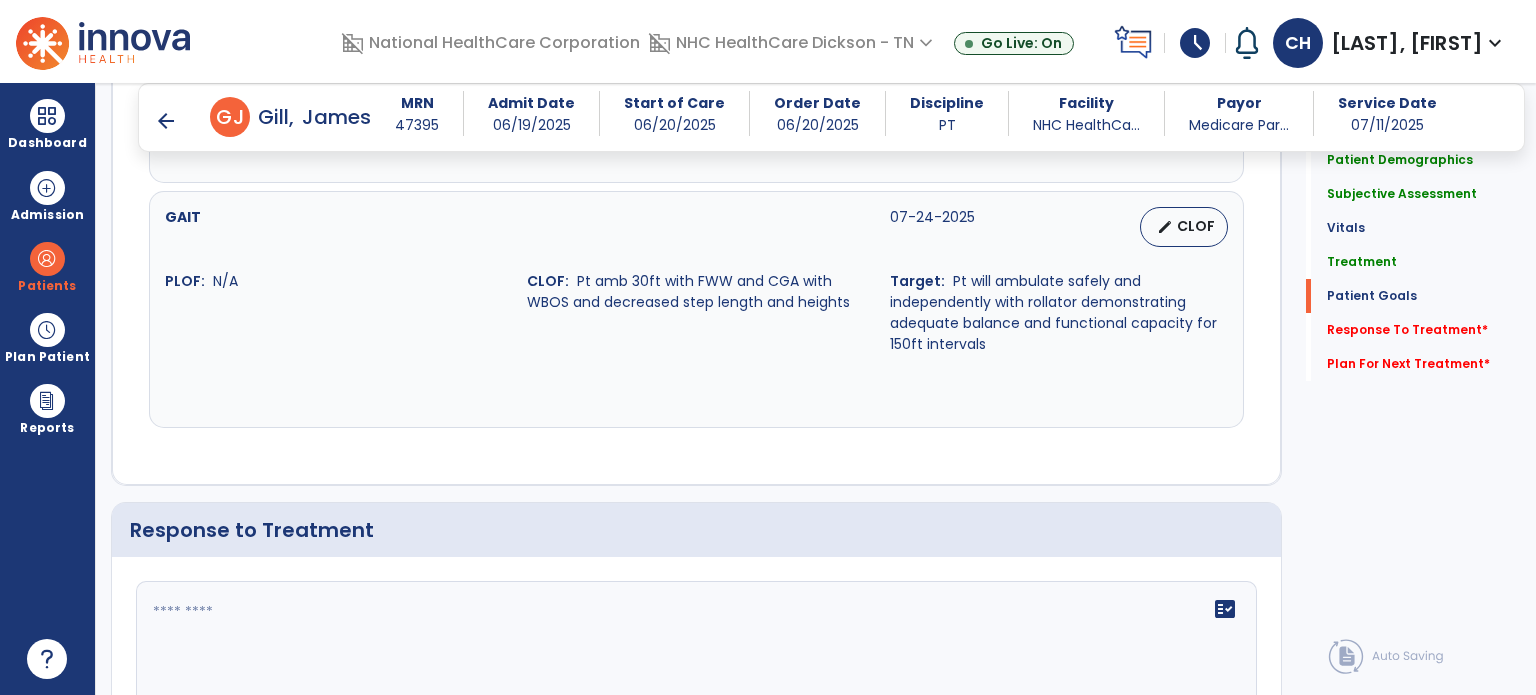 scroll, scrollTop: 2516, scrollLeft: 0, axis: vertical 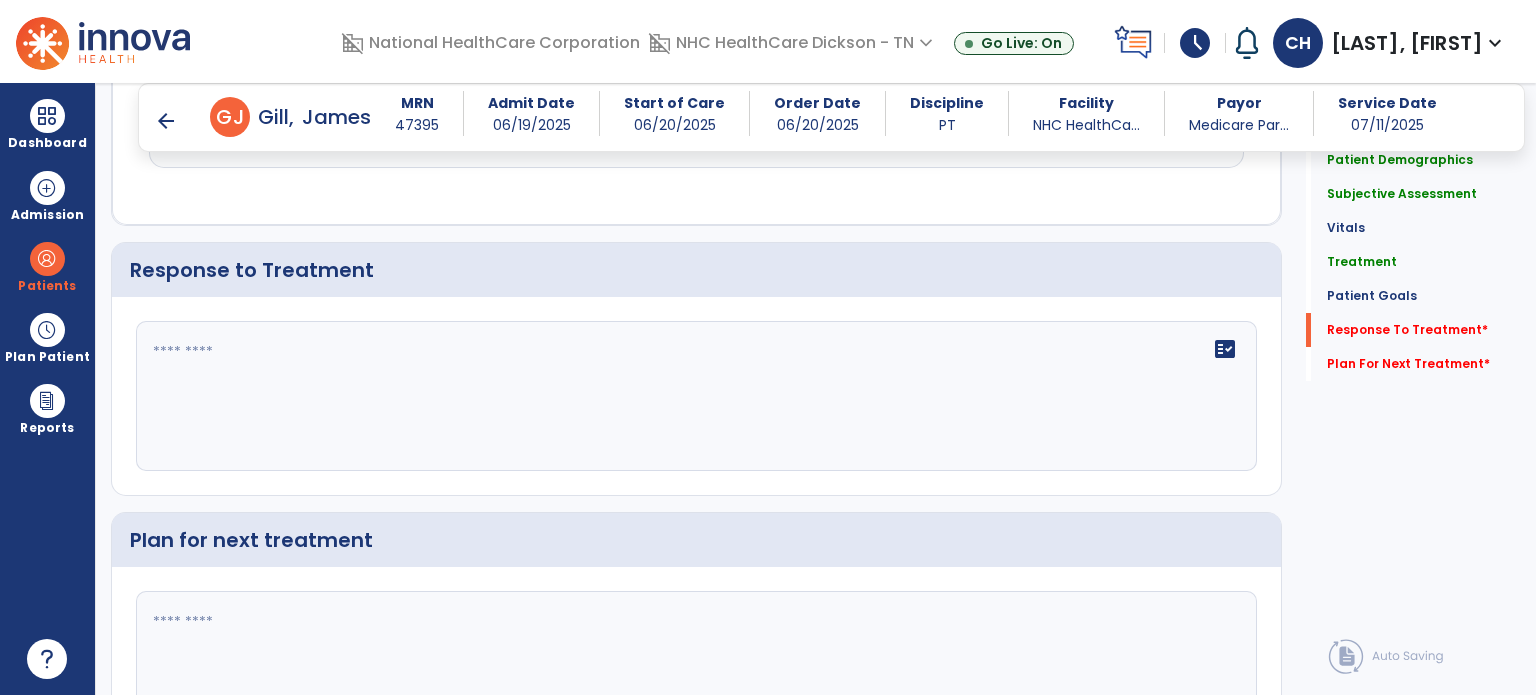 click on "fact_check" 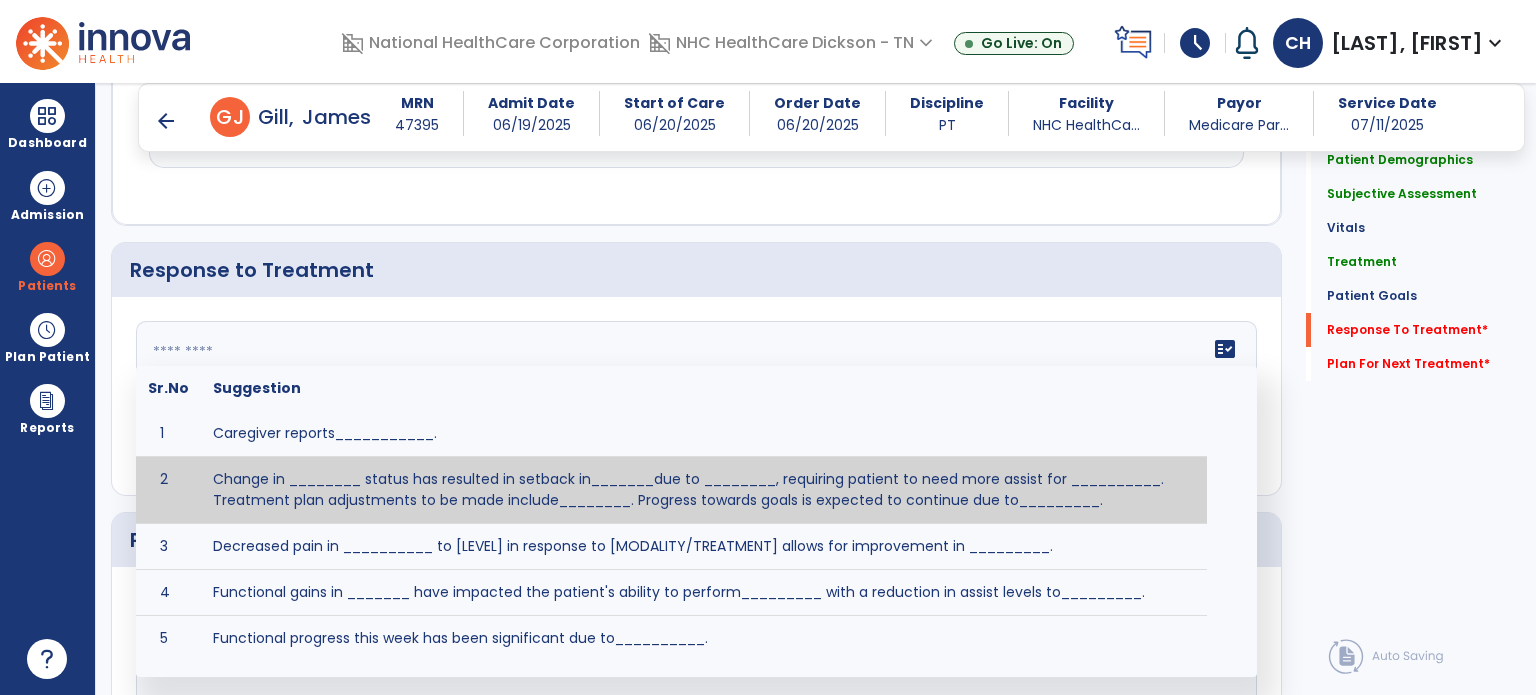 paste on "**********" 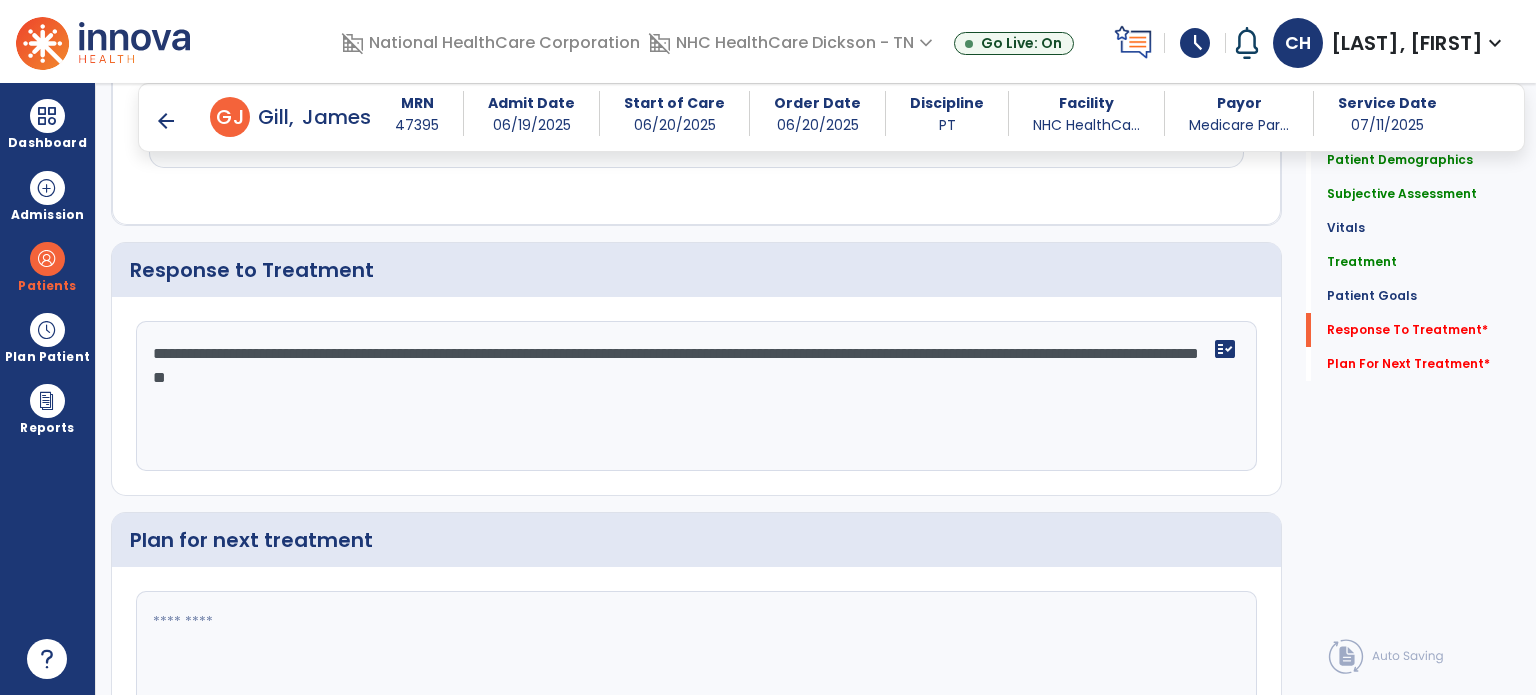 click on "**********" 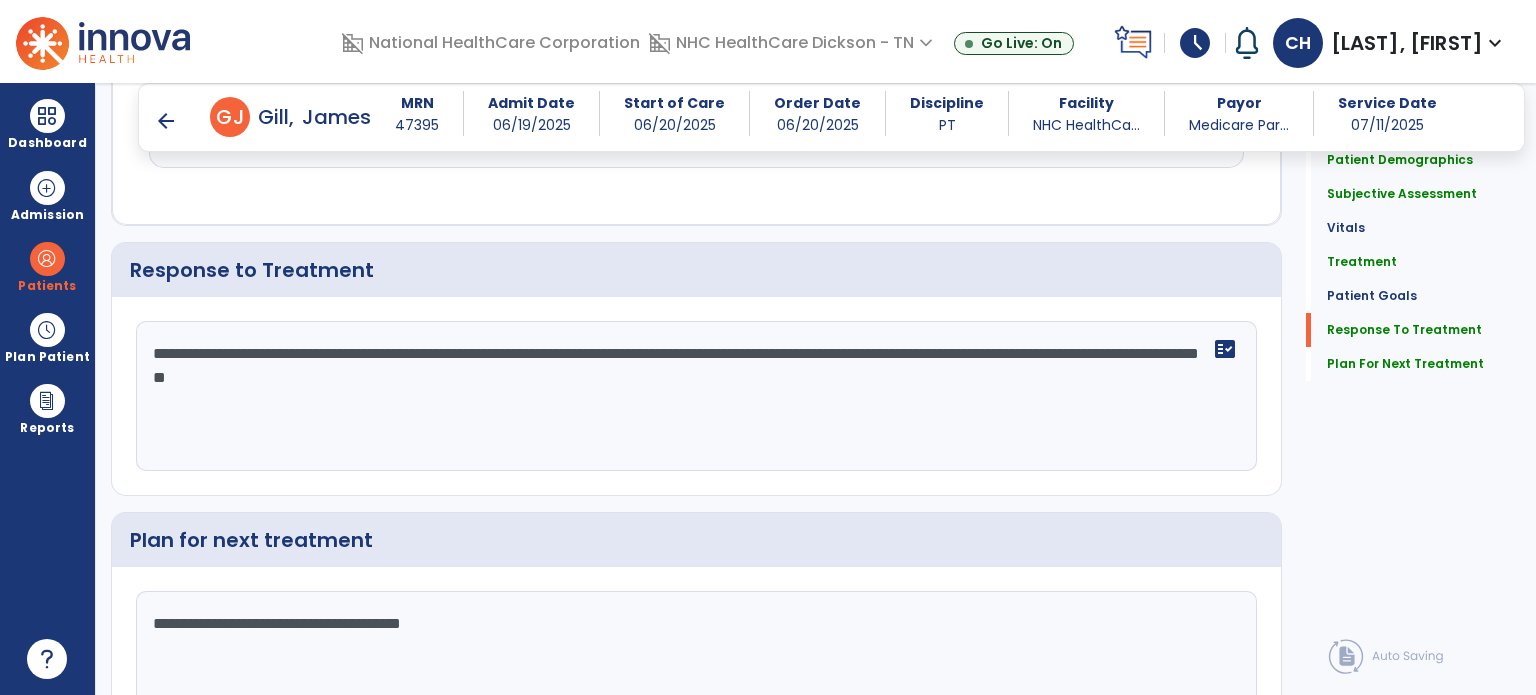 scroll, scrollTop: 2646, scrollLeft: 0, axis: vertical 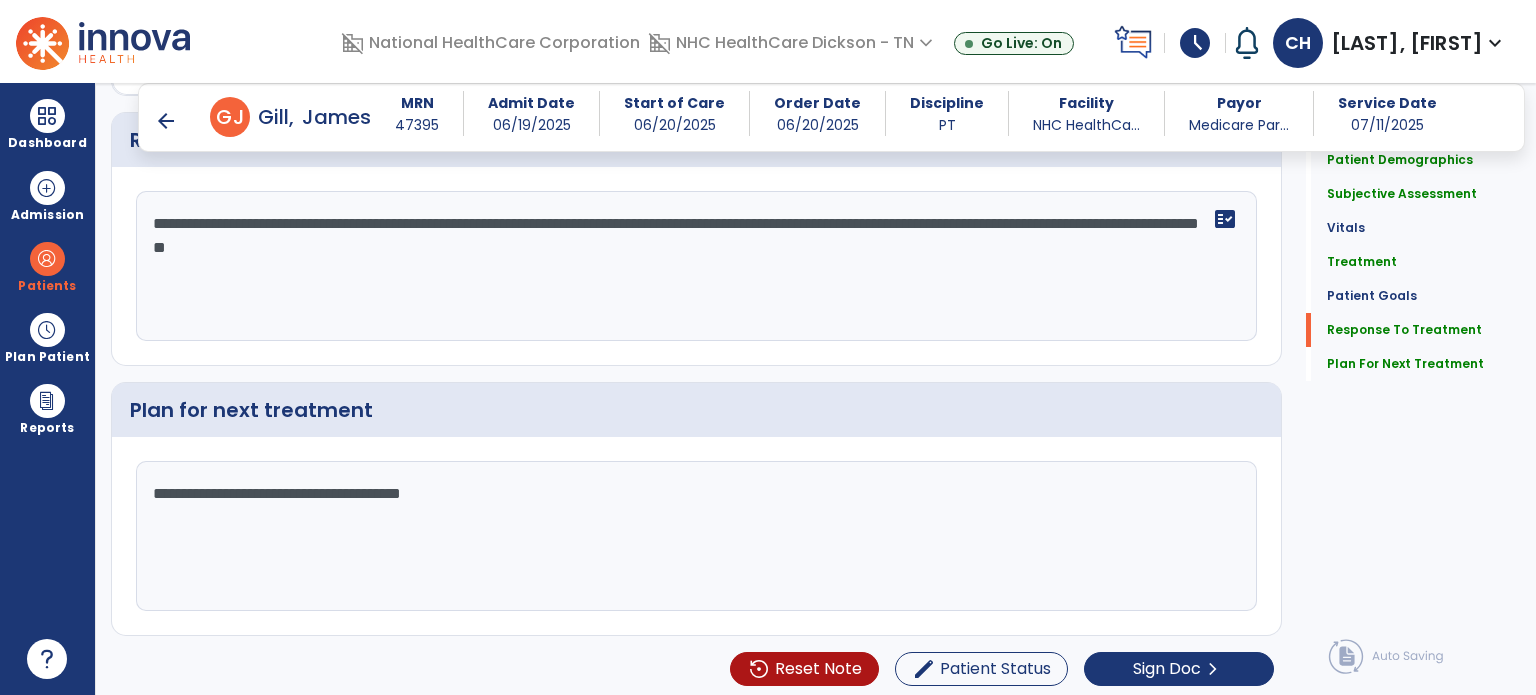 type on "**********" 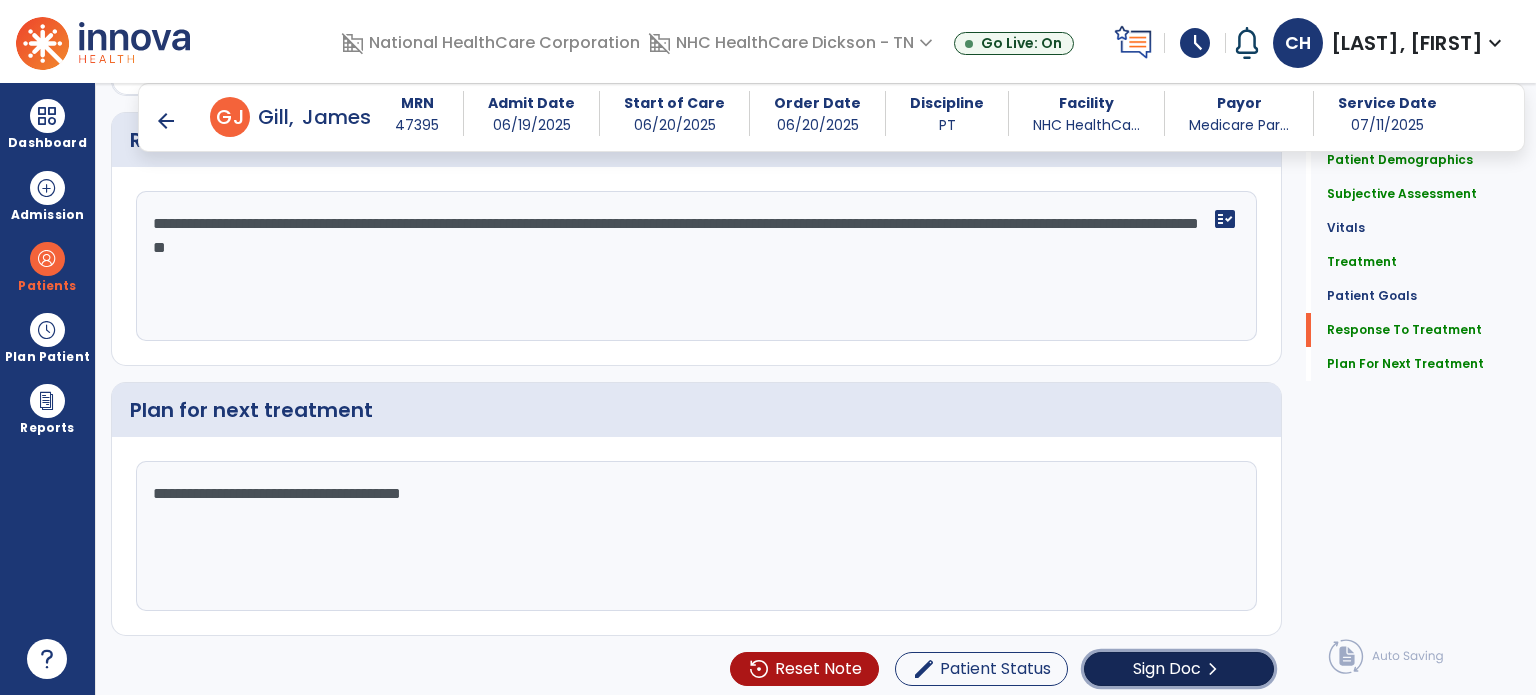 click on "Sign Doc" 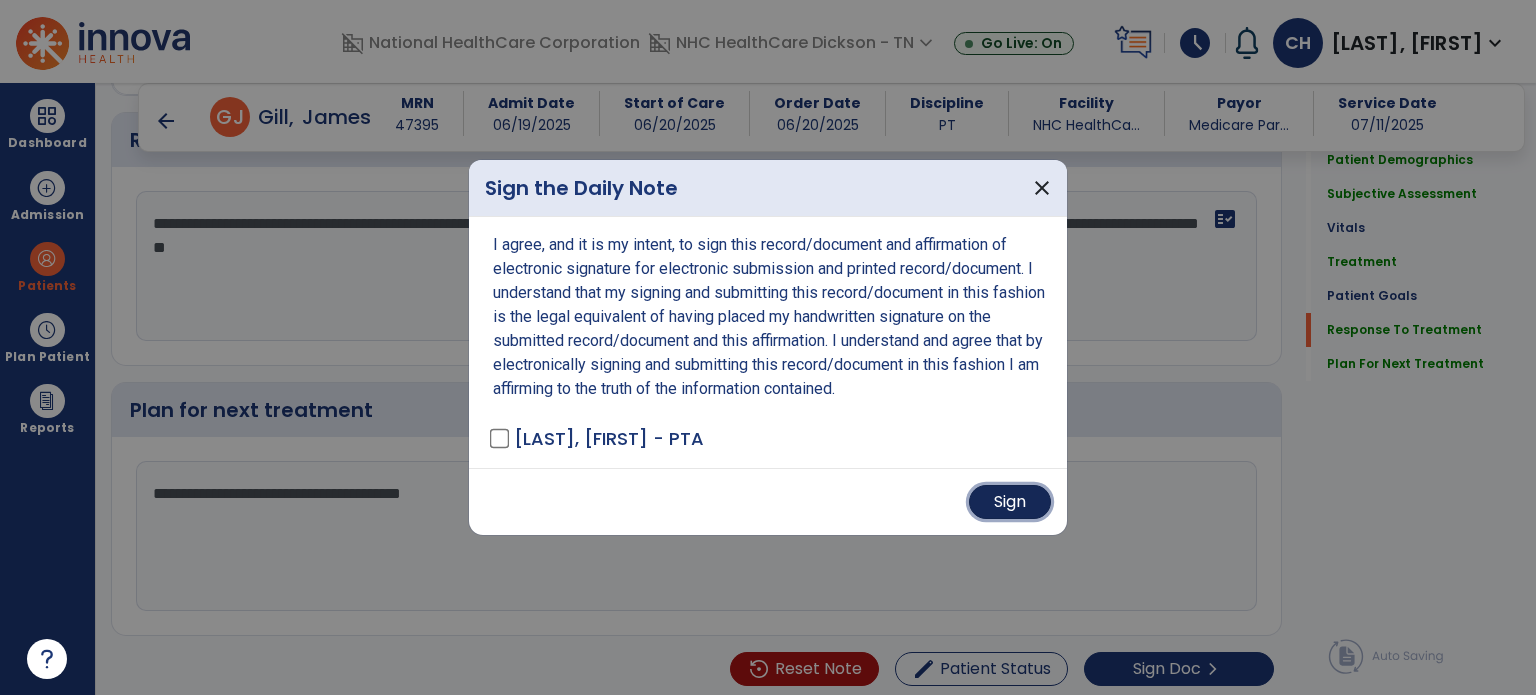 click on "Sign" at bounding box center [1010, 502] 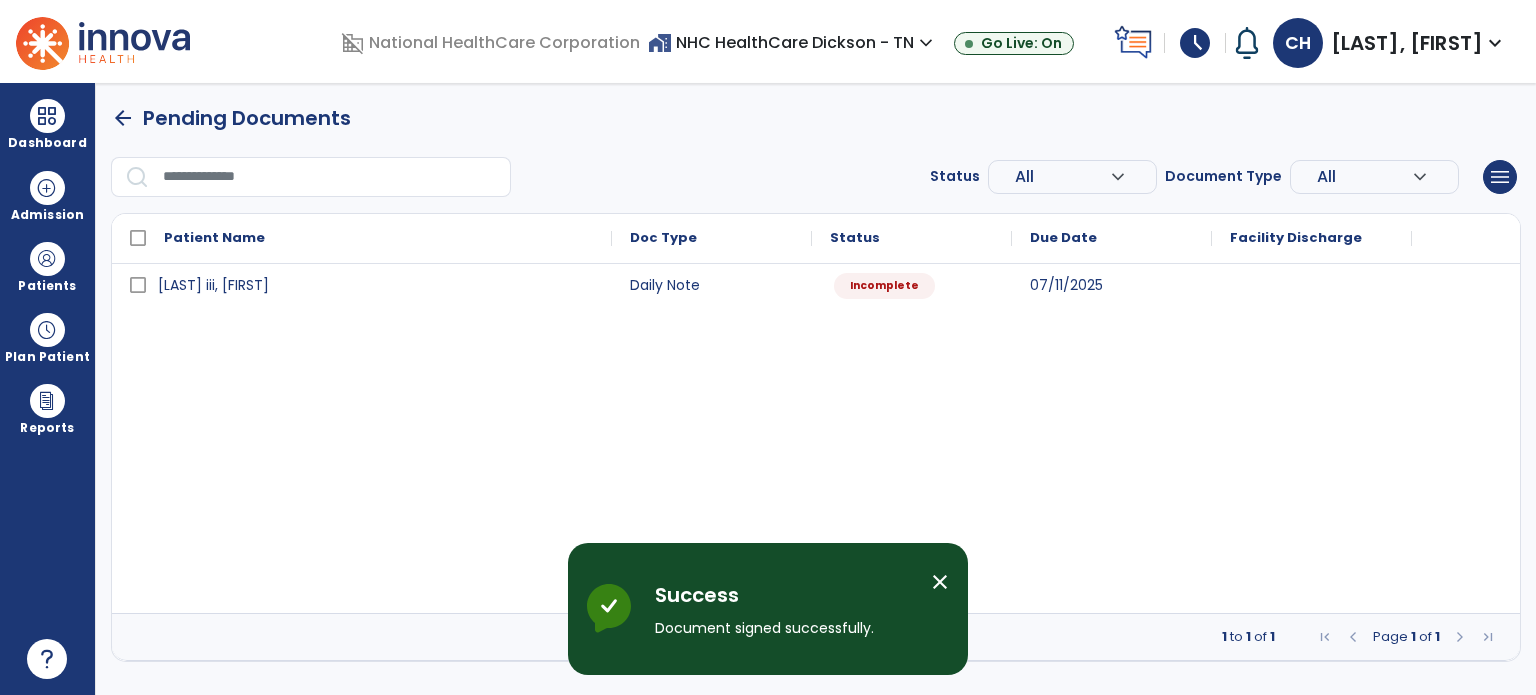 scroll, scrollTop: 0, scrollLeft: 0, axis: both 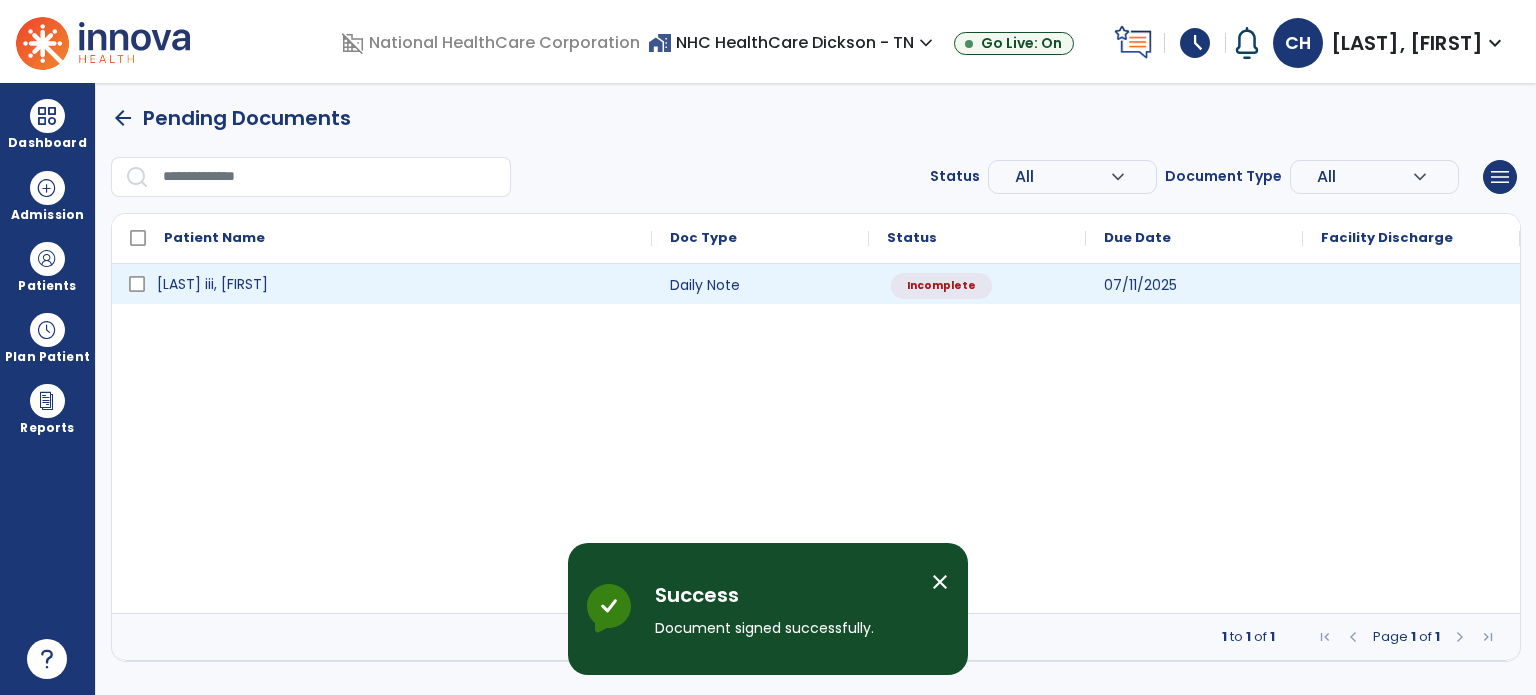 click on "[LAST] iii, [FIRST]" at bounding box center (396, 284) 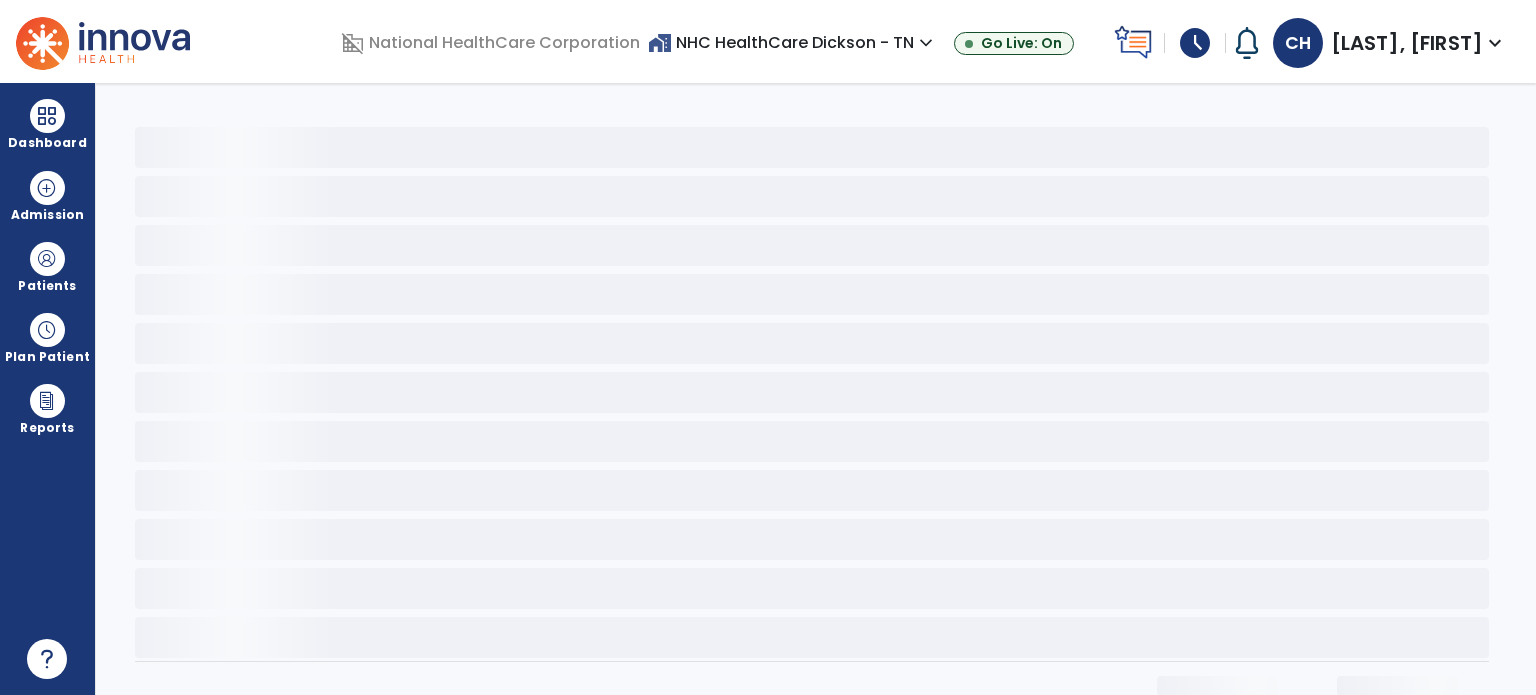 click 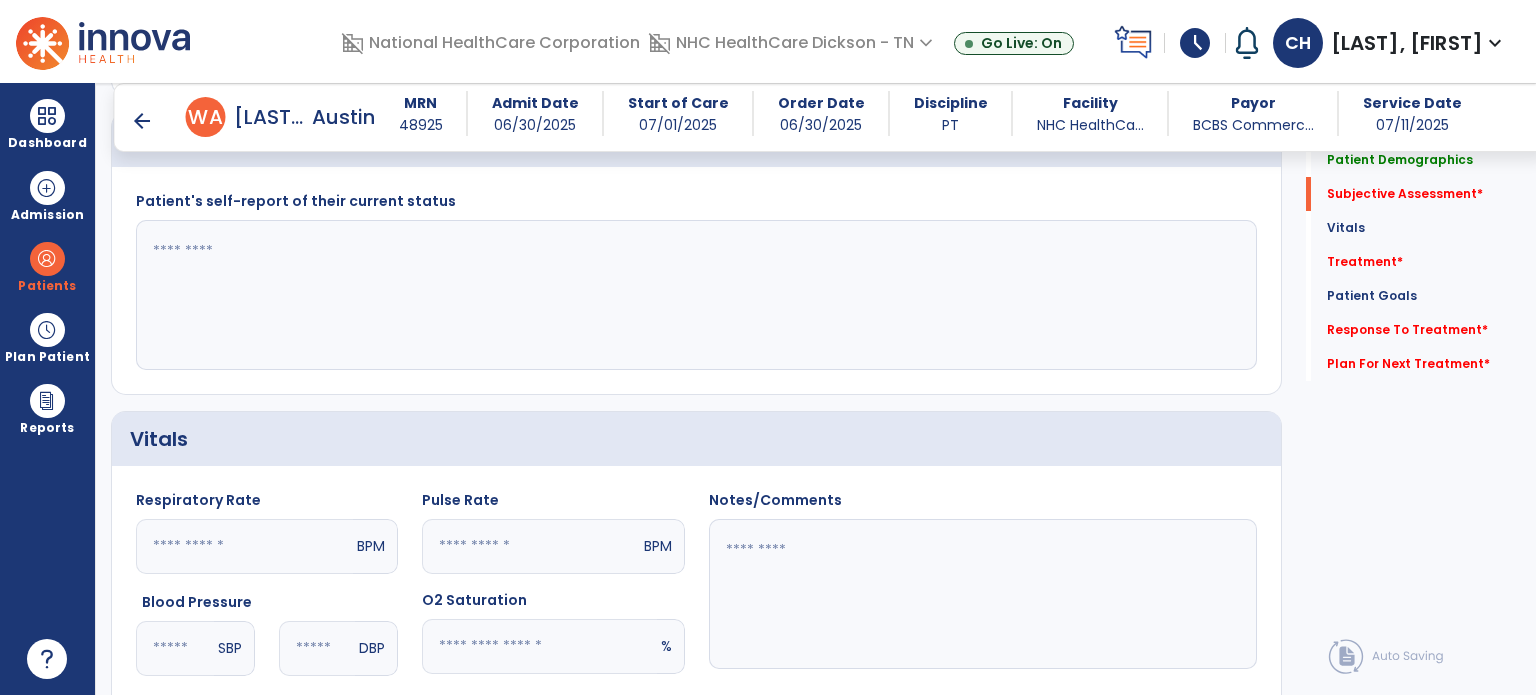 scroll, scrollTop: 532, scrollLeft: 0, axis: vertical 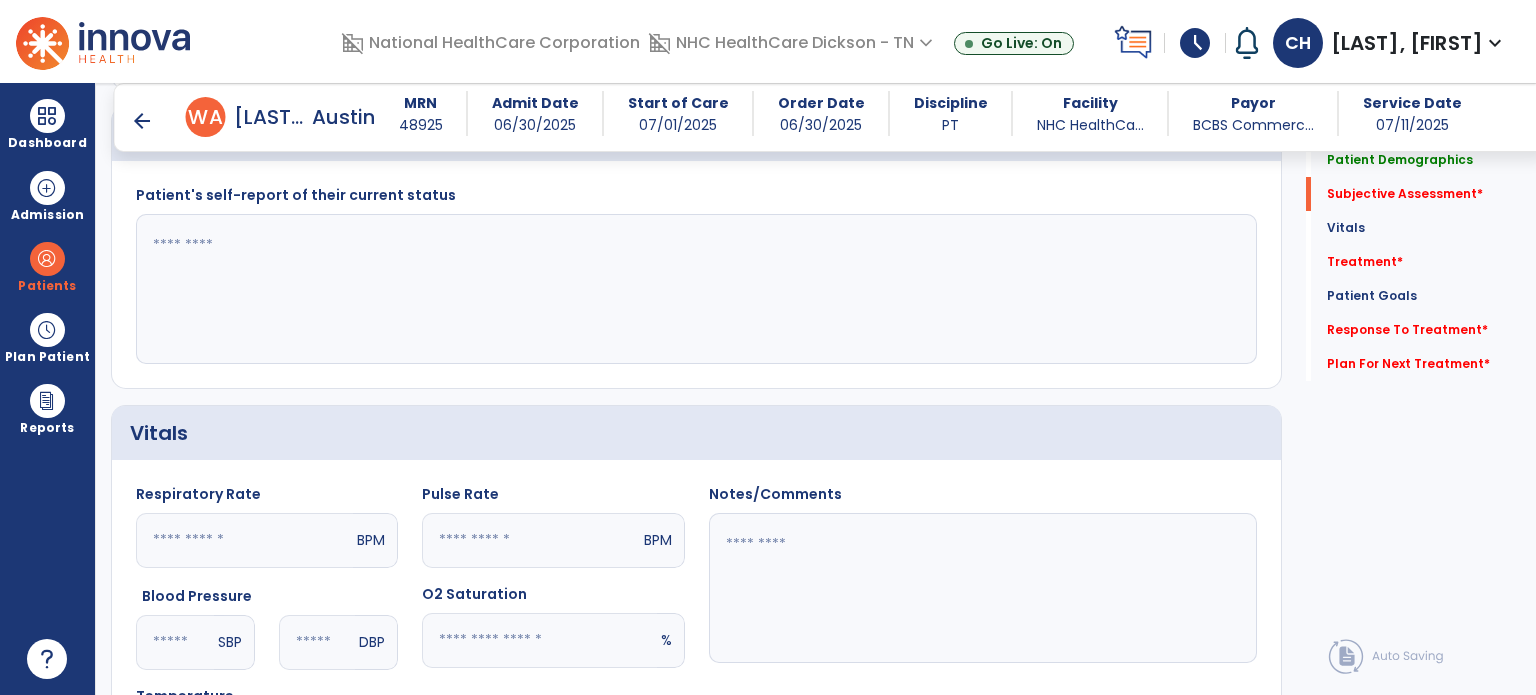 click 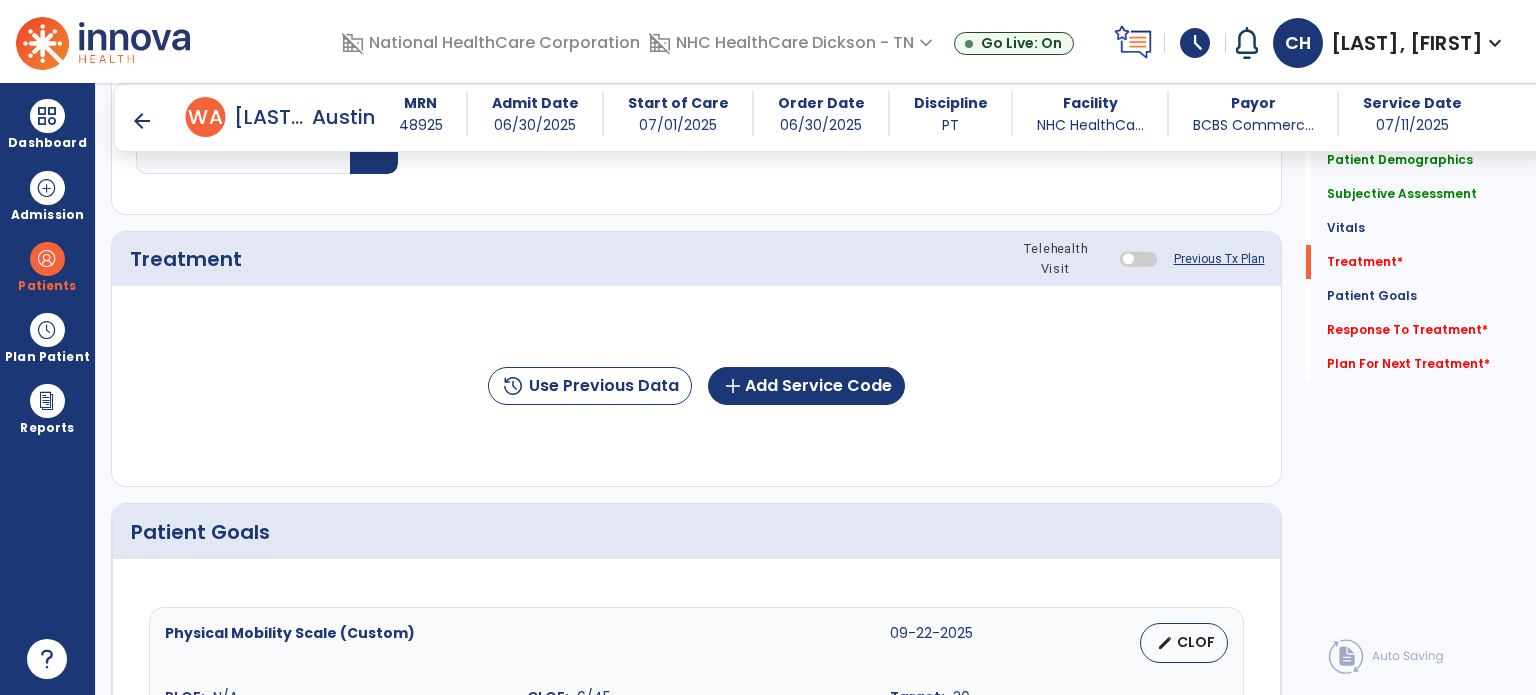 scroll, scrollTop: 1166, scrollLeft: 0, axis: vertical 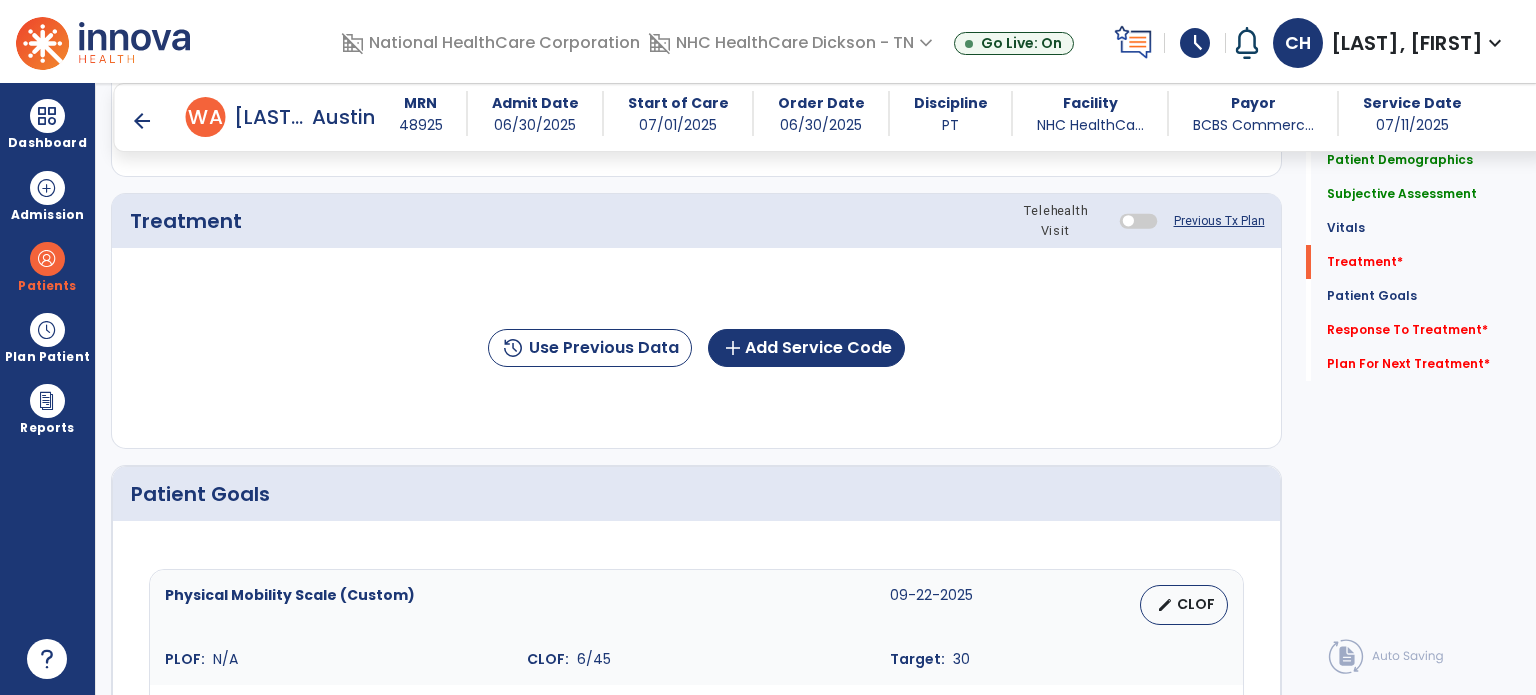 type on "**********" 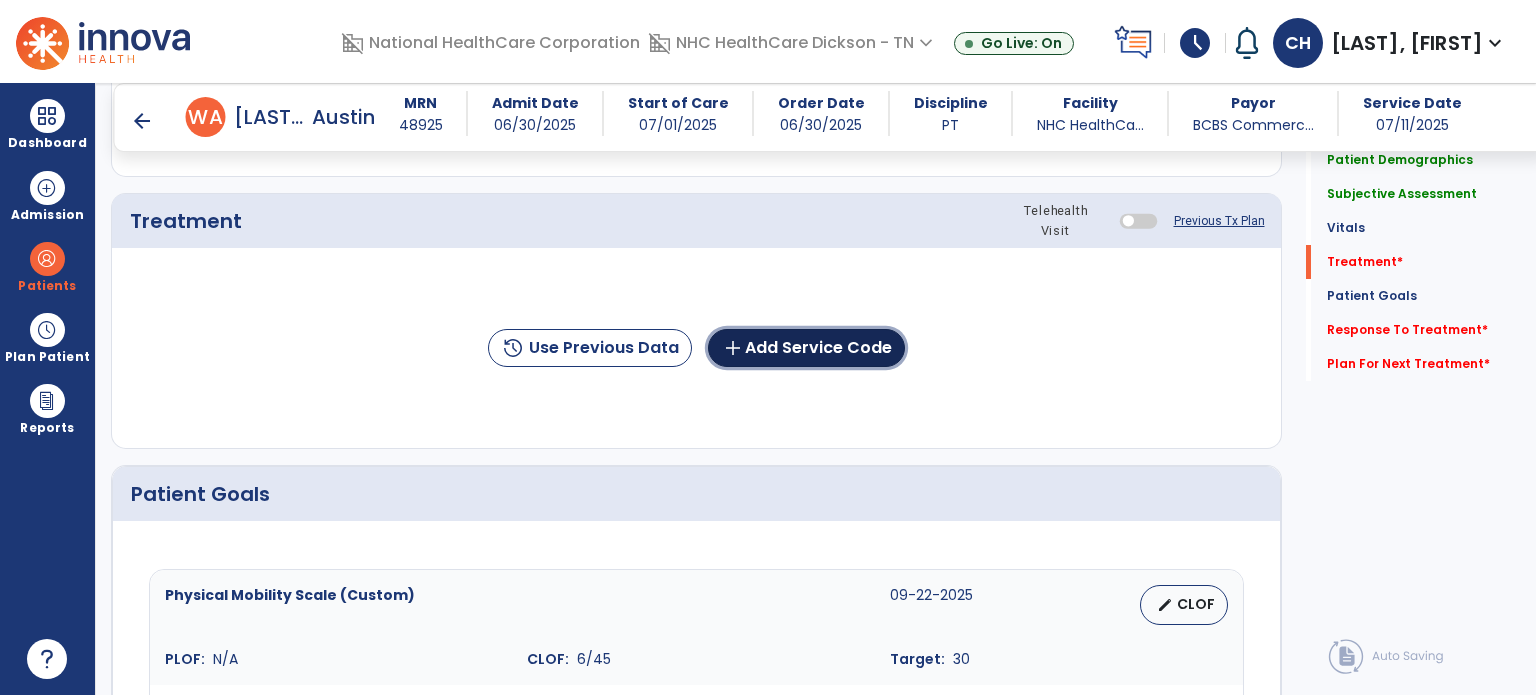 click on "add  Add Service Code" 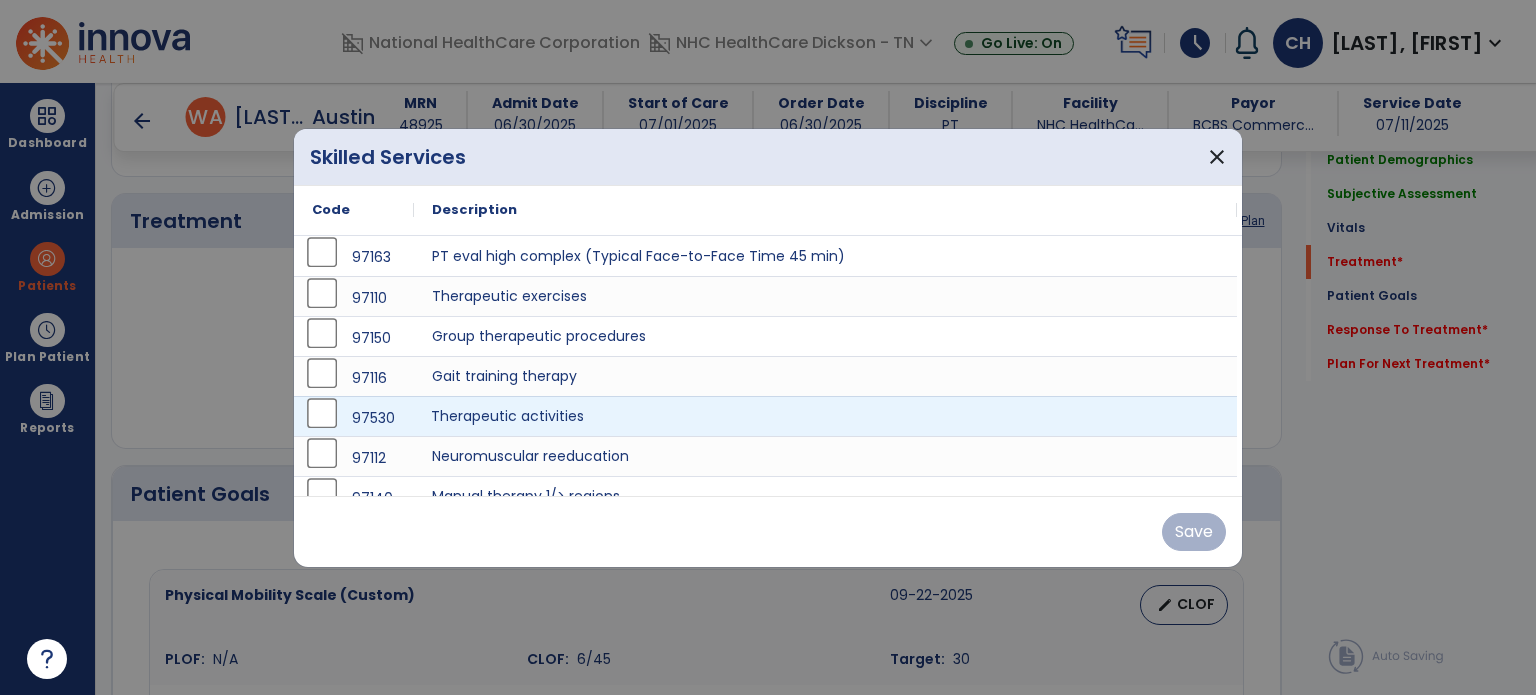 click on "Therapeutic activities" at bounding box center (825, 416) 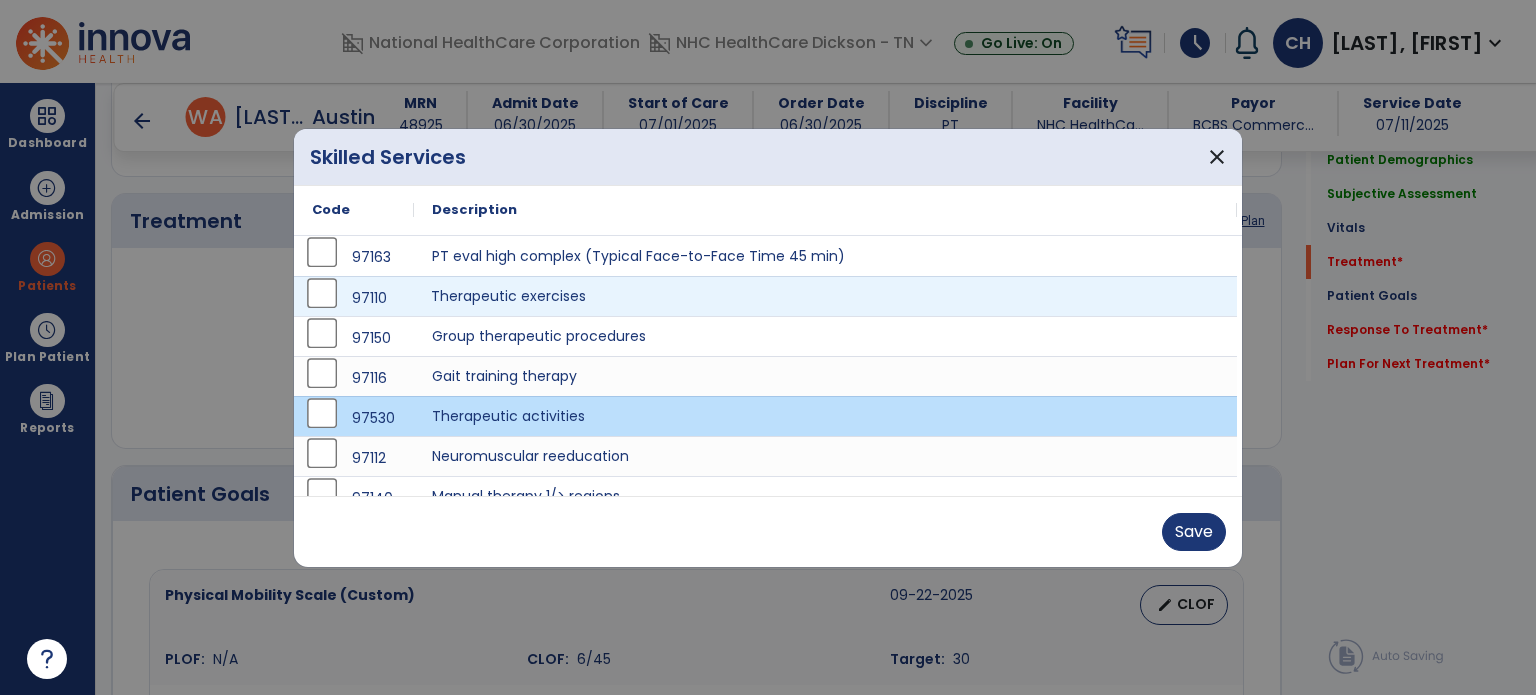 click on "Therapeutic exercises" at bounding box center [825, 296] 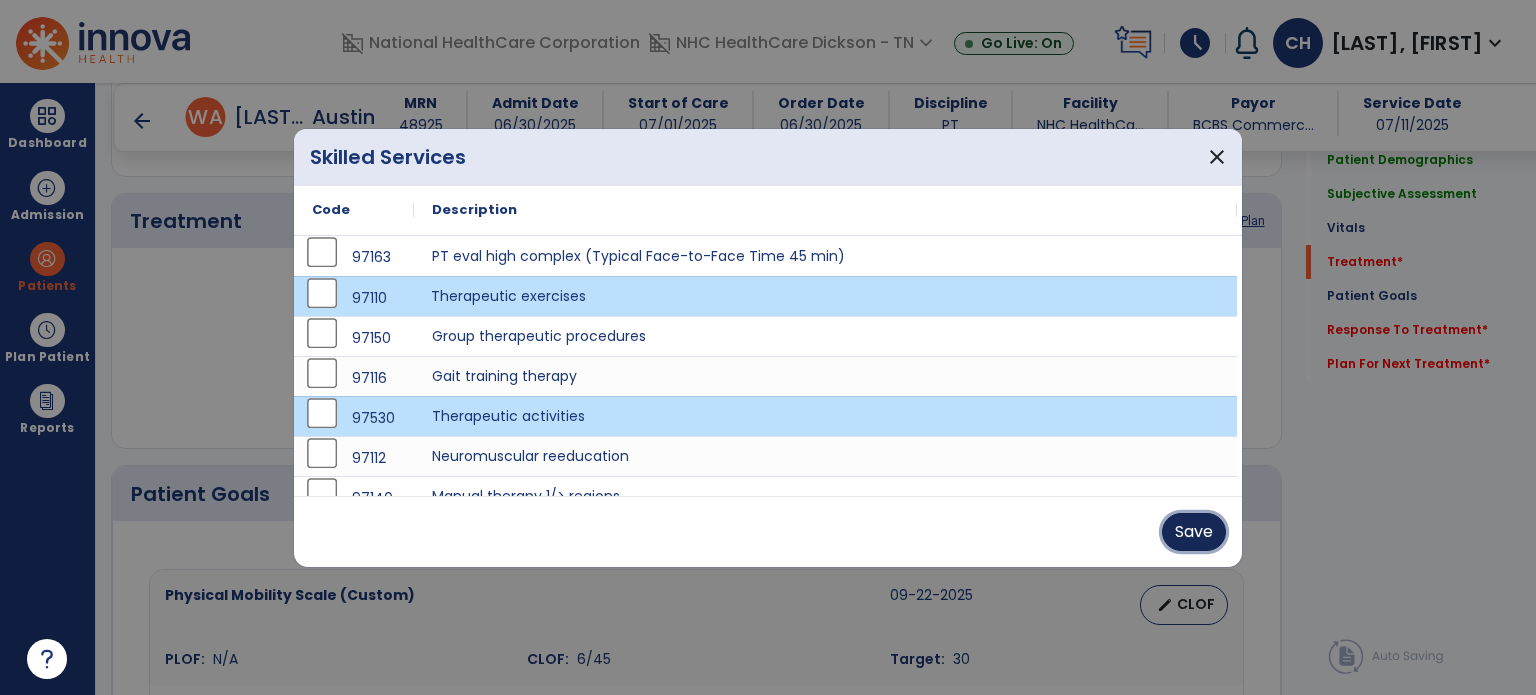 click on "Save" at bounding box center (1194, 532) 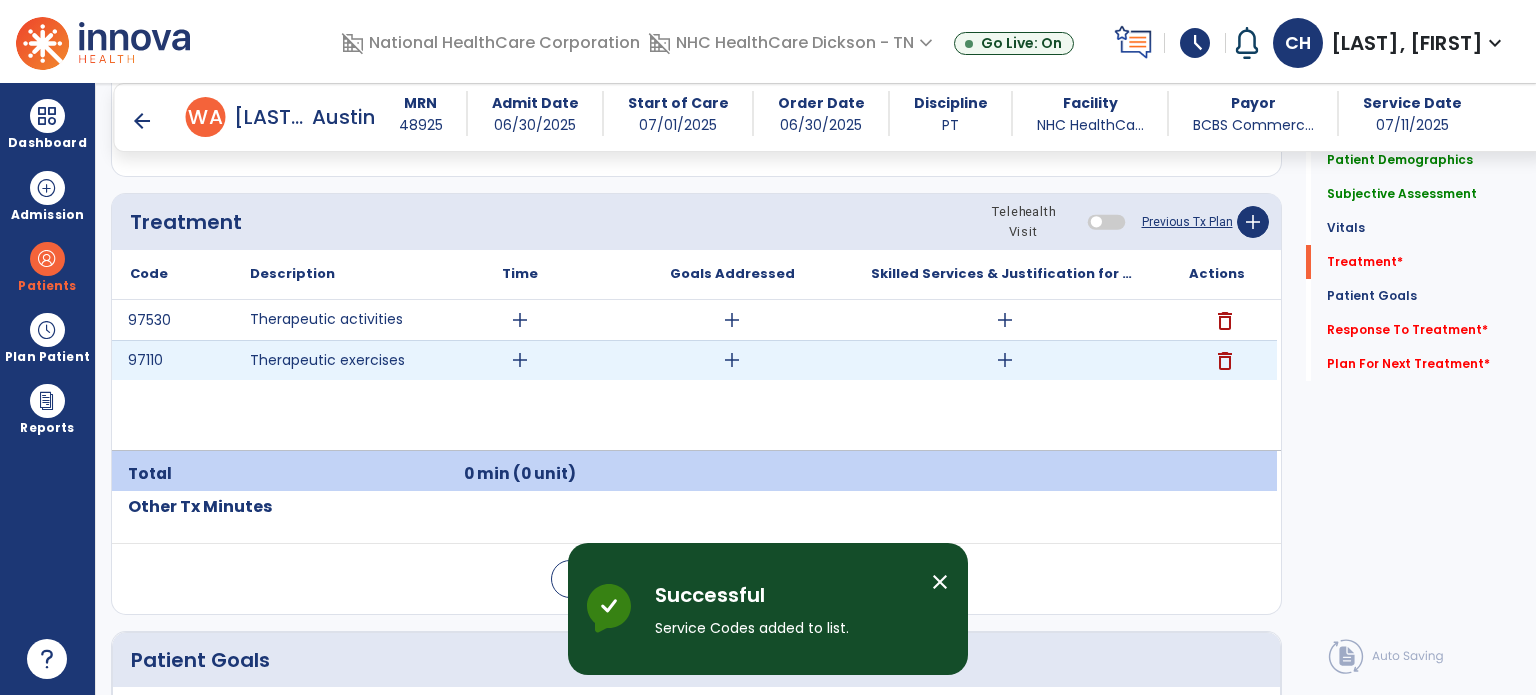 click on "add" at bounding box center [520, 360] 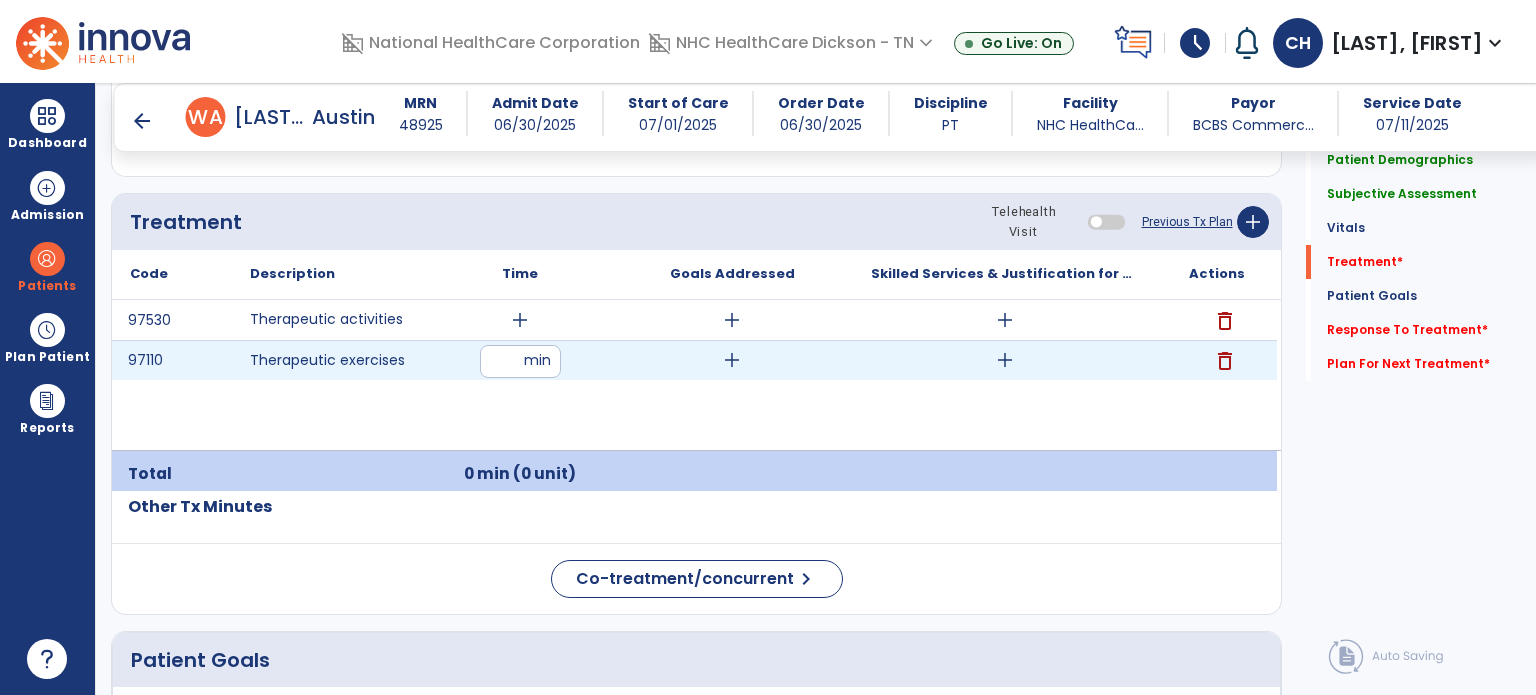 type on "**" 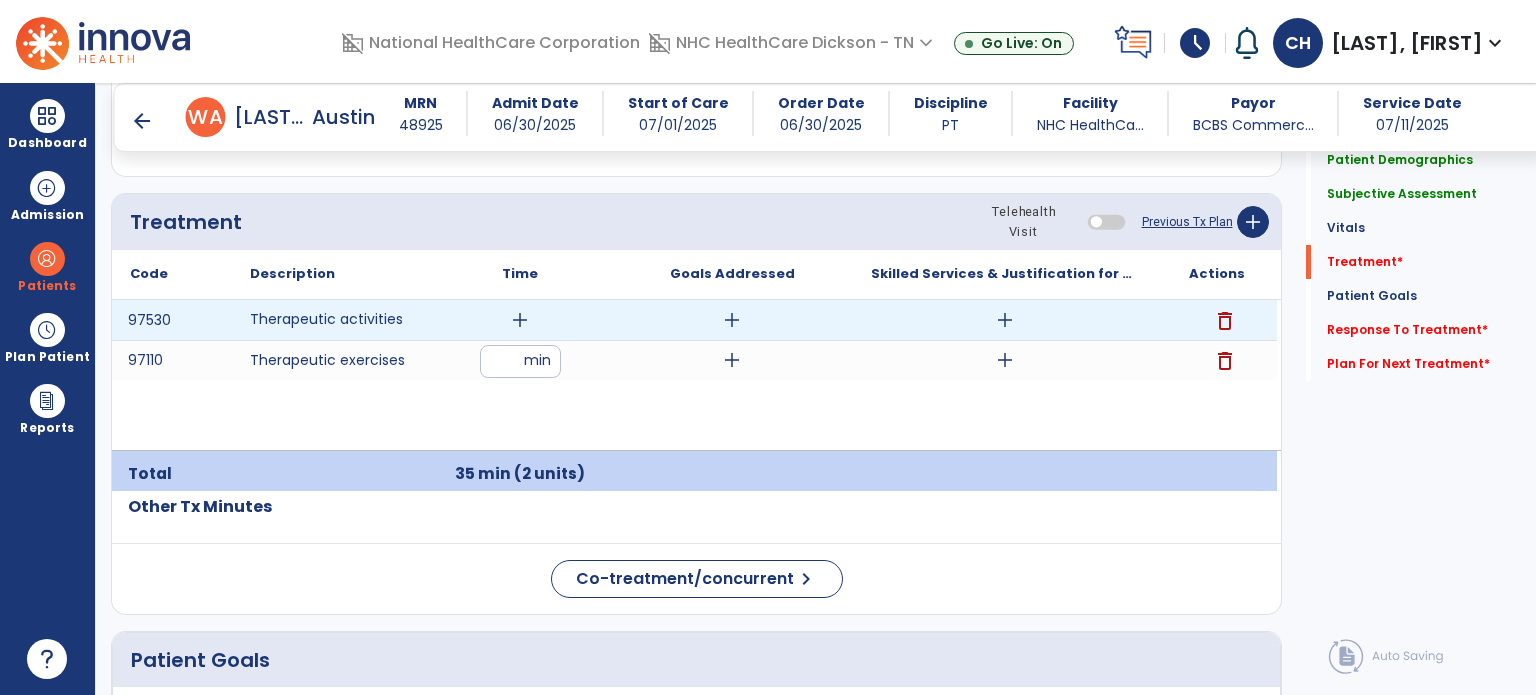 click on "add" at bounding box center (520, 320) 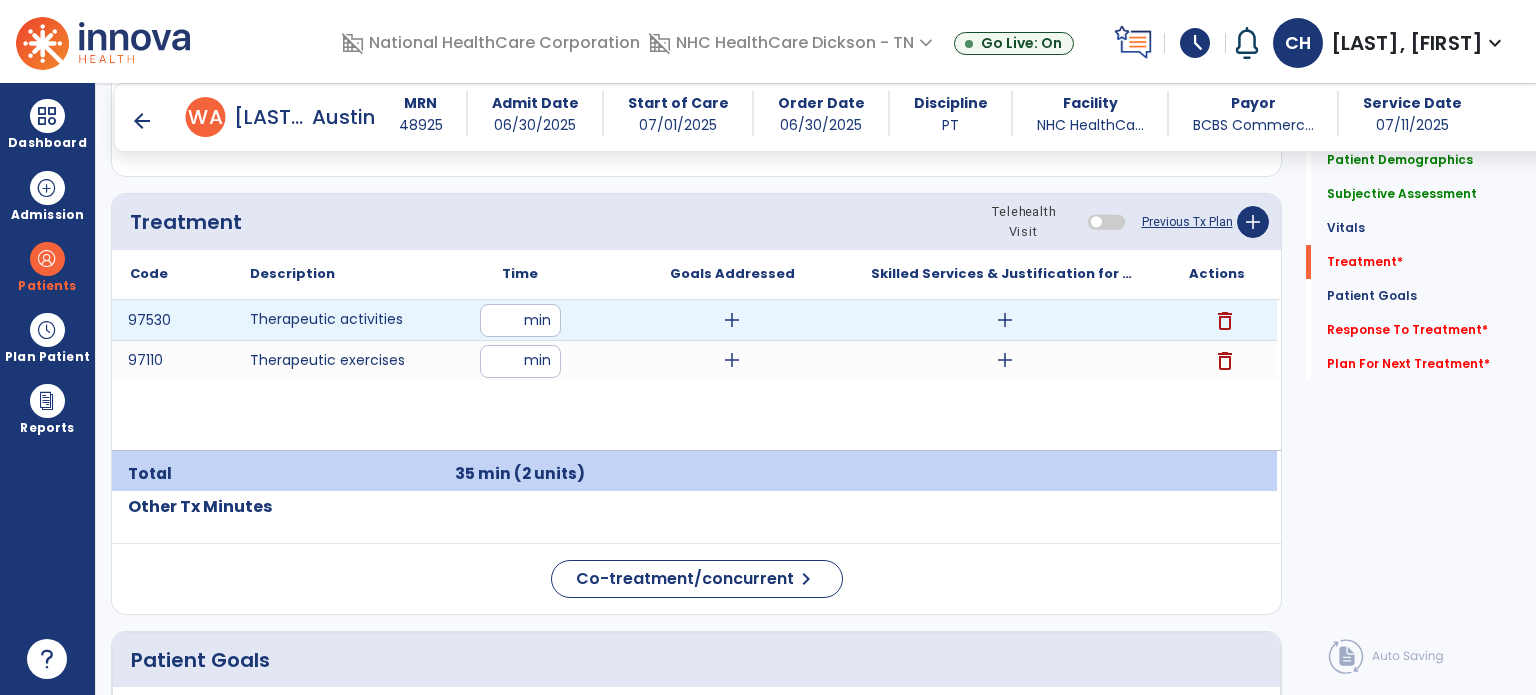 type on "**" 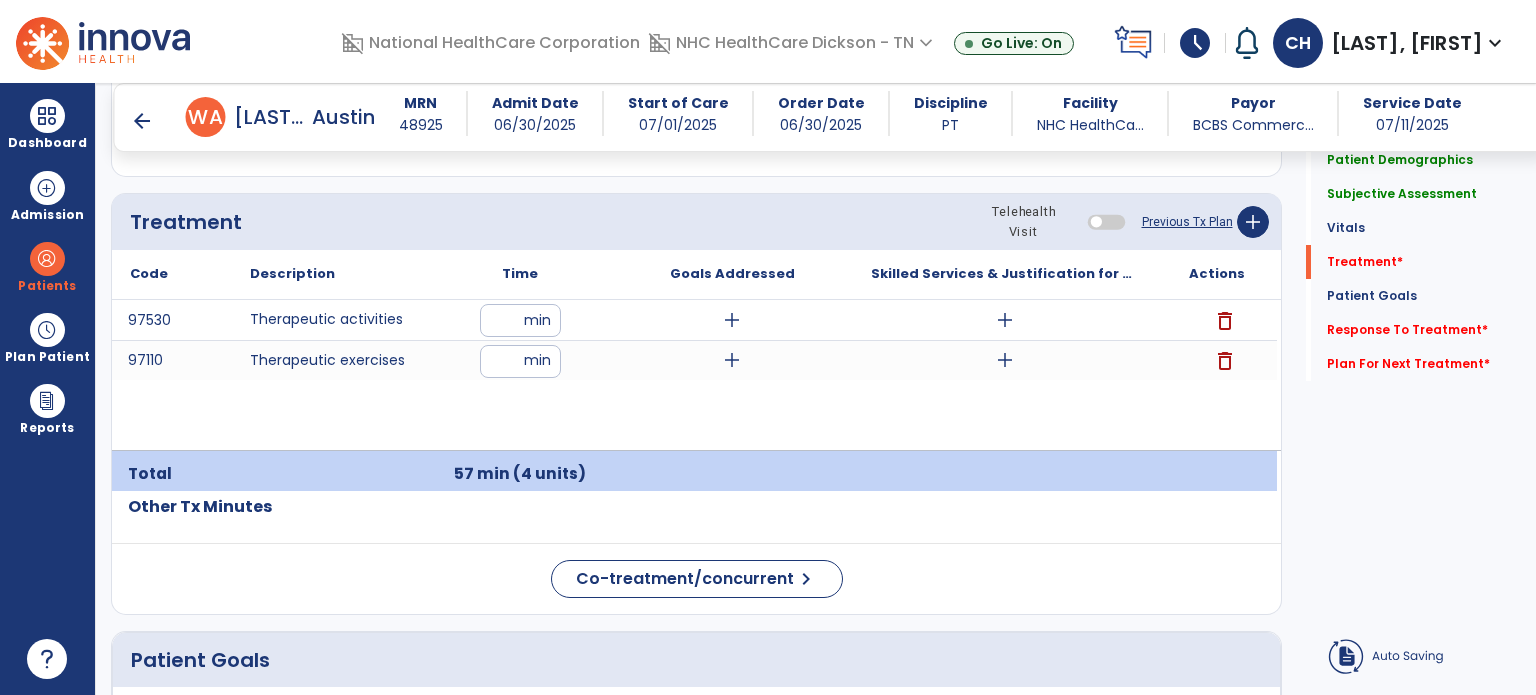 click on "97530  Therapeutic activities  ** min add add delete 97110  Therapeutic exercises  ** min add add delete" at bounding box center (694, 375) 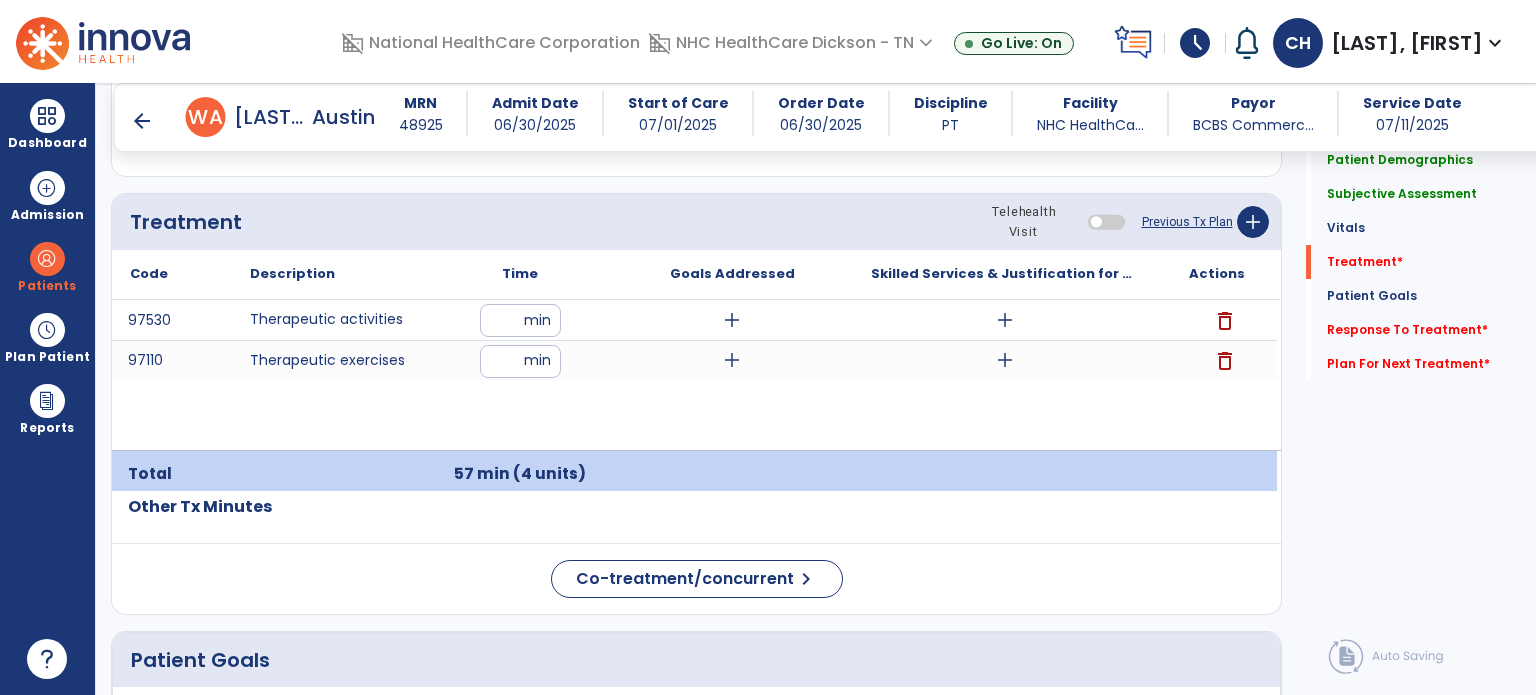 click on "97530  Therapeutic activities  ** min add add delete 97110  Therapeutic exercises  ** min add add delete" at bounding box center (694, 375) 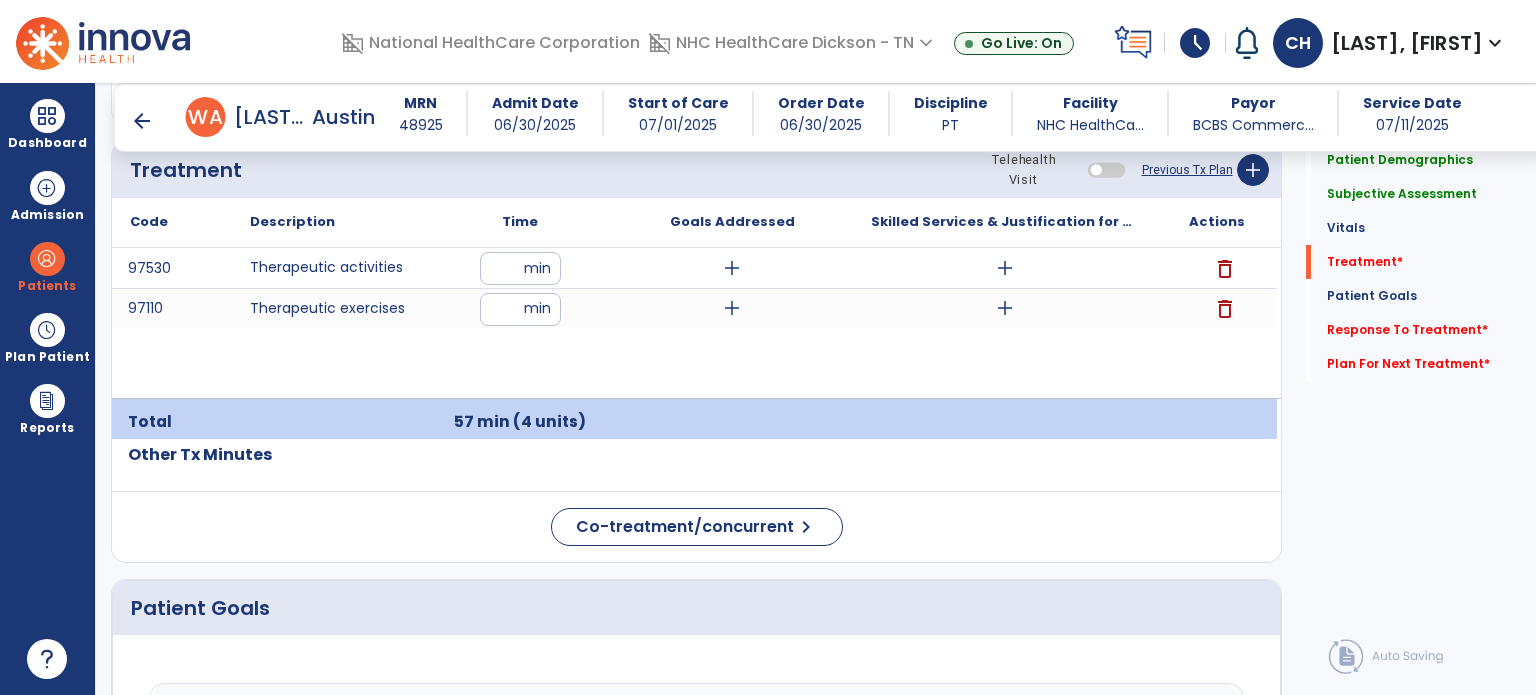 scroll, scrollTop: 1220, scrollLeft: 0, axis: vertical 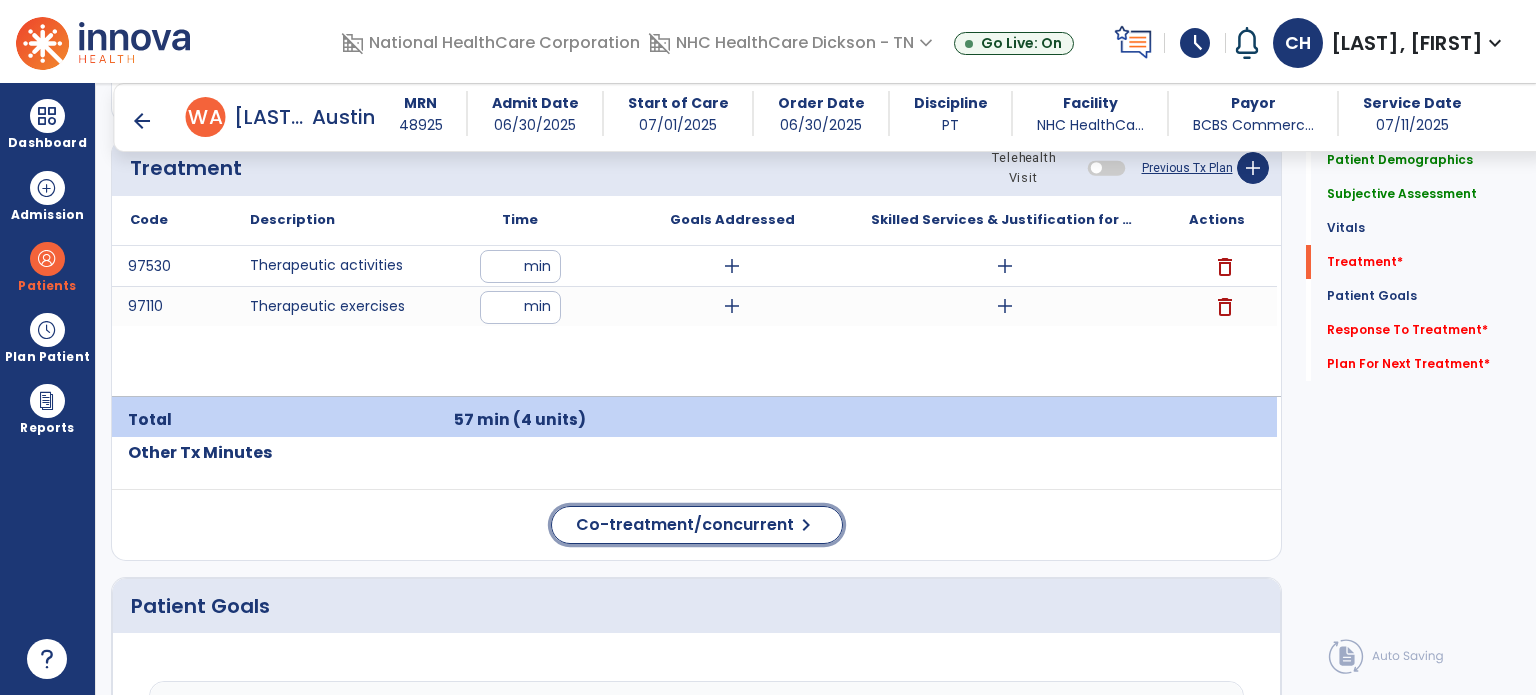 click on "Co-treatment/concurrent" 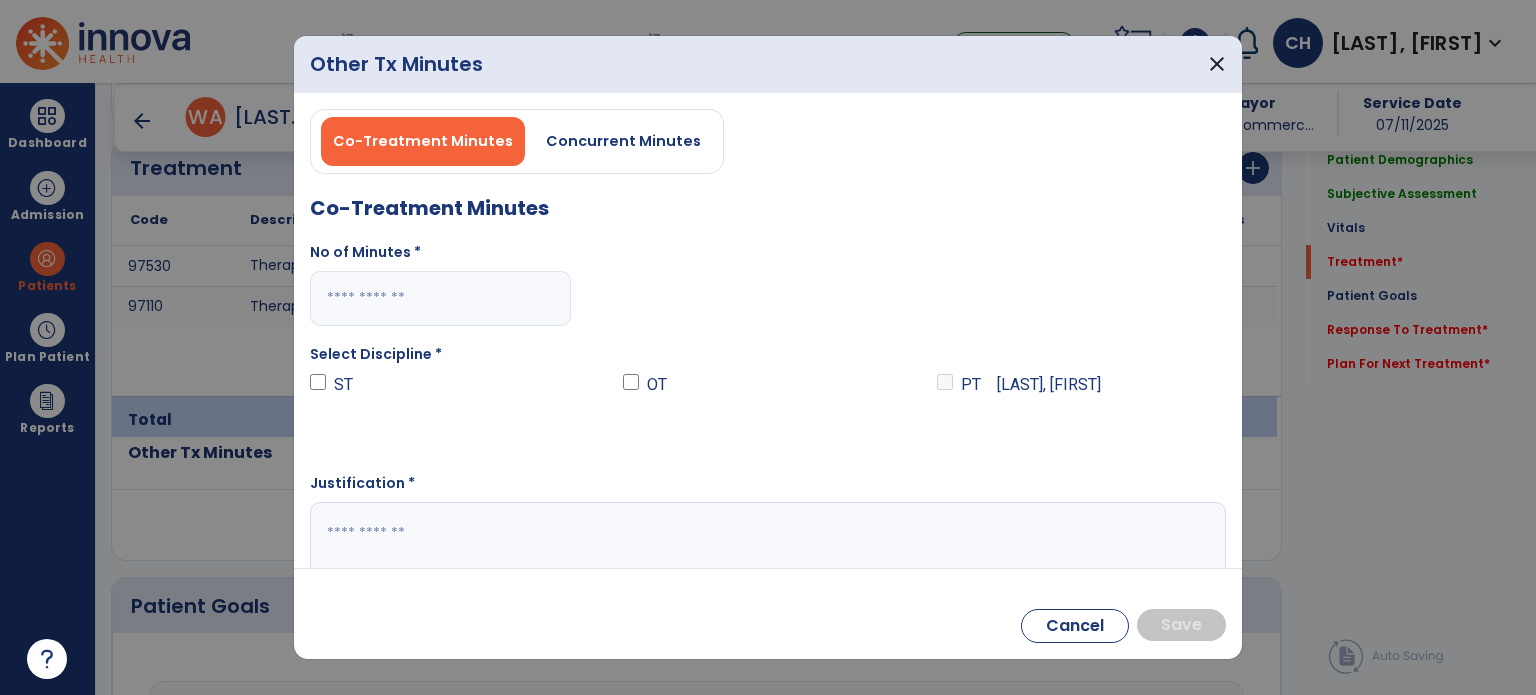 click at bounding box center [440, 298] 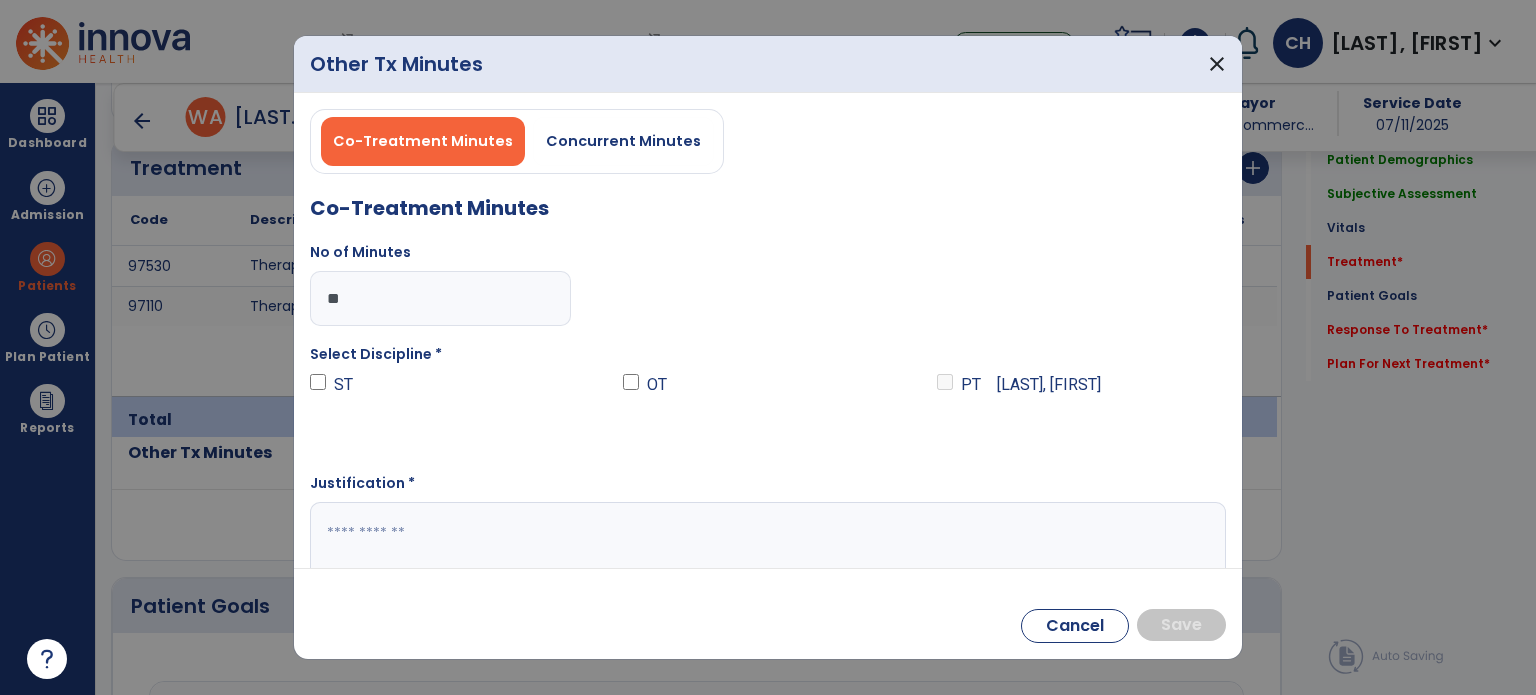type on "**" 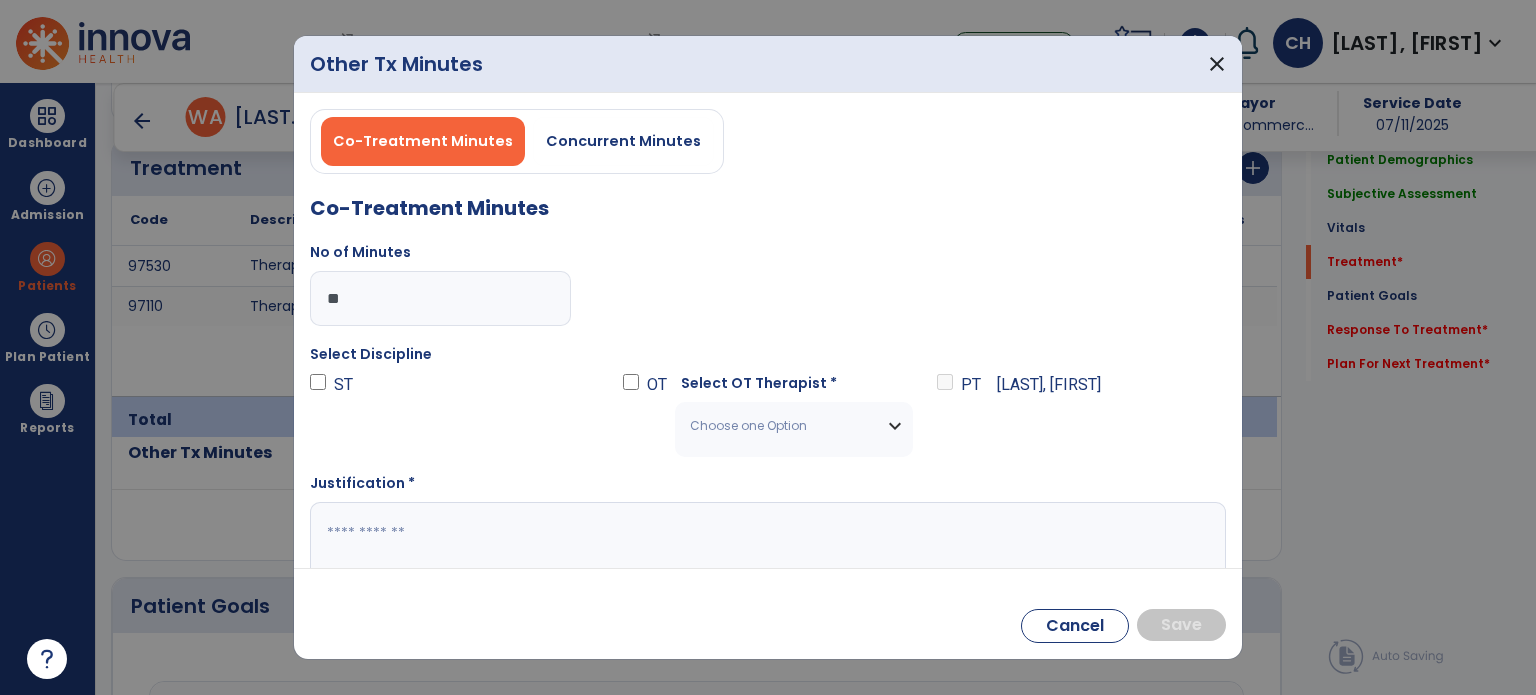 click on "Choose one Option" at bounding box center (793, 426) 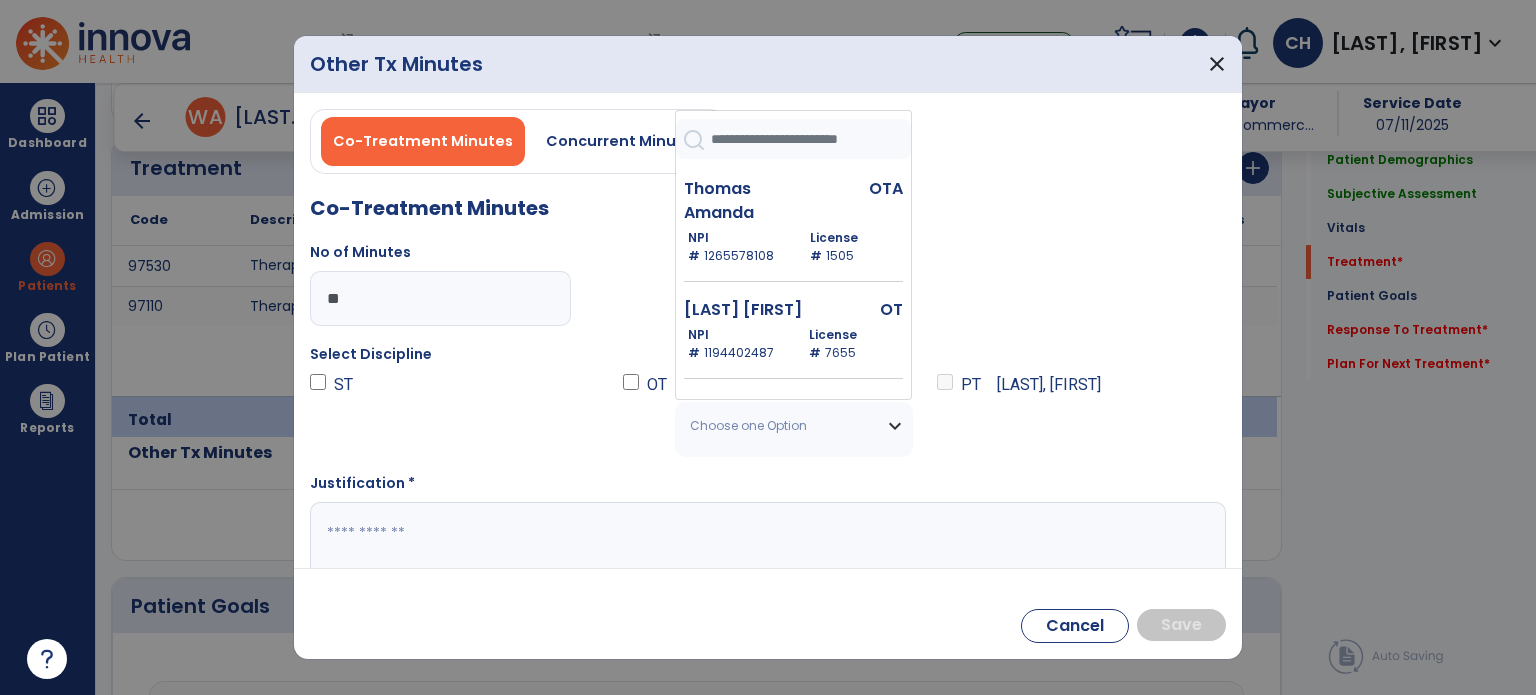 scroll, scrollTop: 1372, scrollLeft: 0, axis: vertical 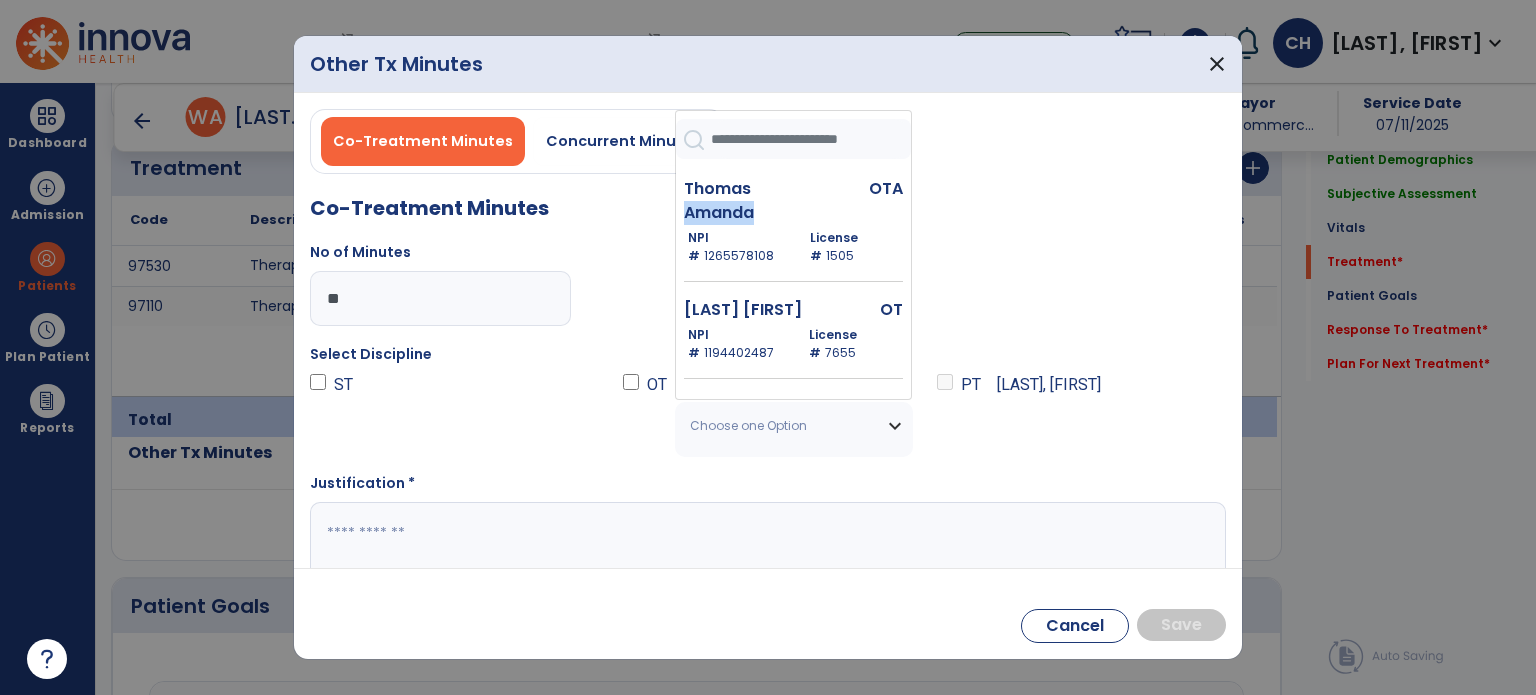 drag, startPoint x: 762, startPoint y: 164, endPoint x: 764, endPoint y: 196, distance: 32.06244 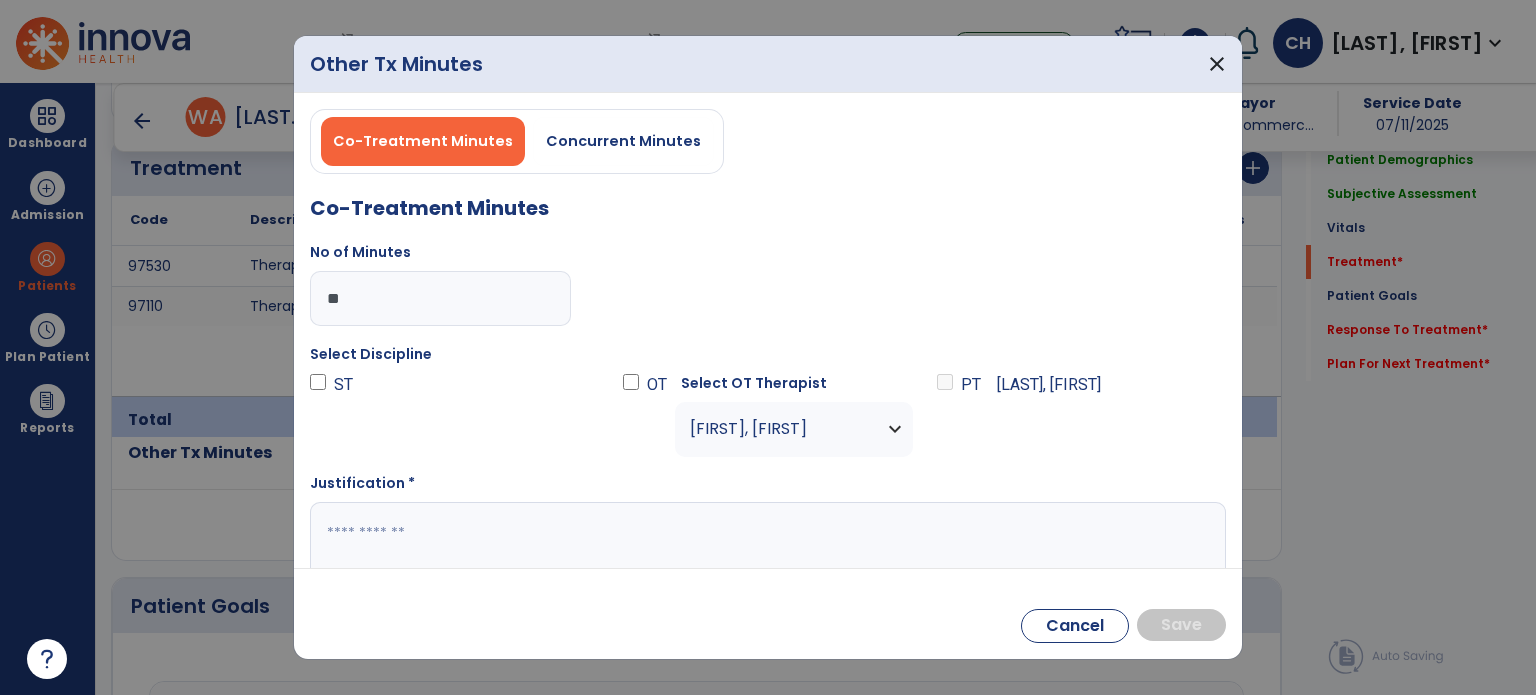 click at bounding box center (766, 541) 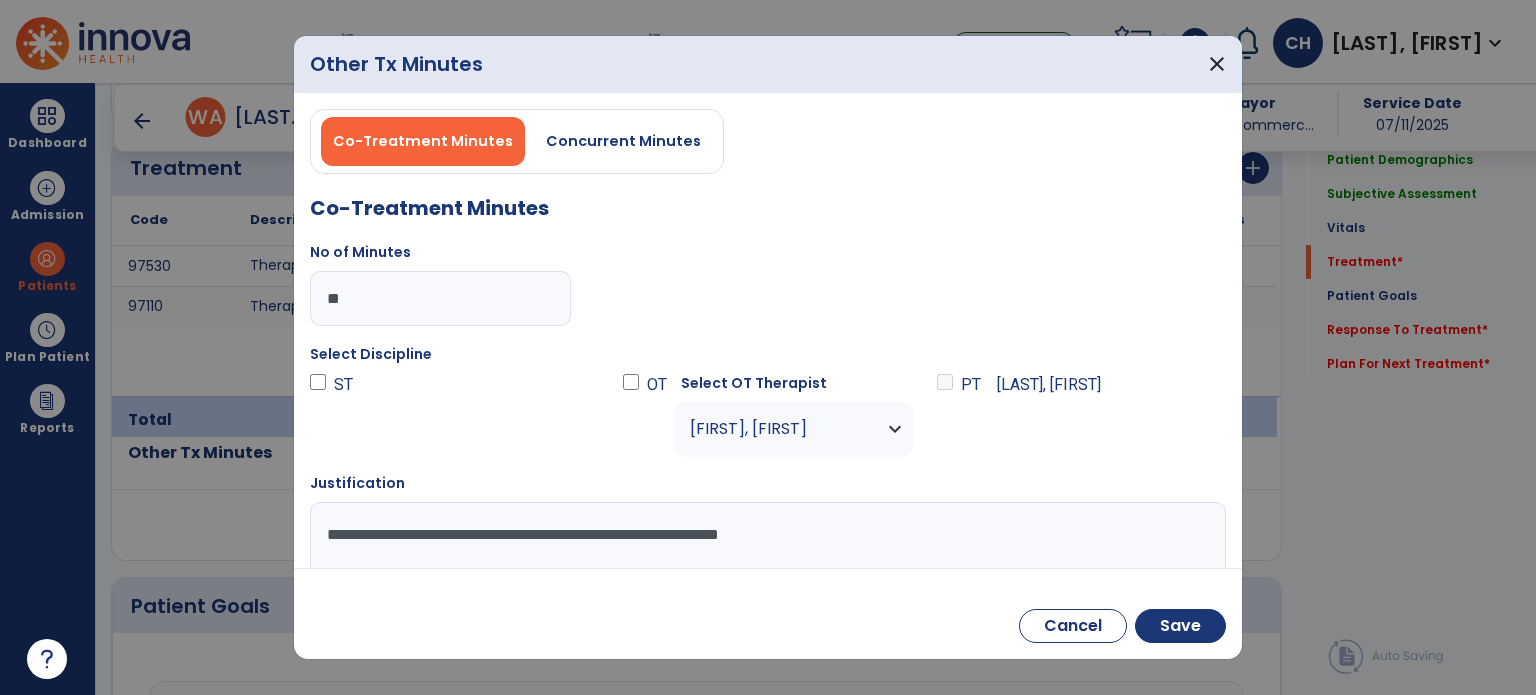 click on "**********" at bounding box center [766, 541] 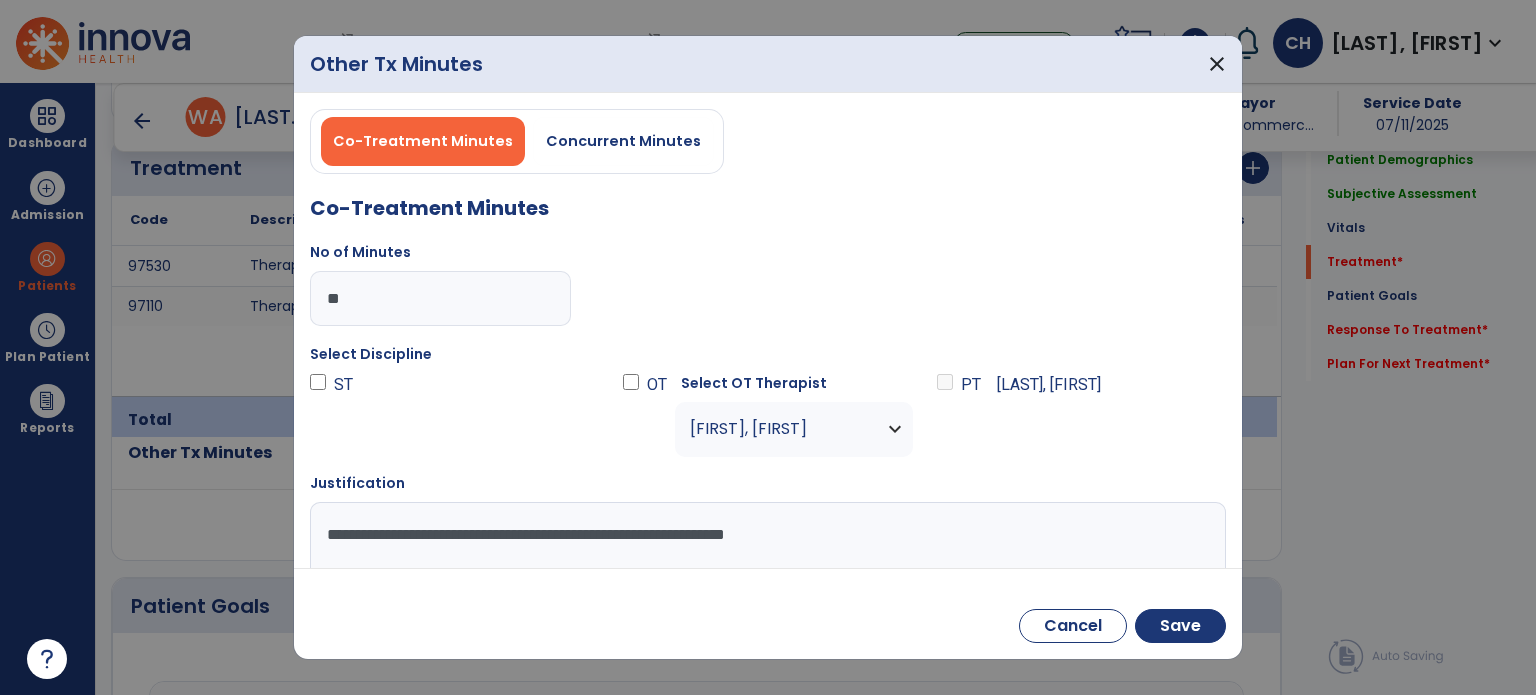 click on "**********" at bounding box center [766, 541] 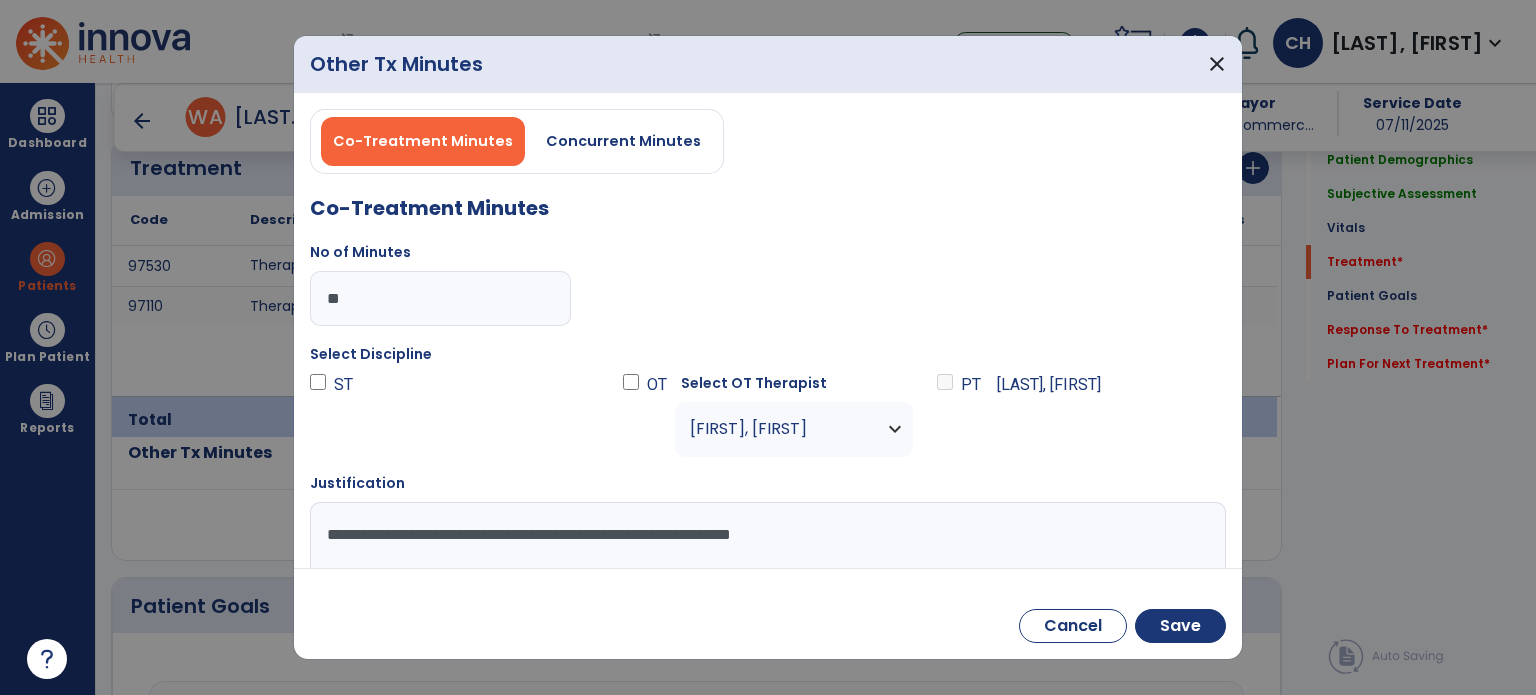 click on "**********" at bounding box center (766, 541) 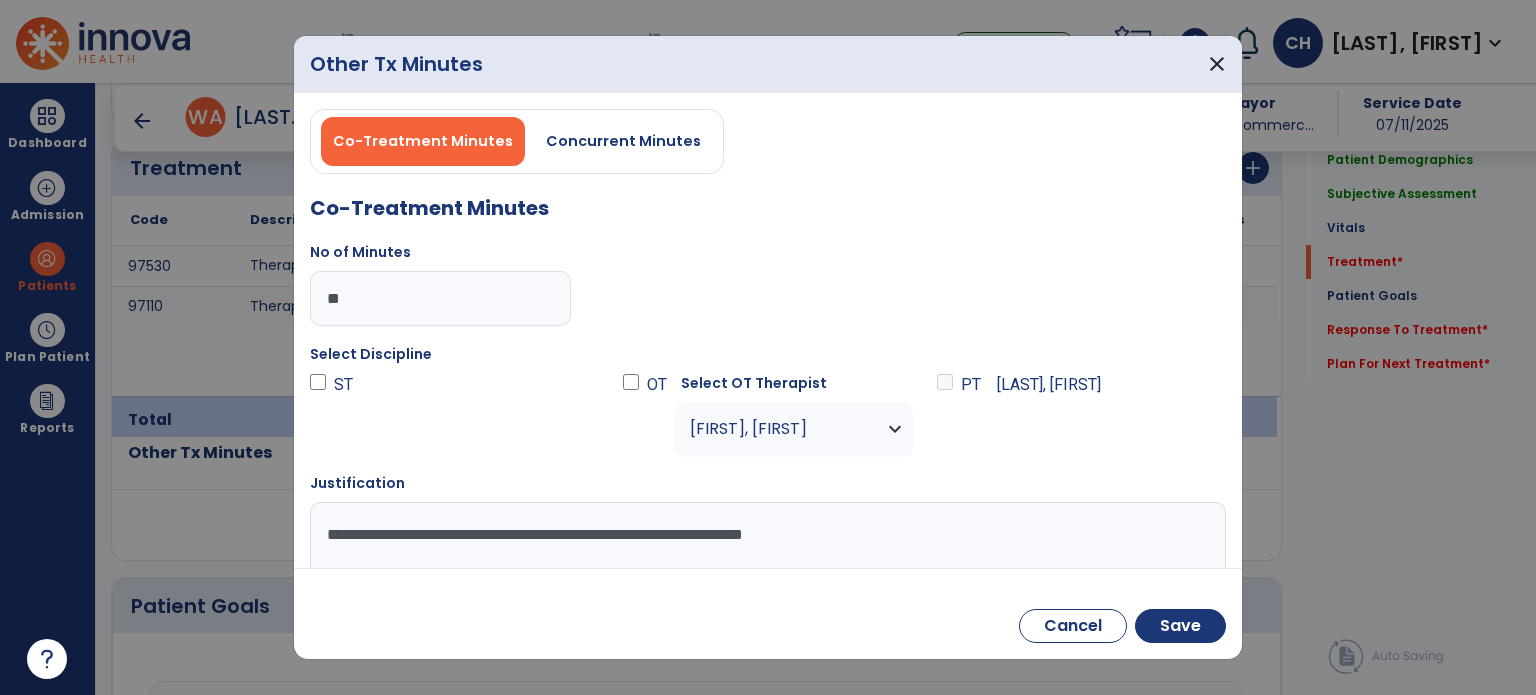 type on "**********" 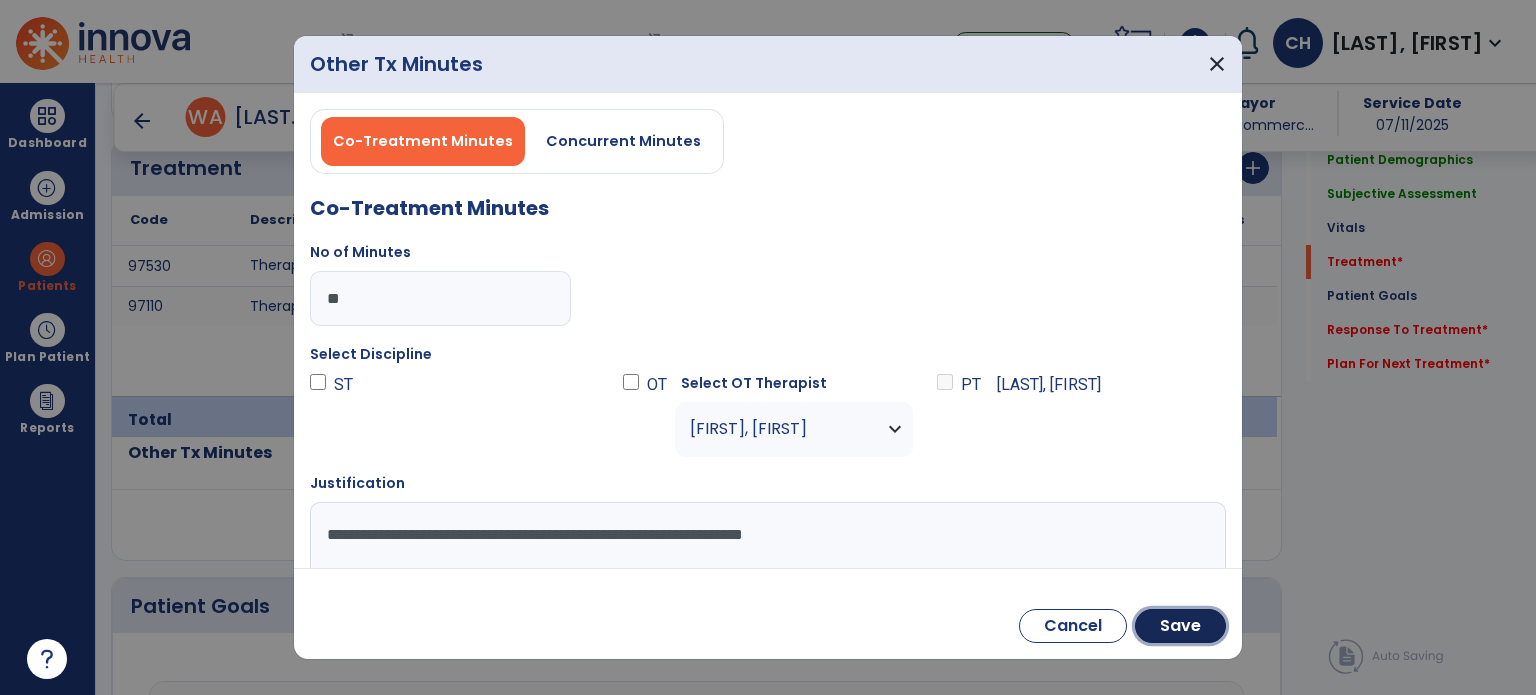 click on "Save" at bounding box center (1180, 626) 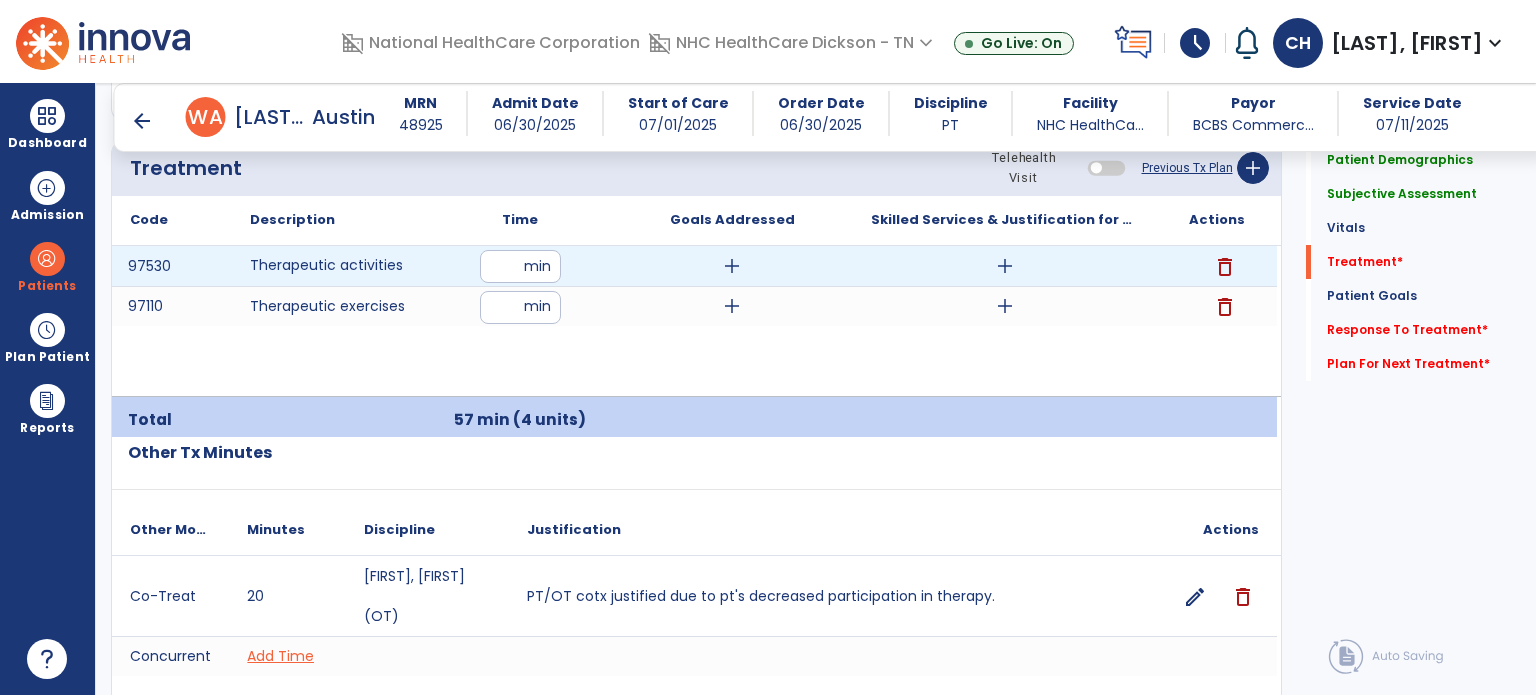 click on "add" at bounding box center (1005, 266) 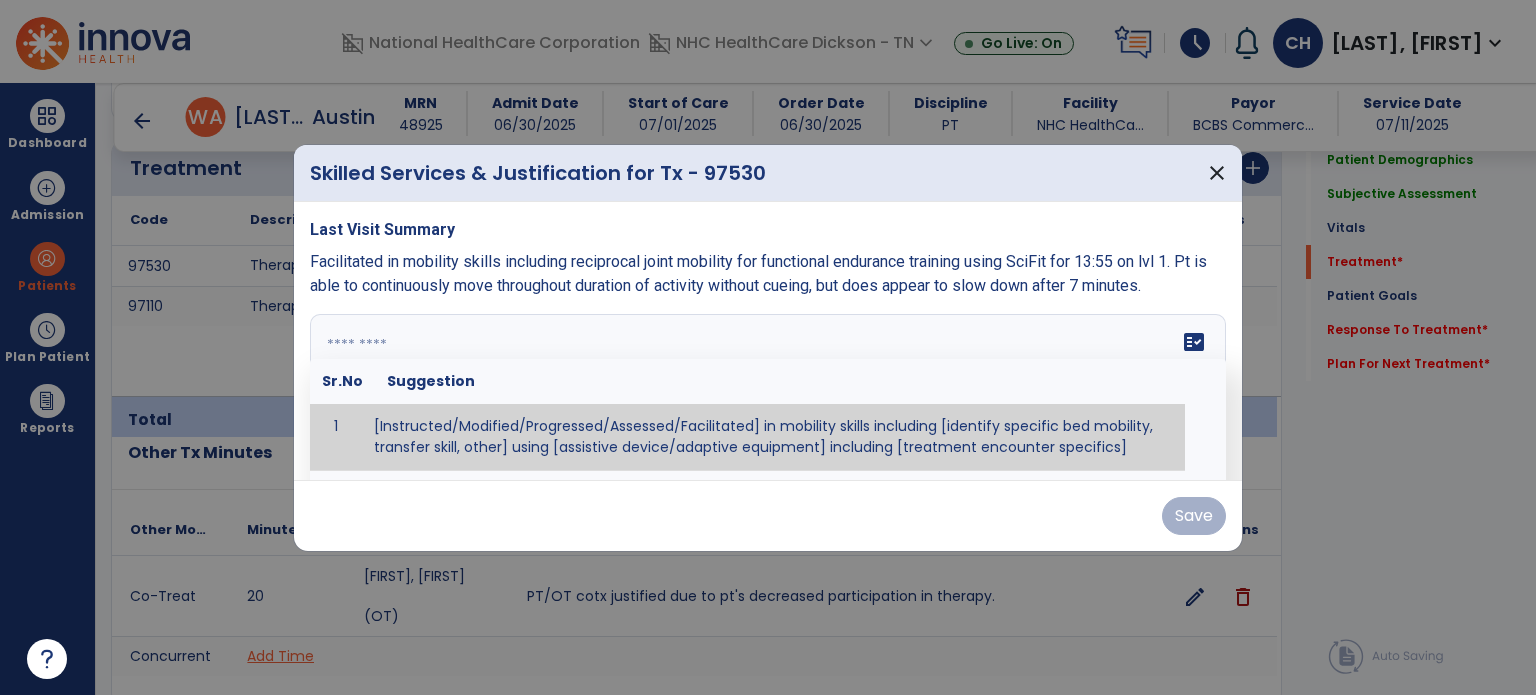 click on "fact_check  Sr.No Suggestion 1 [Instructed/Modified/Progressed/Assessed/Facilitated] in mobility skills including [identify specific bed mobility, transfer skill, other] using [assistive device/adaptive equipment] including [treatment encounter specifics]" at bounding box center (768, 389) 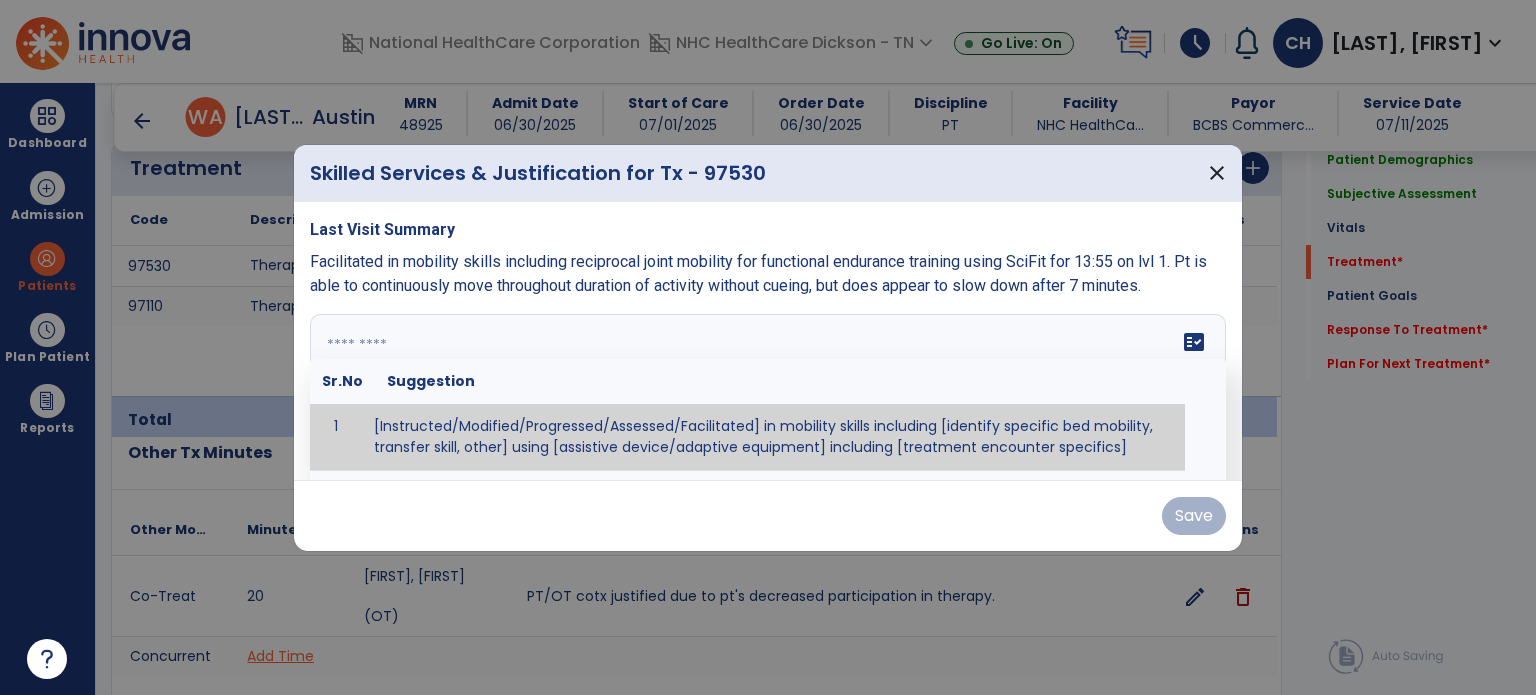 type on "*" 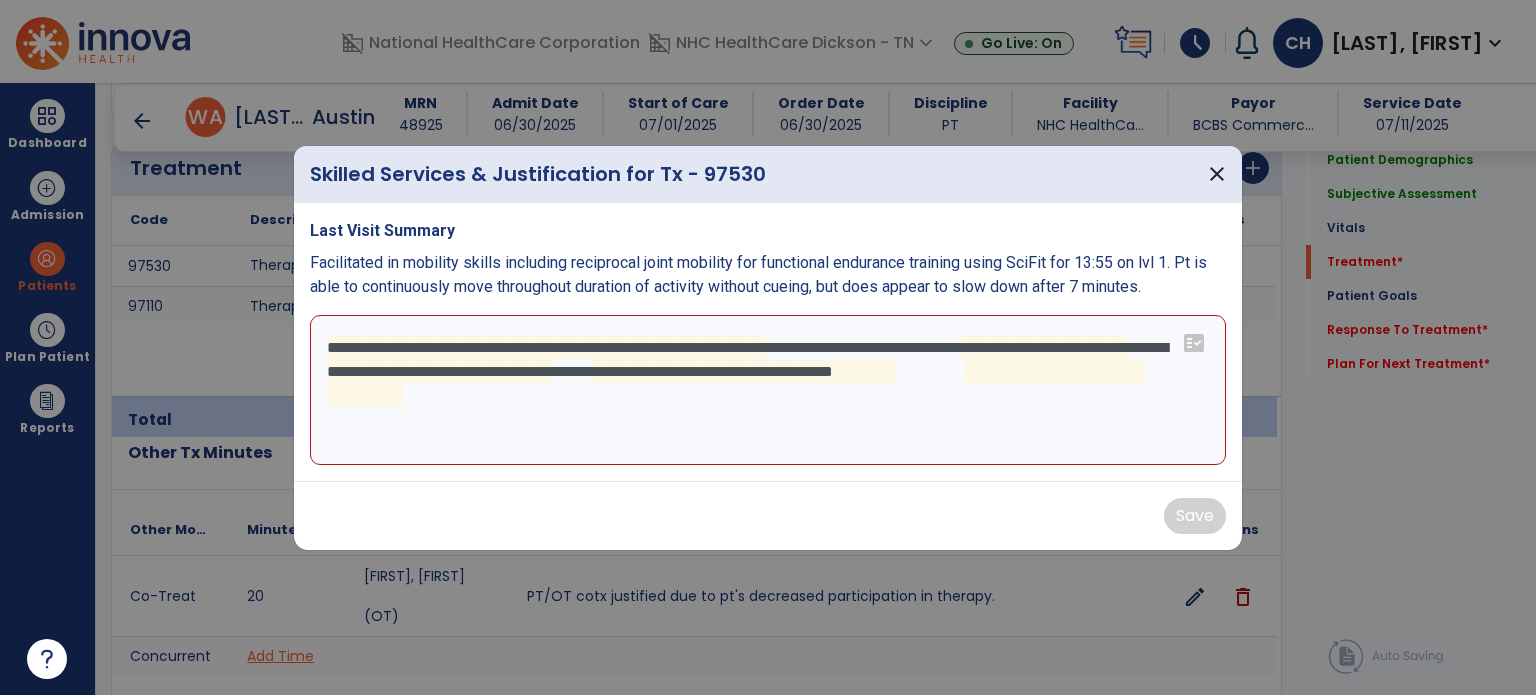 click on "**********" at bounding box center (768, 390) 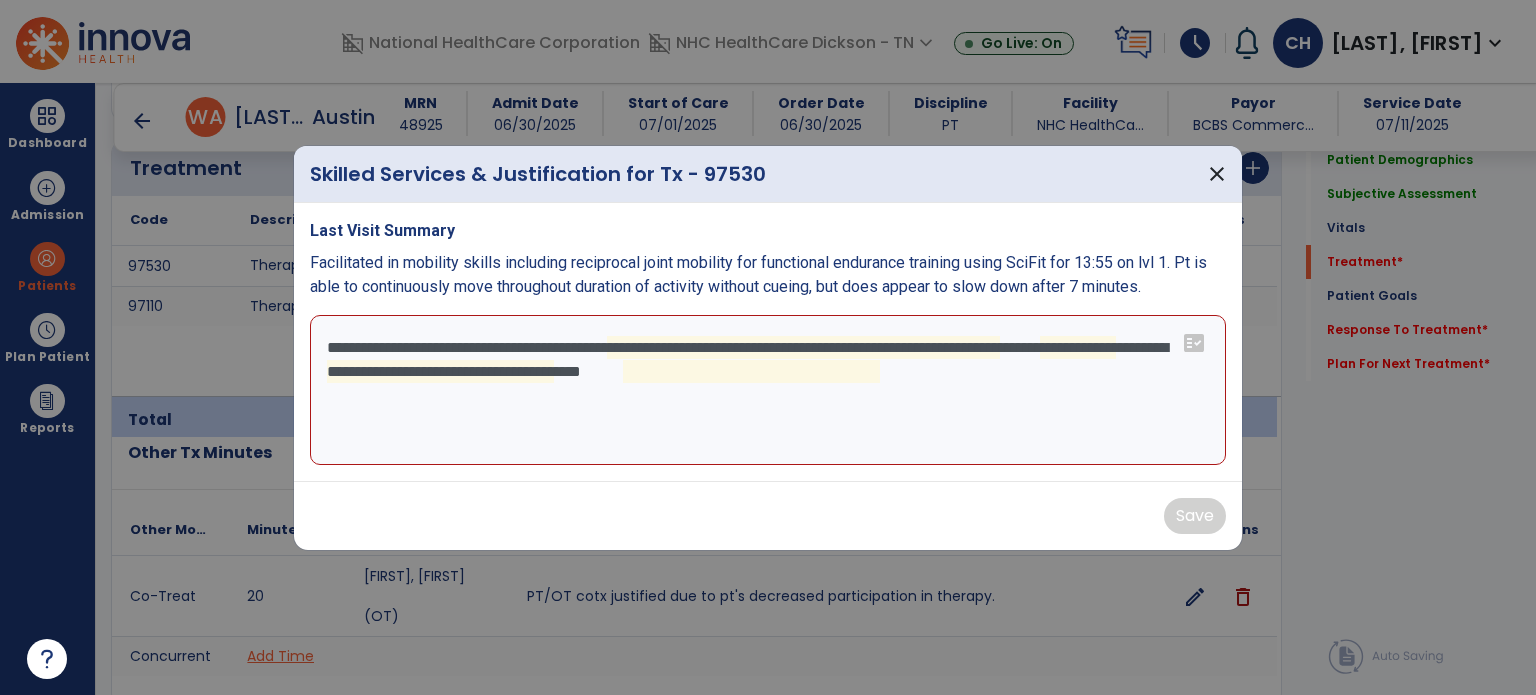 click on "**********" at bounding box center (768, 390) 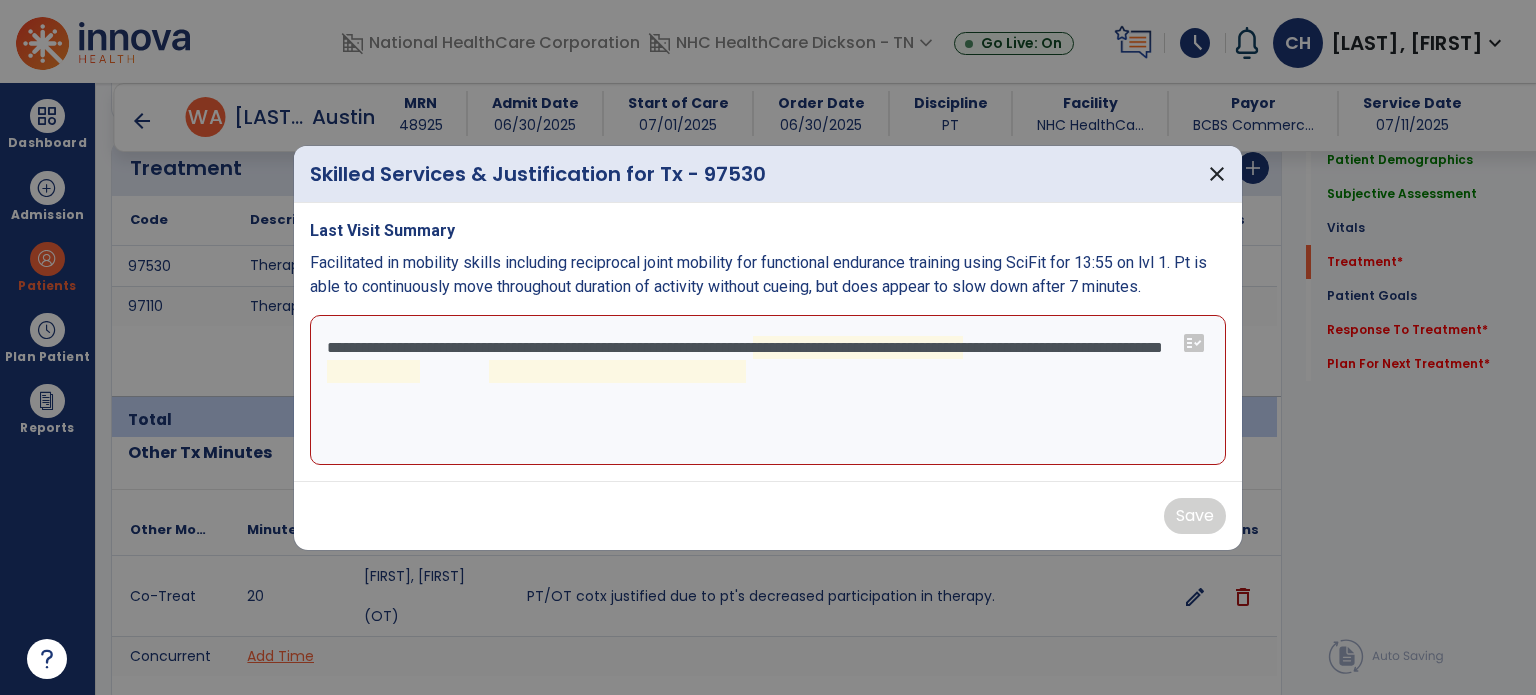 click on "**********" at bounding box center (768, 390) 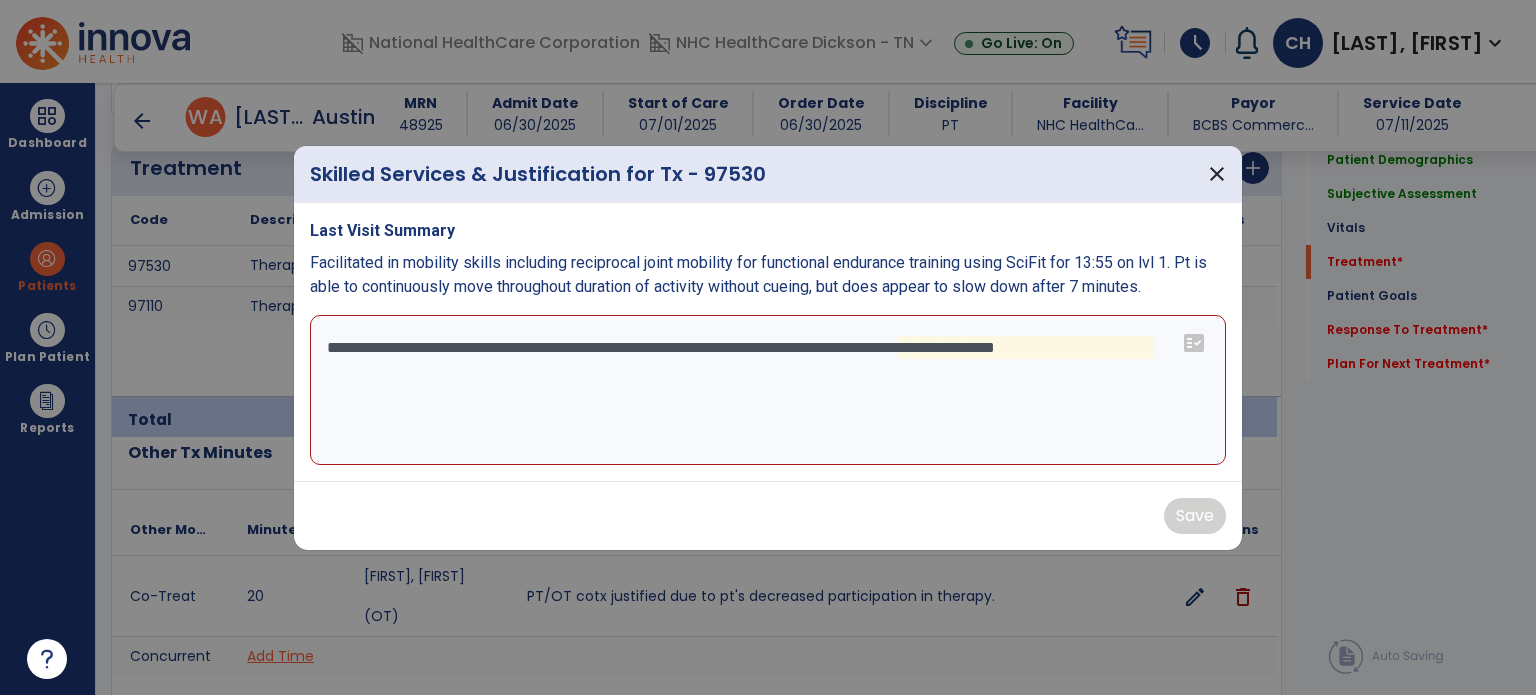 click on "**********" at bounding box center [768, 390] 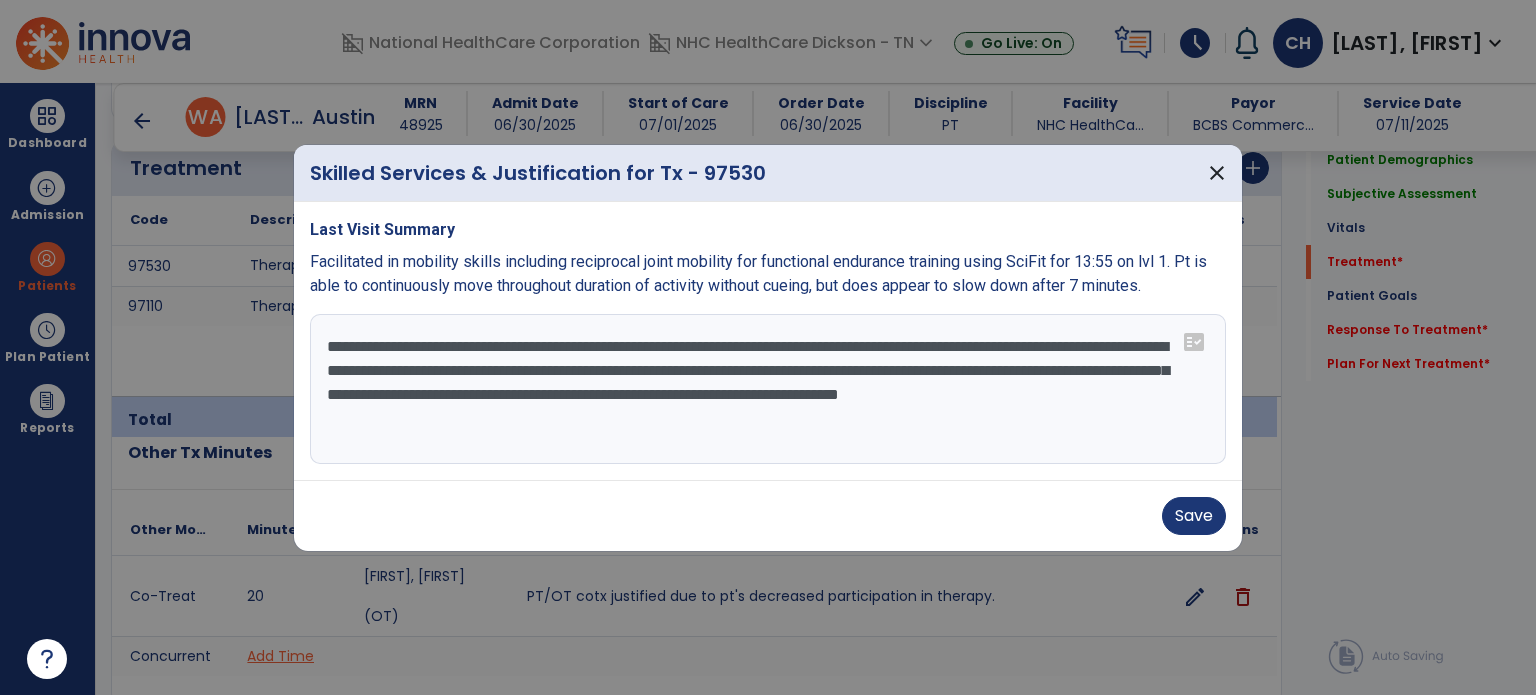type on "**********" 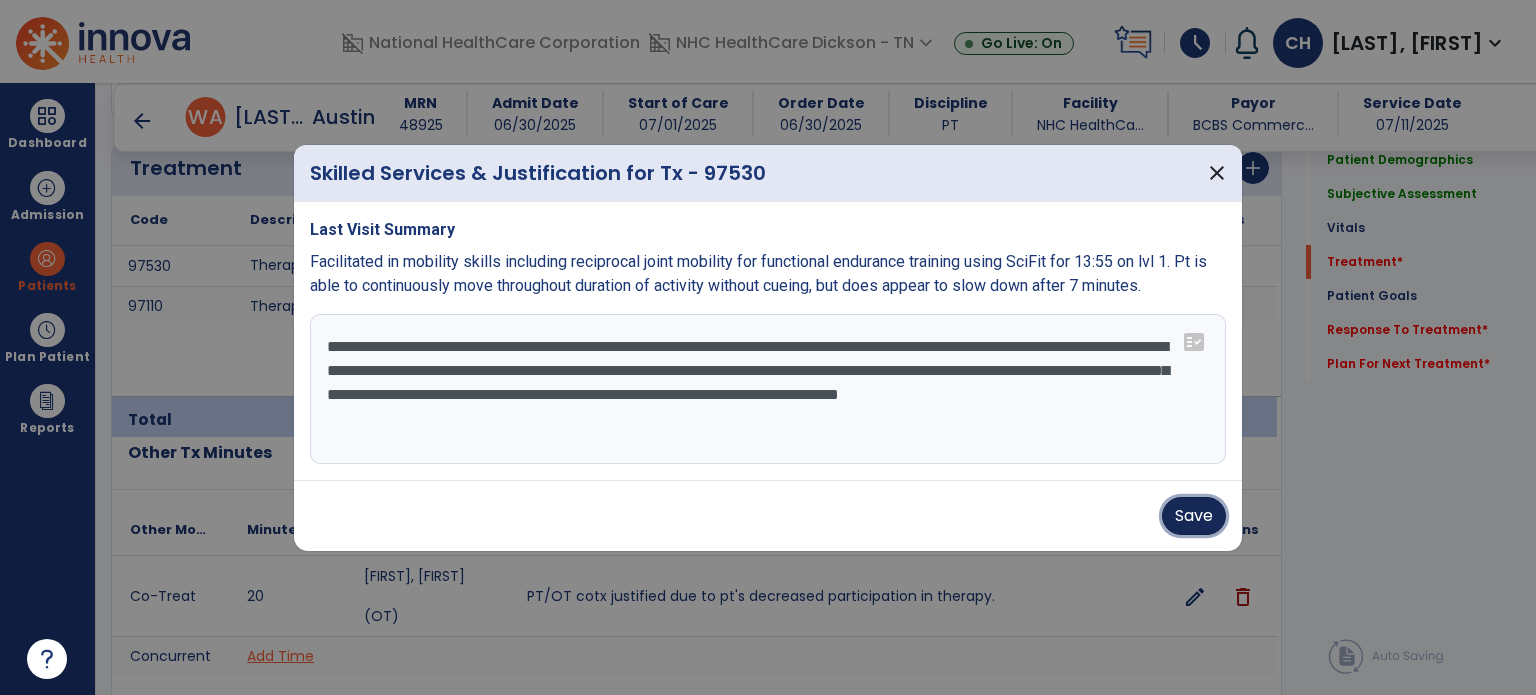 click on "Save" at bounding box center (1194, 516) 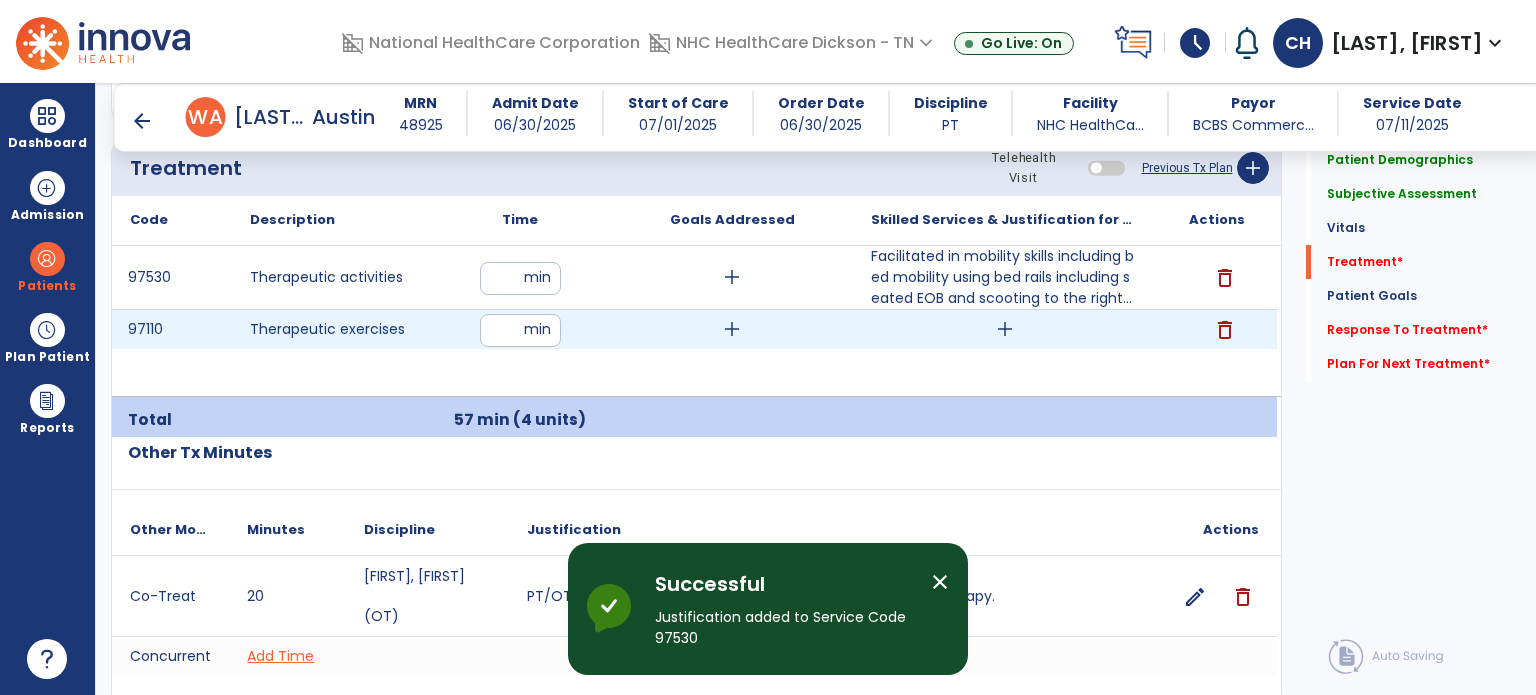 click on "add" at bounding box center [1004, 329] 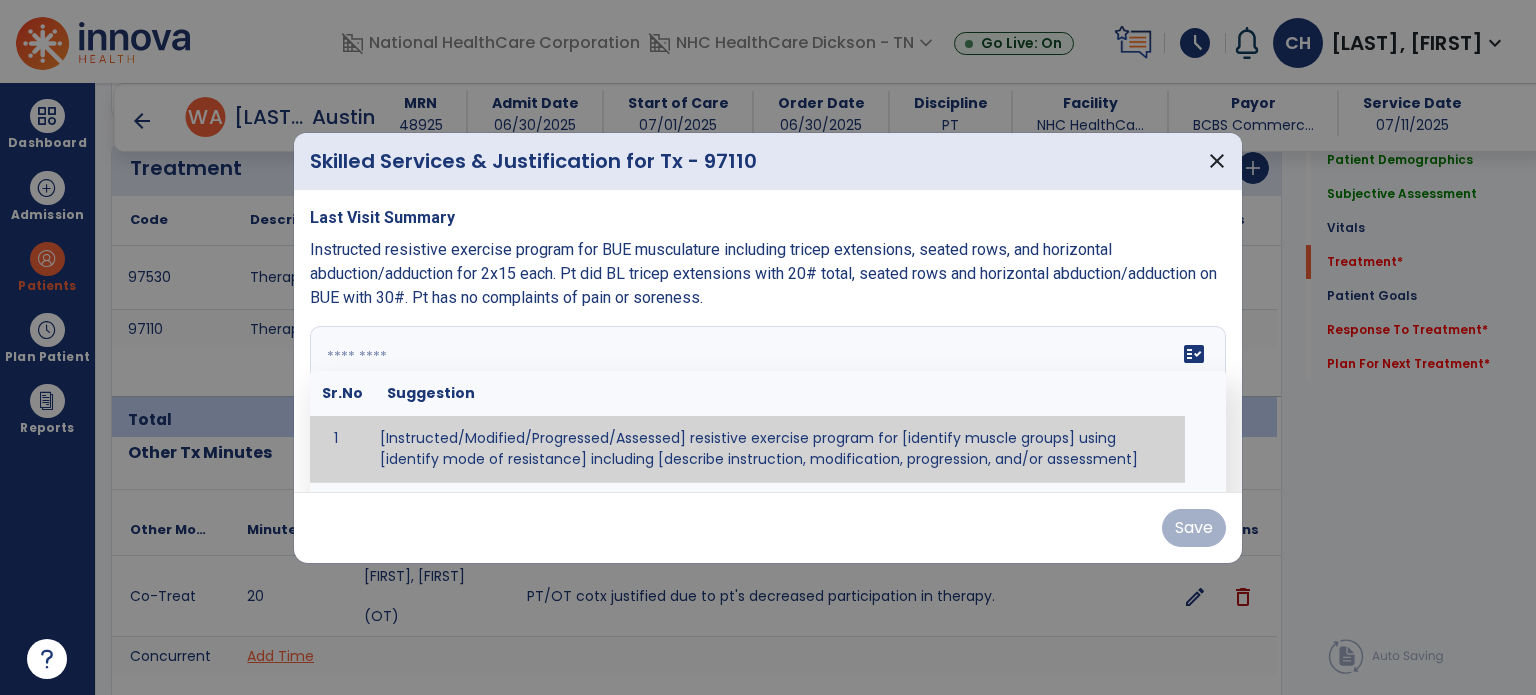 click at bounding box center [766, 401] 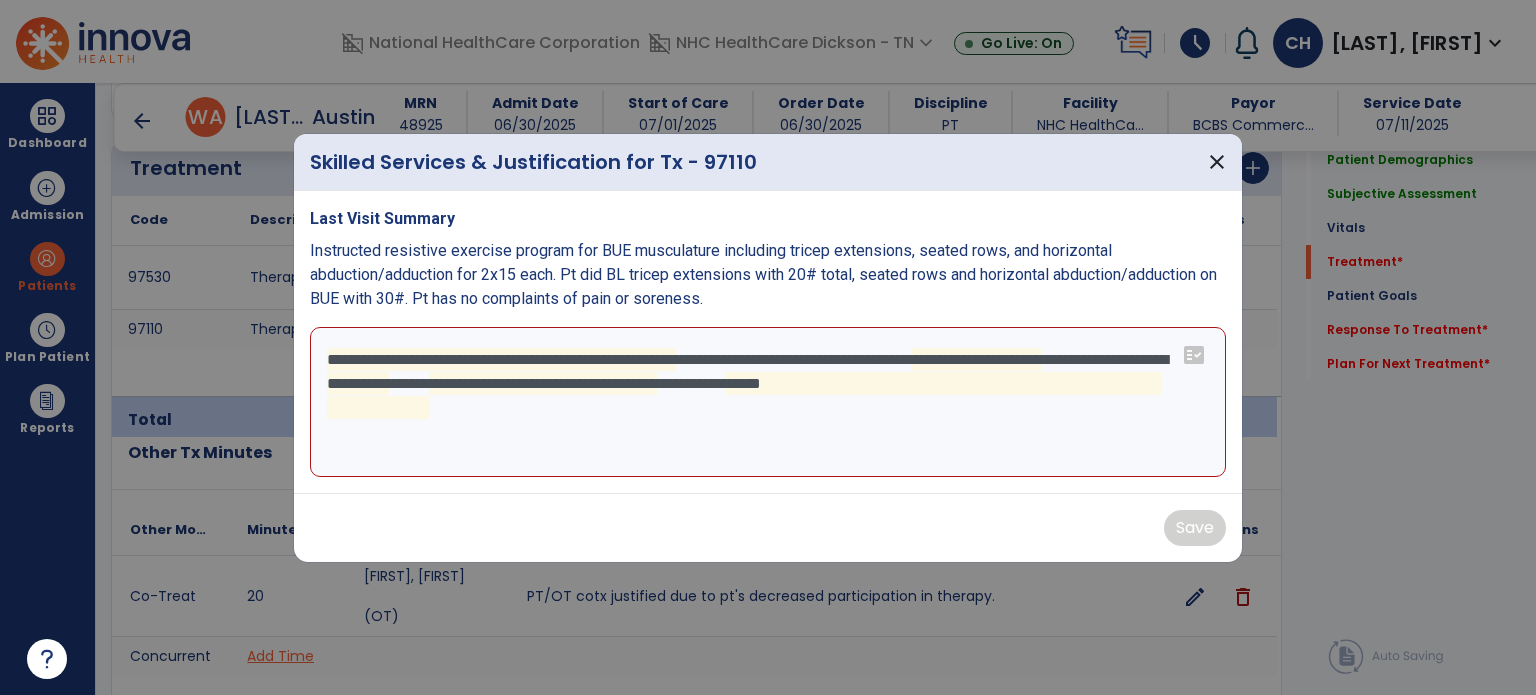 drag, startPoint x: 817, startPoint y: 443, endPoint x: 620, endPoint y: 359, distance: 214.16115 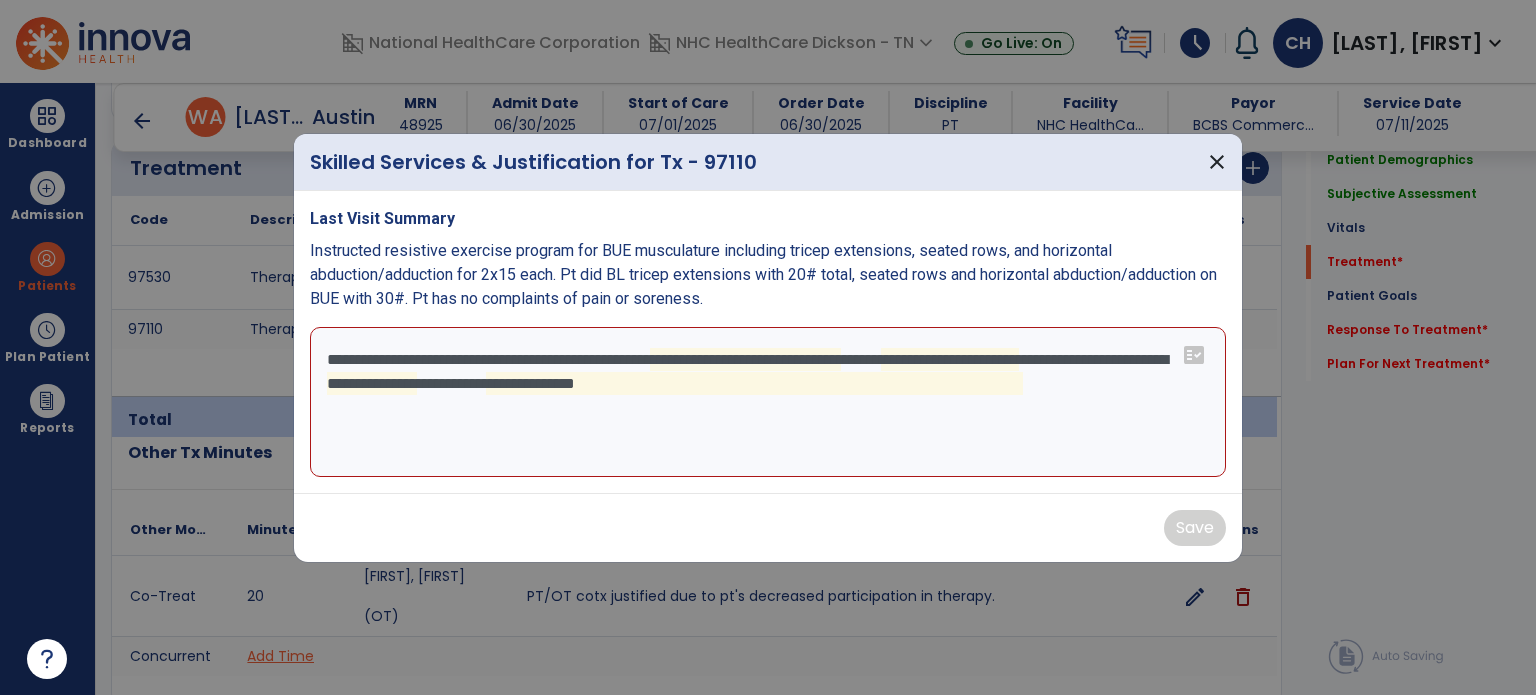 click on "**********" at bounding box center (768, 402) 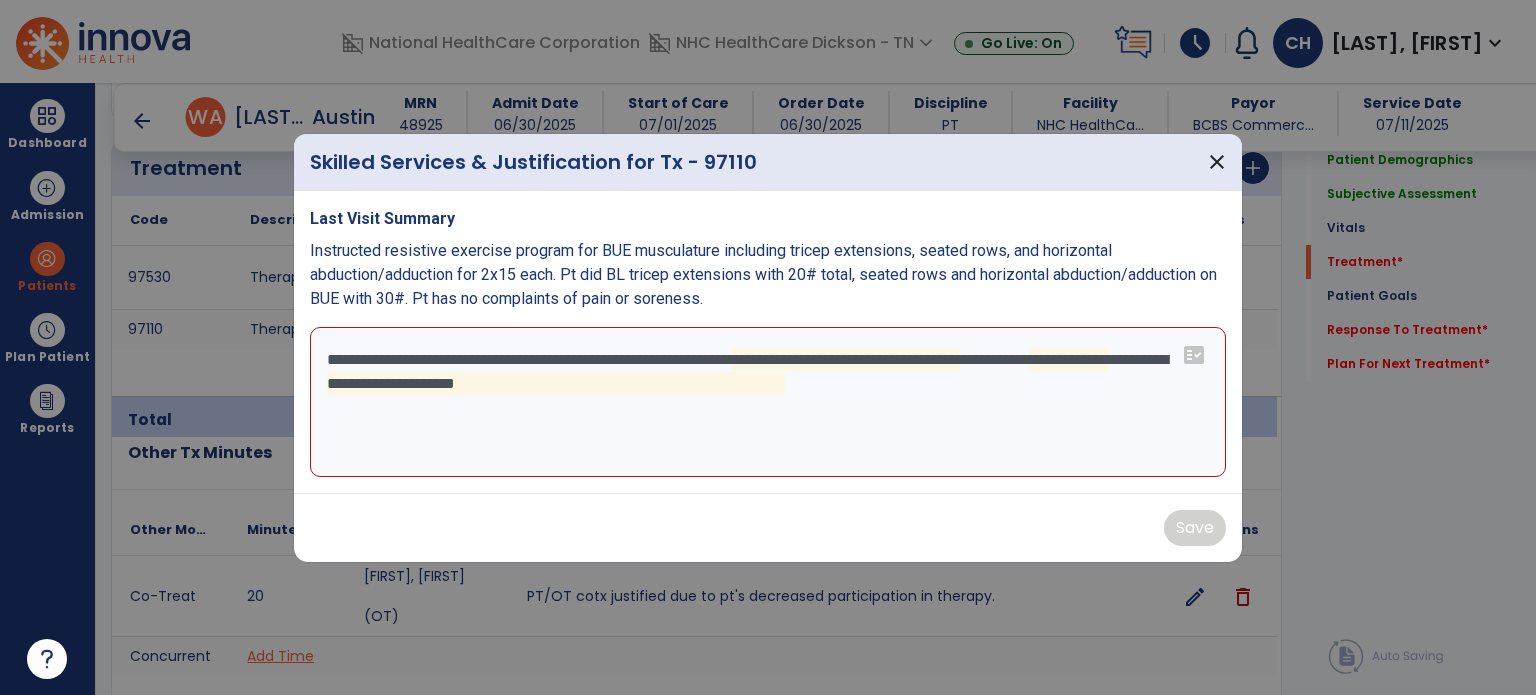 click on "**********" at bounding box center (768, 402) 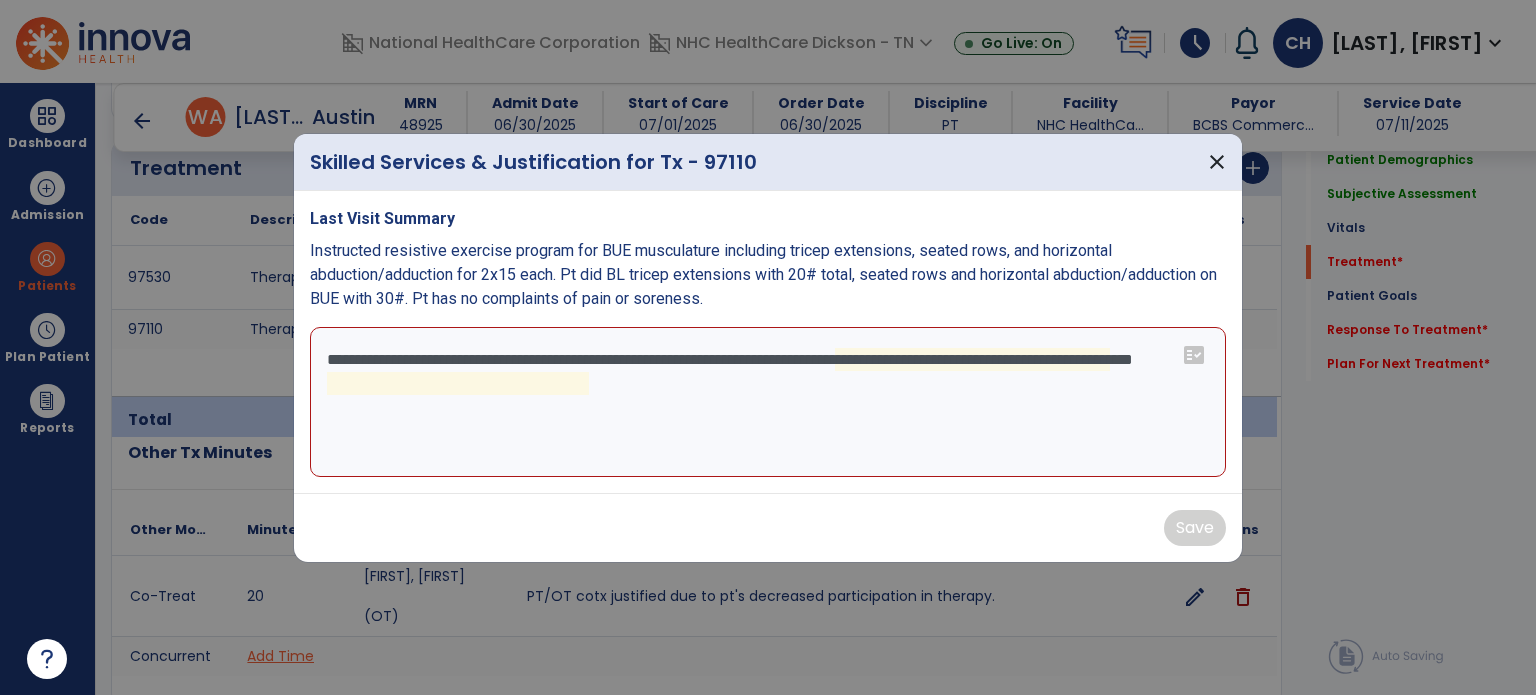 click on "**********" at bounding box center [768, 402] 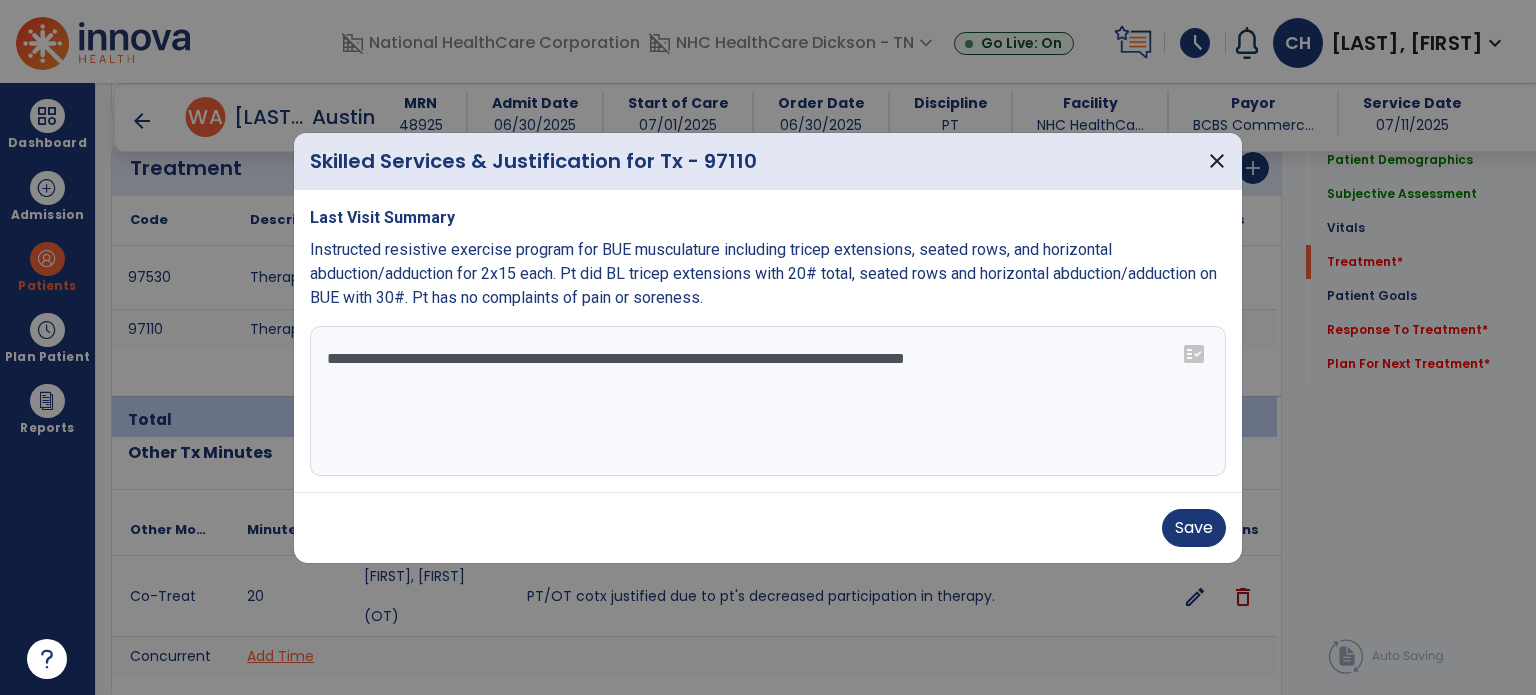click on "**********" at bounding box center [768, 401] 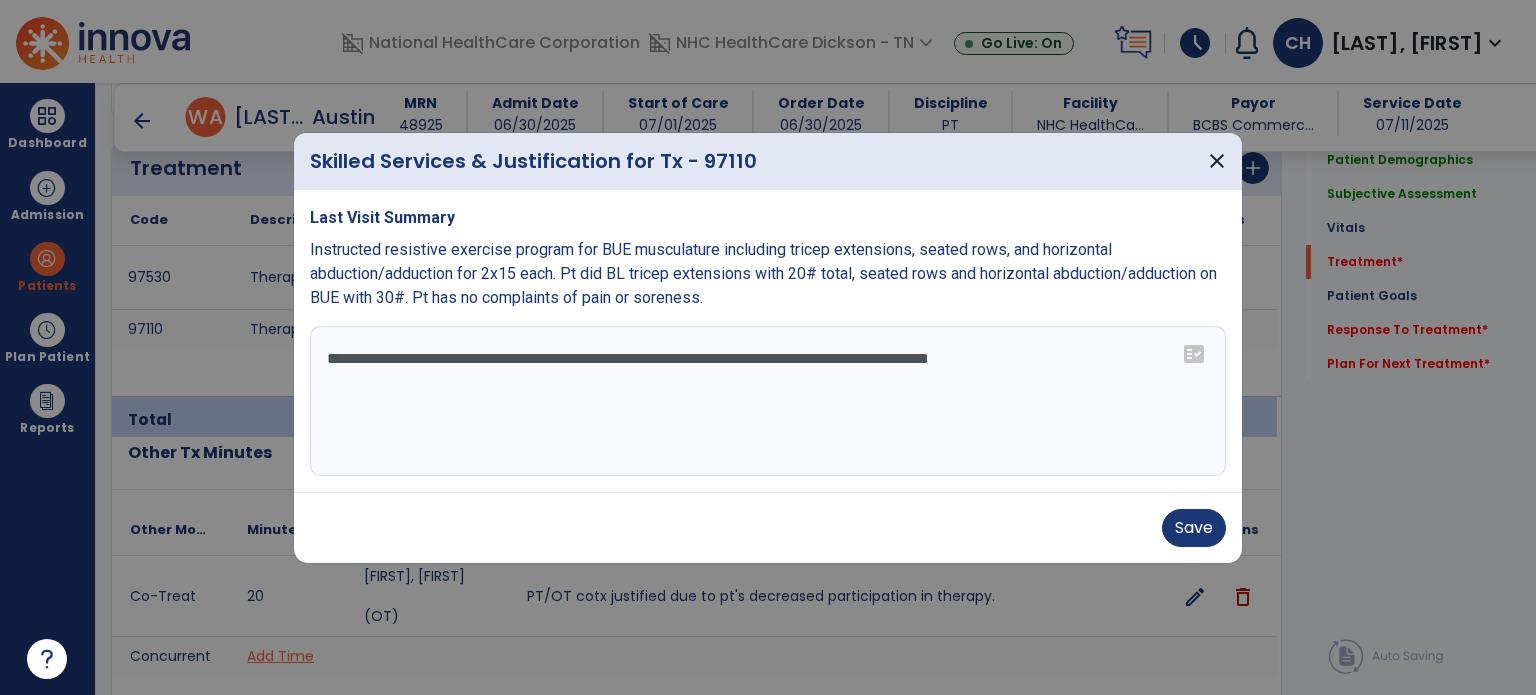 click on "**********" at bounding box center [768, 401] 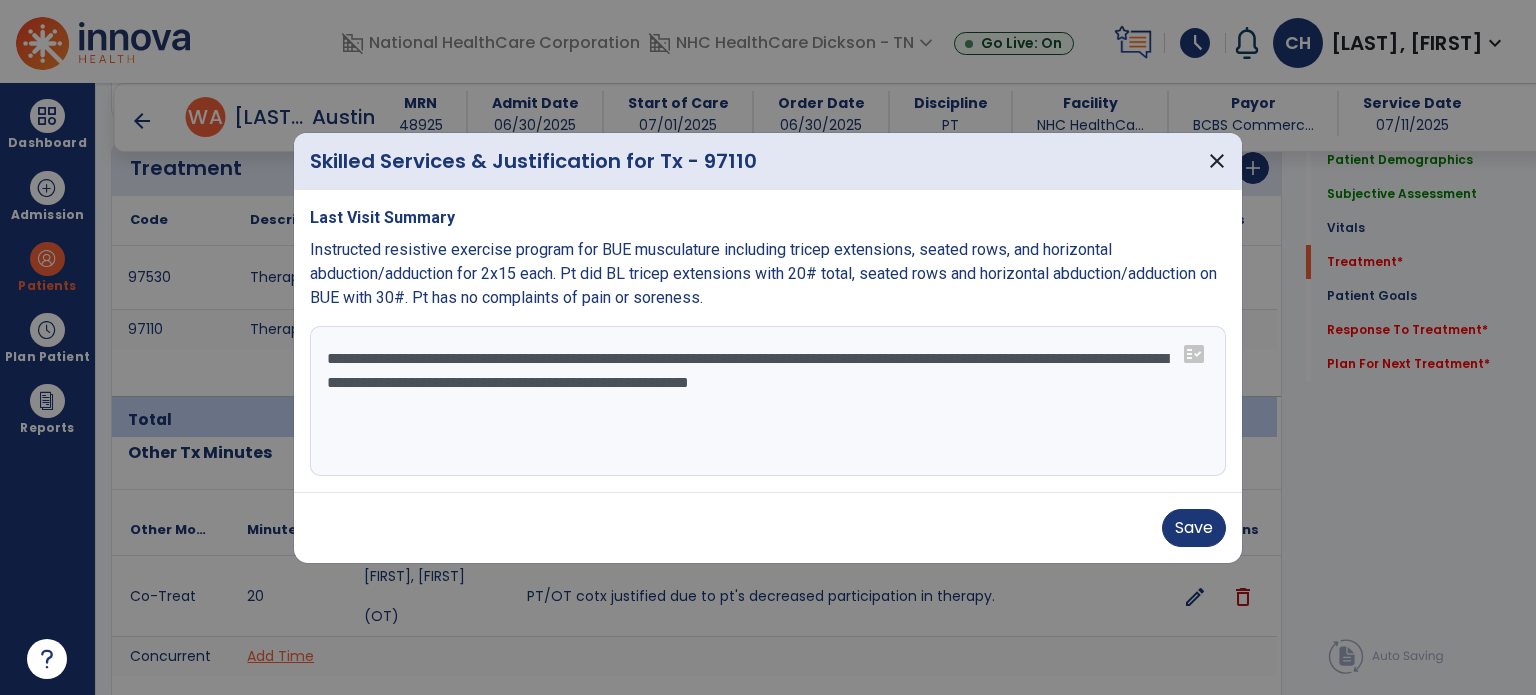 click on "**********" at bounding box center [768, 401] 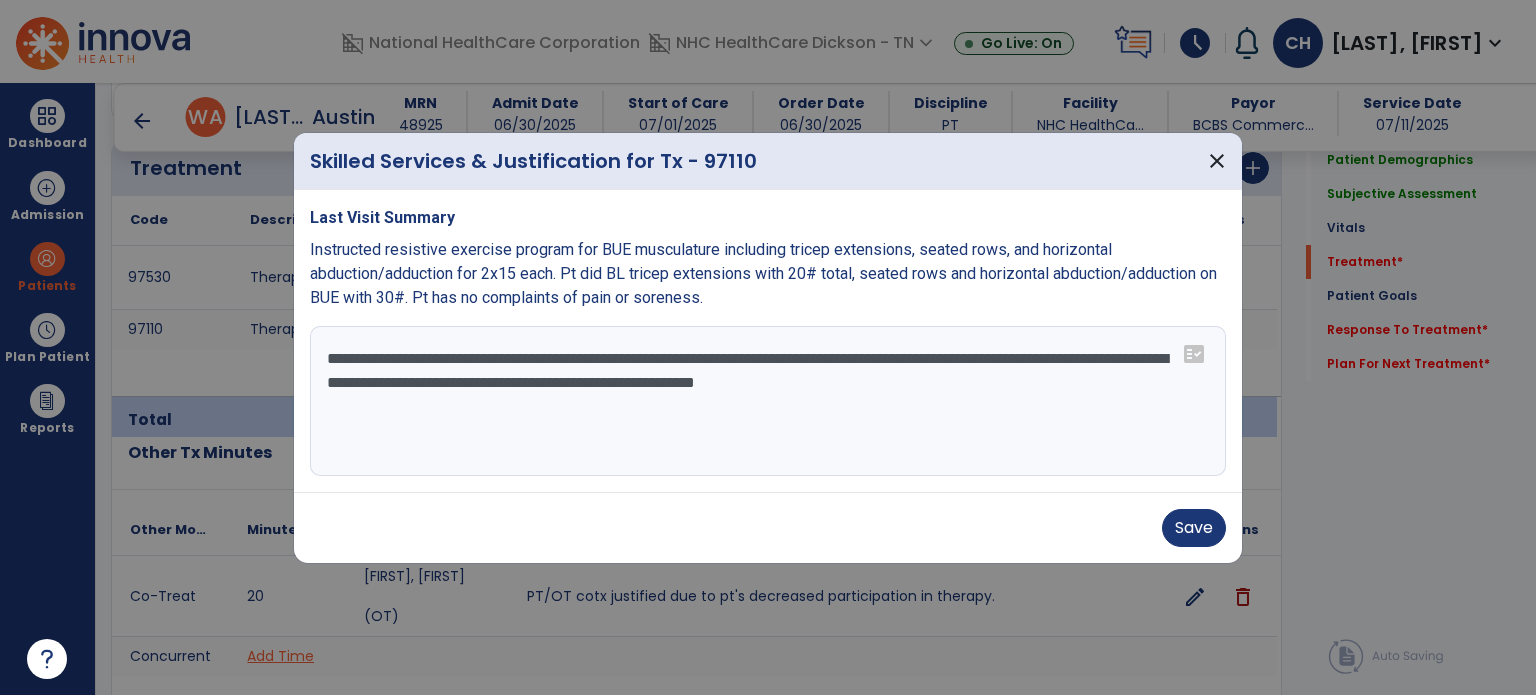 click on "**********" at bounding box center (768, 401) 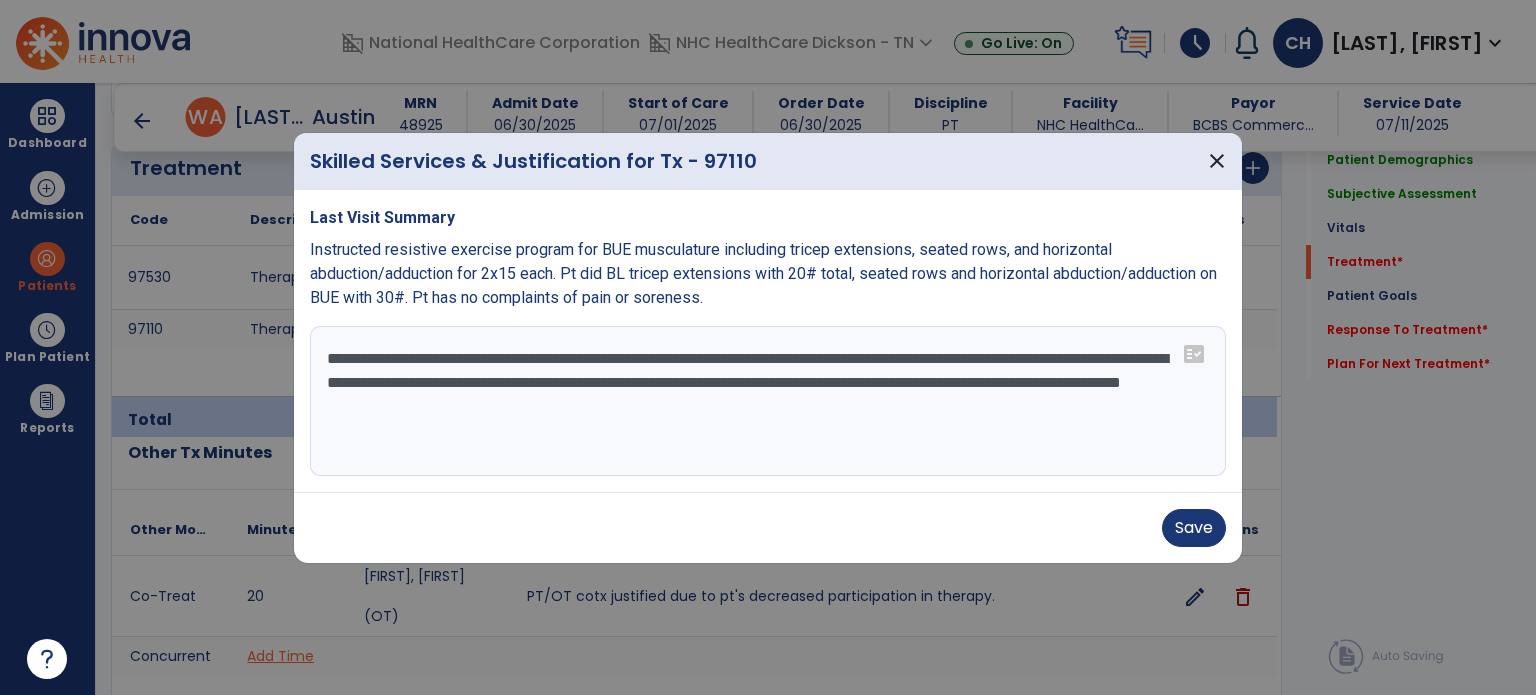 type on "**********" 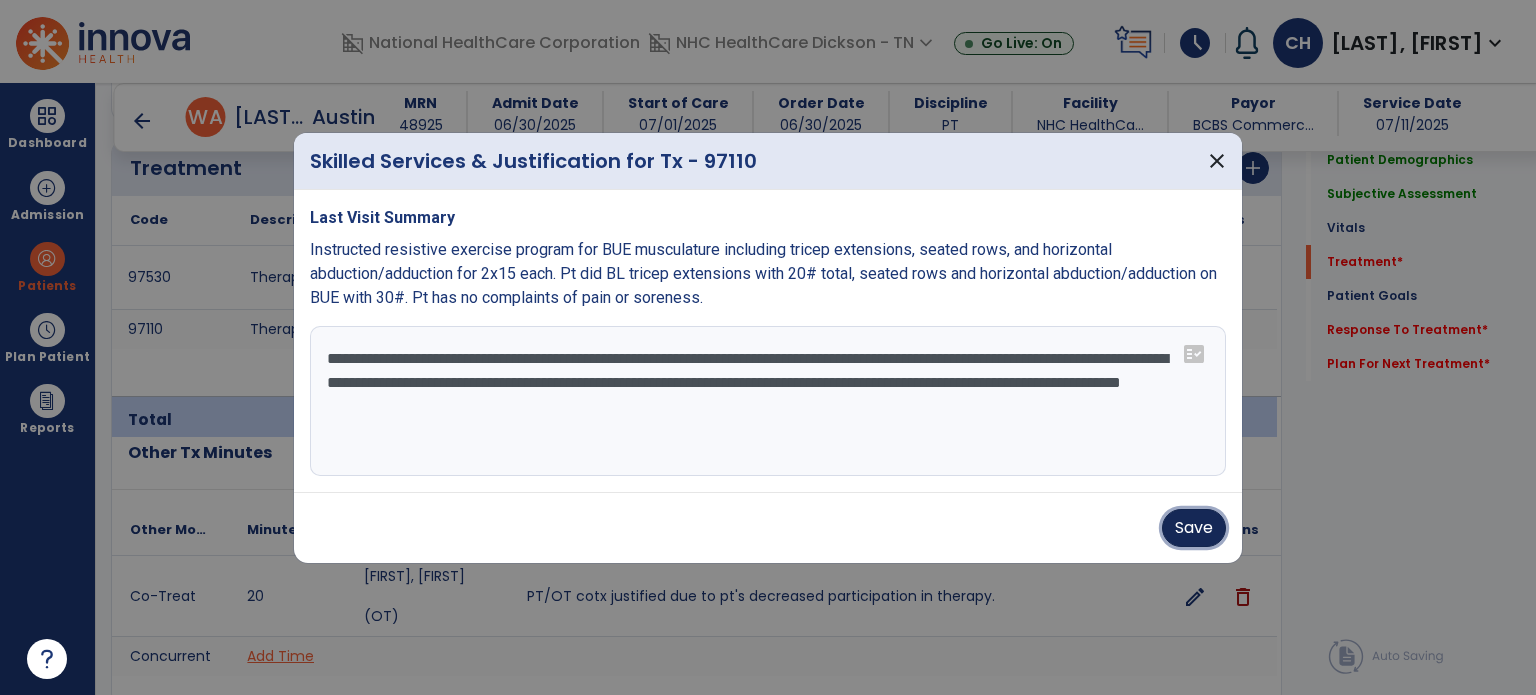 click on "Save" at bounding box center (1194, 528) 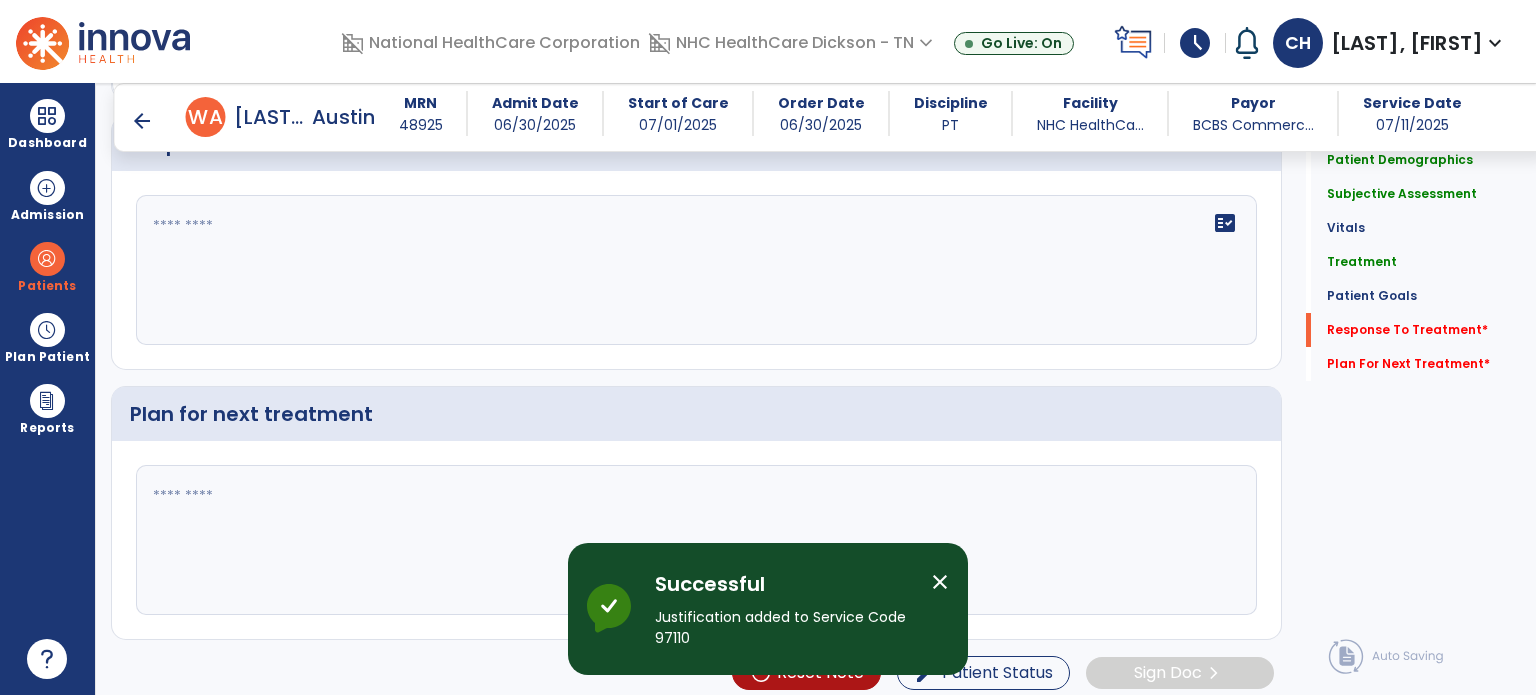scroll, scrollTop: 2930, scrollLeft: 0, axis: vertical 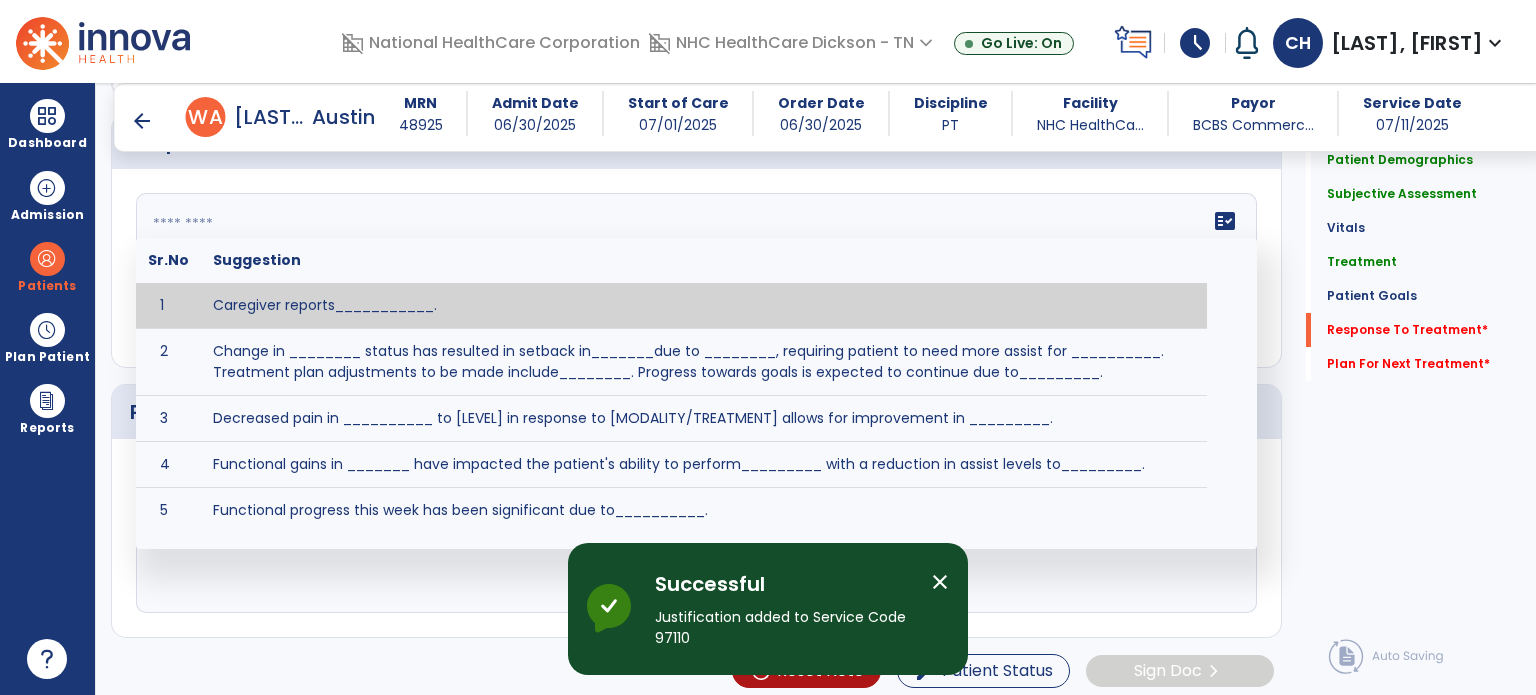 click on "fact_check  Sr.No Suggestion 1 Caregiver reports___________. 2 Change in ________ status has resulted in setback in_______due to ________, requiring patient to need more assist for __________.   Treatment plan adjustments to be made include________.  Progress towards goals is expected to continue due to_________. 3 Decreased pain in __________ to [LEVEL] in response to [MODALITY/TREATMENT] allows for improvement in _________. 4 Functional gains in _______ have impacted the patient's ability to perform_________ with a reduction in assist levels to_________. 5 Functional progress this week has been significant due to__________. 6 Gains in ________ have improved the patient's ability to perform ______with decreased levels of assist to___________. 7 Improvement in ________allows patient to tolerate higher levels of challenges in_________. 8 Pain in [AREA] has decreased to [LEVEL] in response to [TREATMENT/MODALITY], allowing fore ease in completing__________. 9 10 11 12 13 14 15 16 17 18 19 20 21" 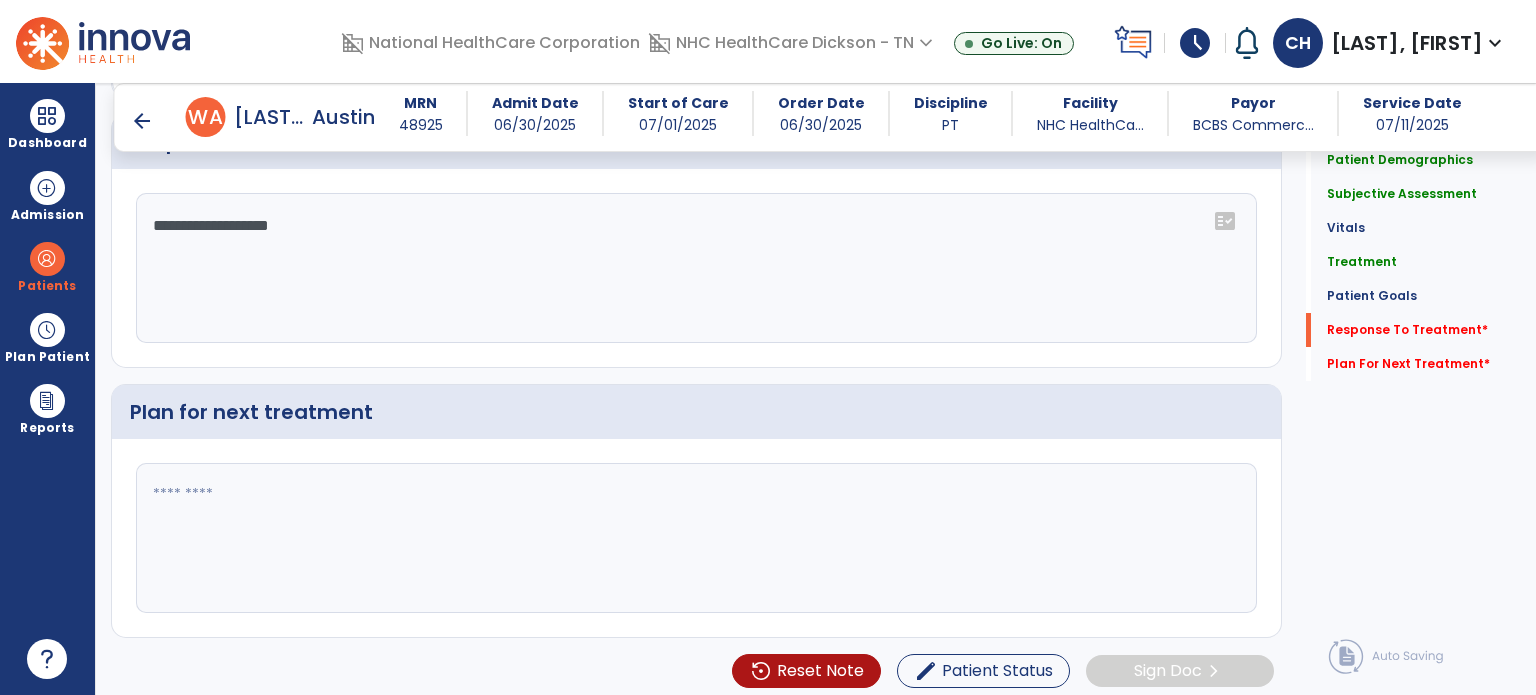 click on "**********" 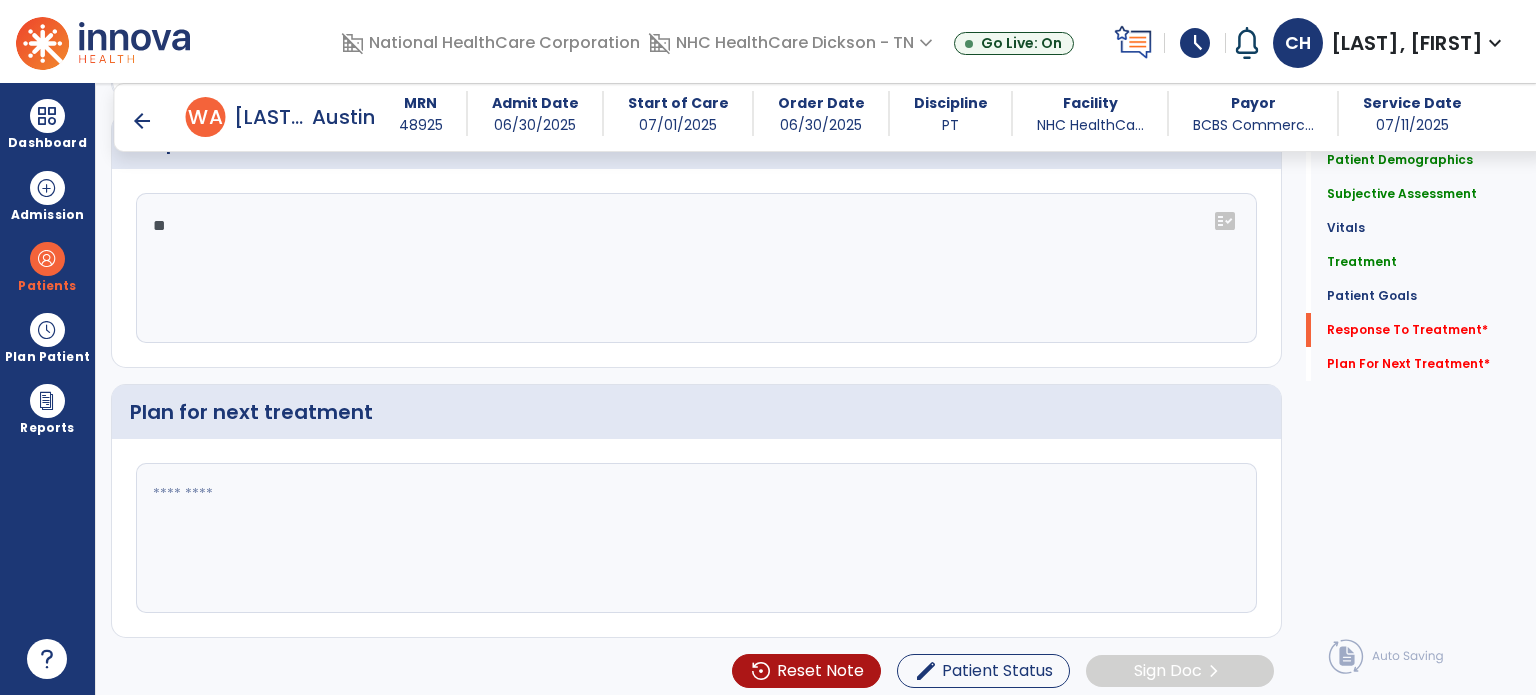 type on "*" 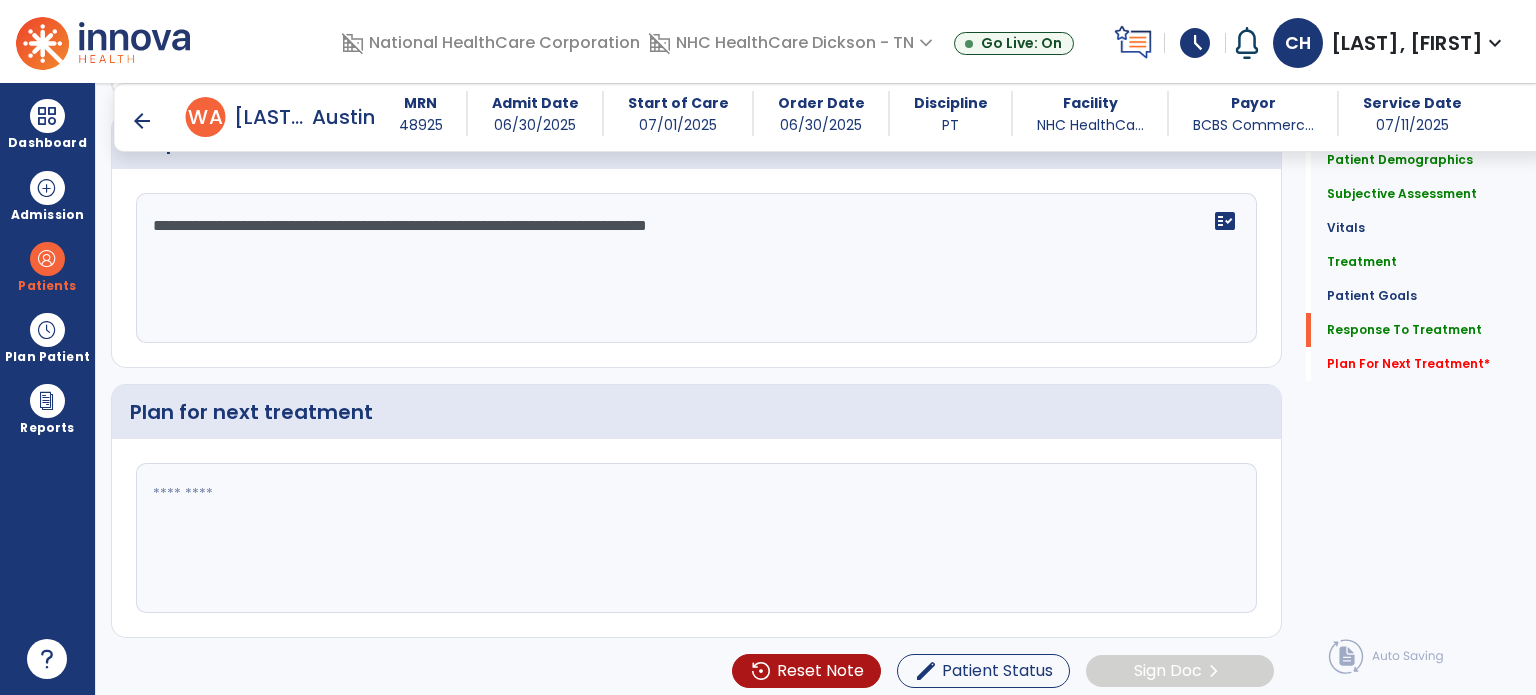 click on "**********" 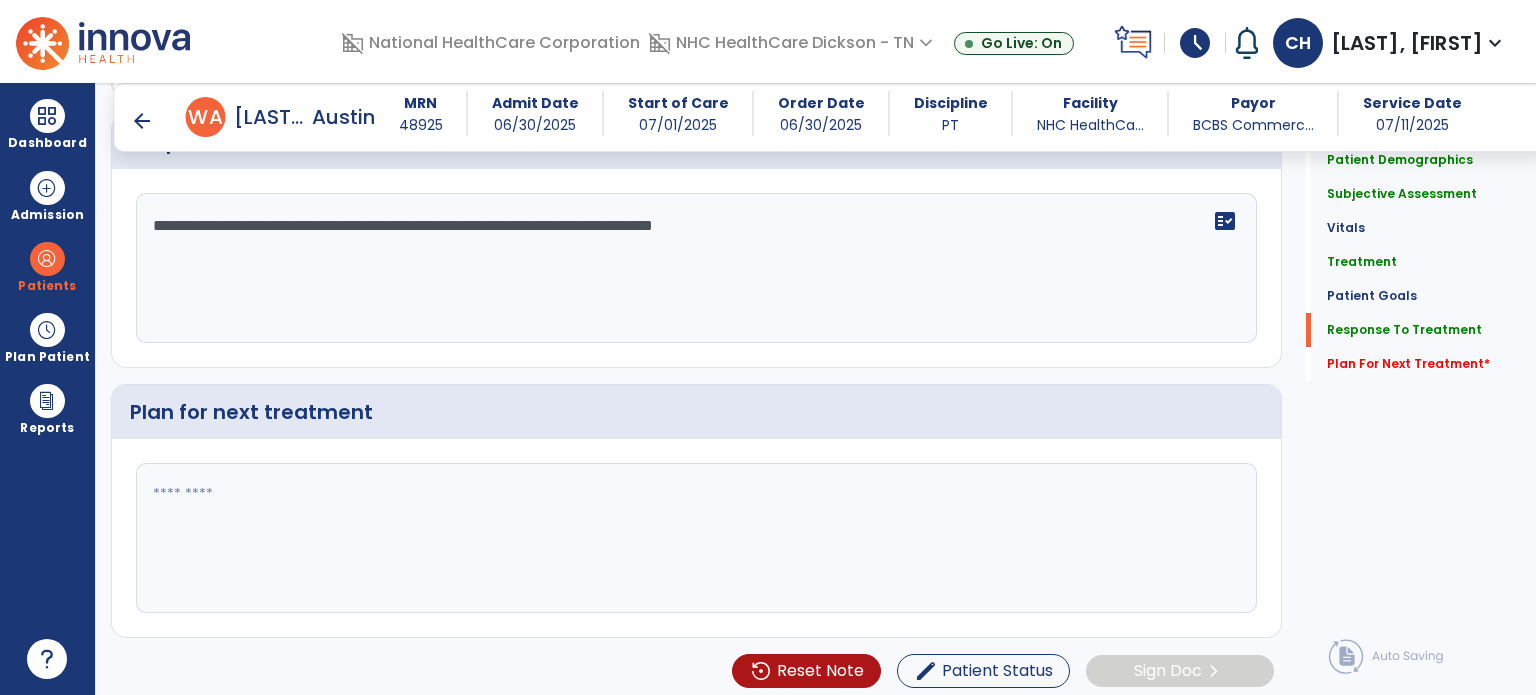 click on "**********" 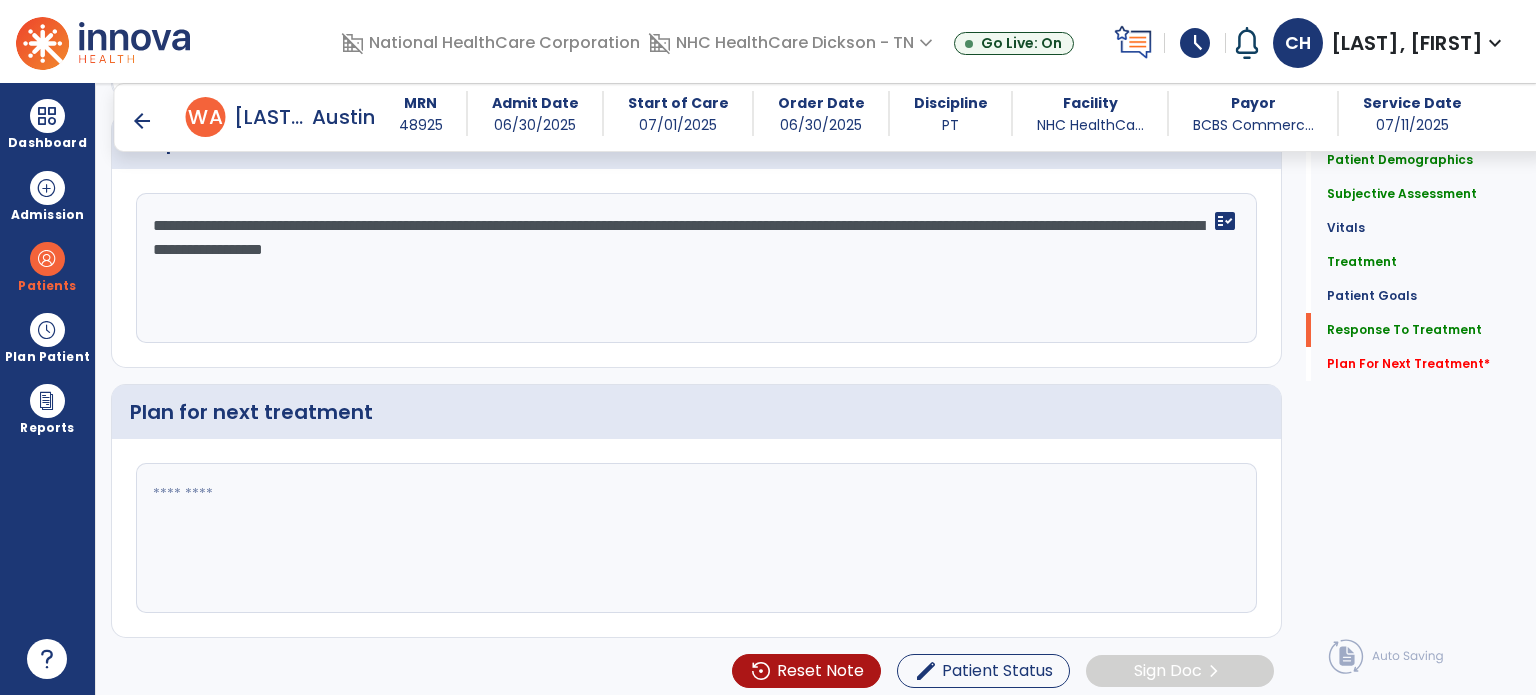 type on "**********" 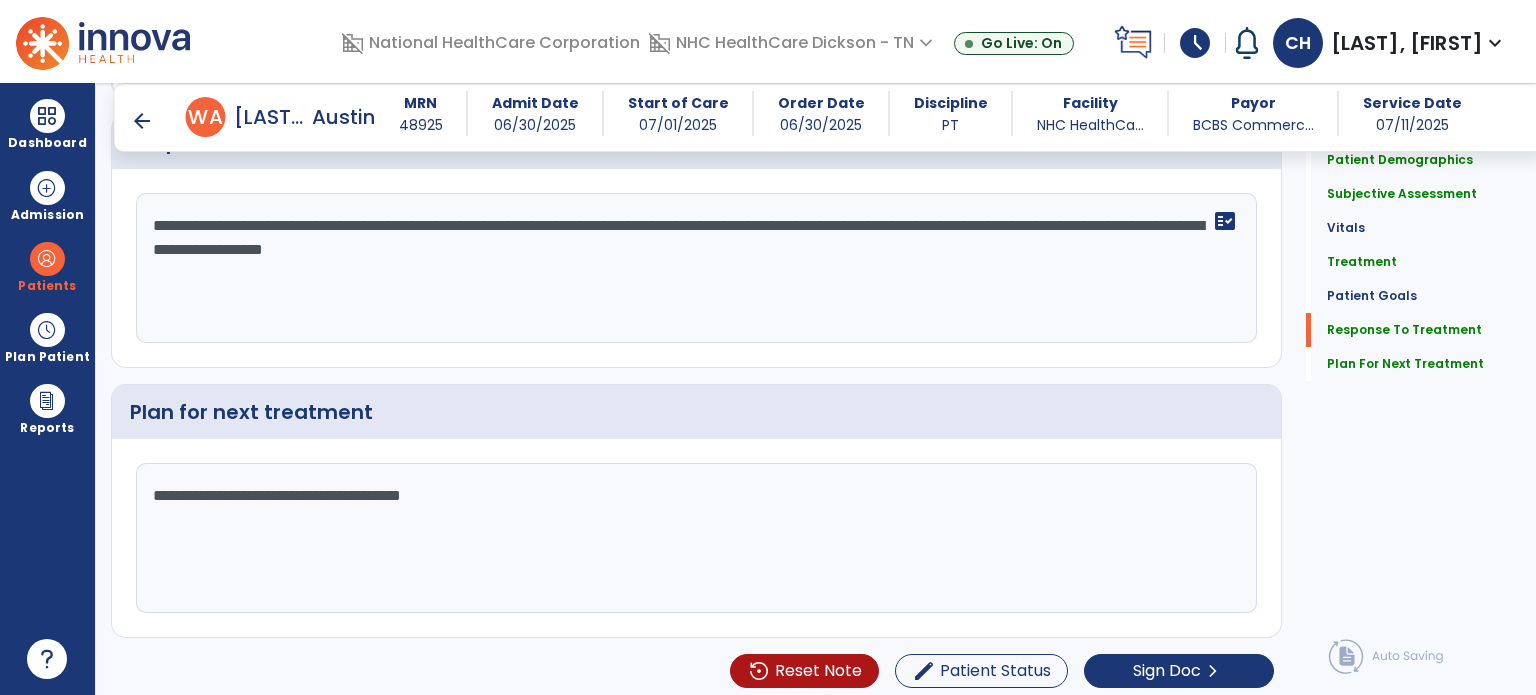type on "**********" 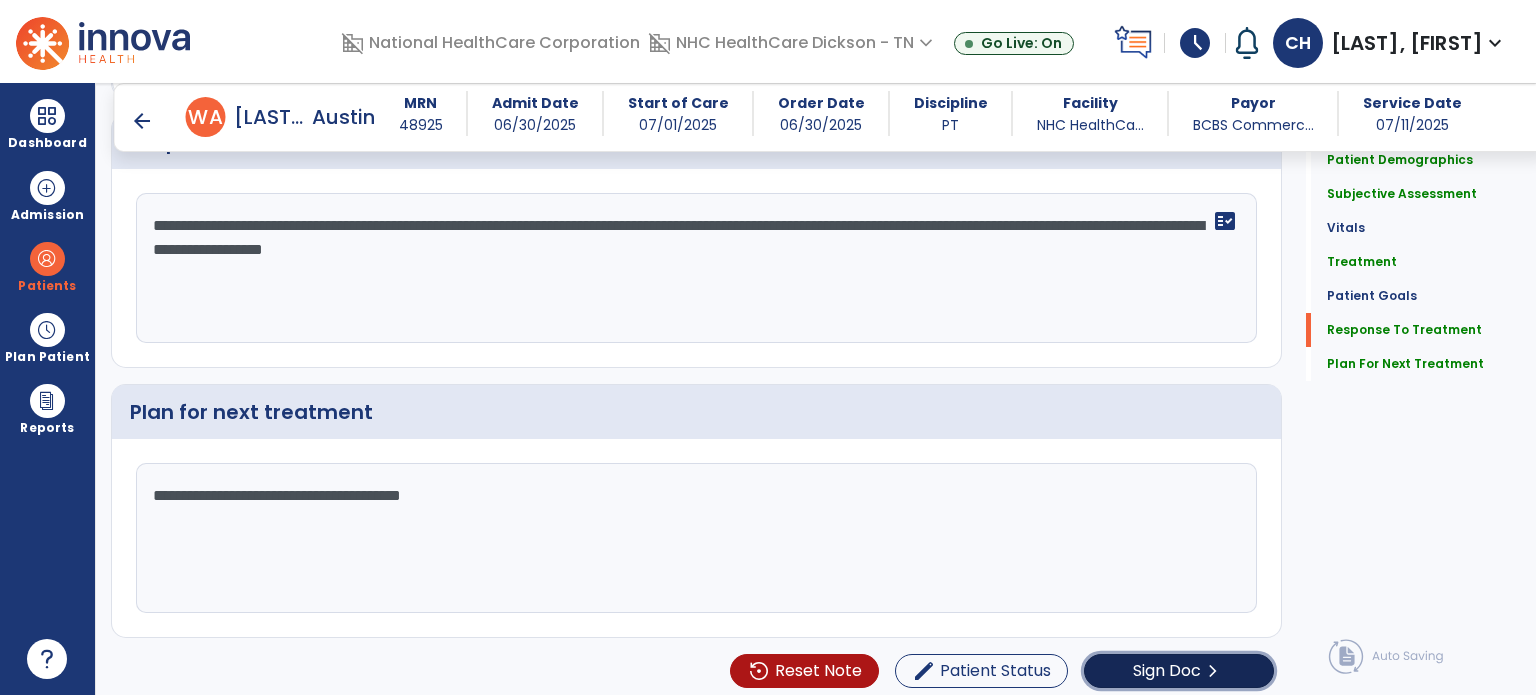 click on "Sign Doc  chevron_right" 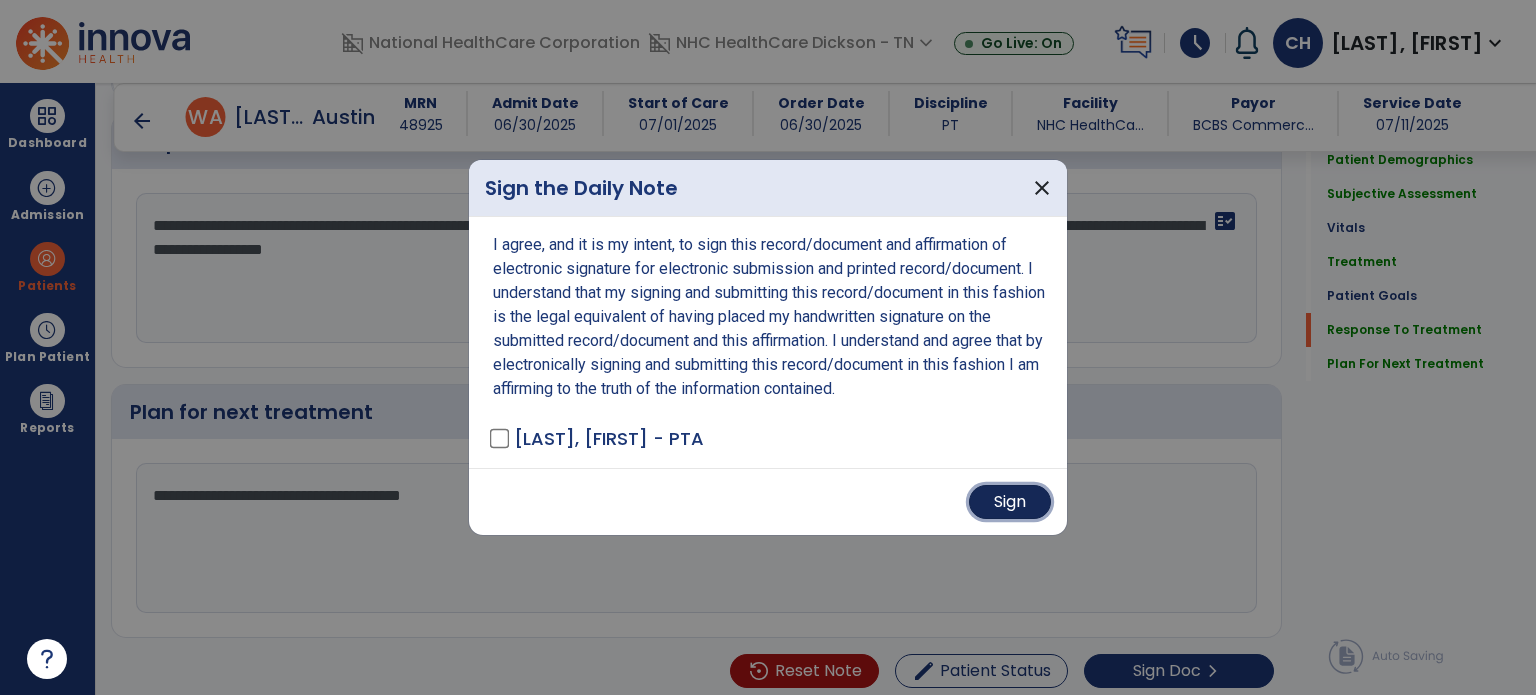 click on "Sign" at bounding box center (1010, 502) 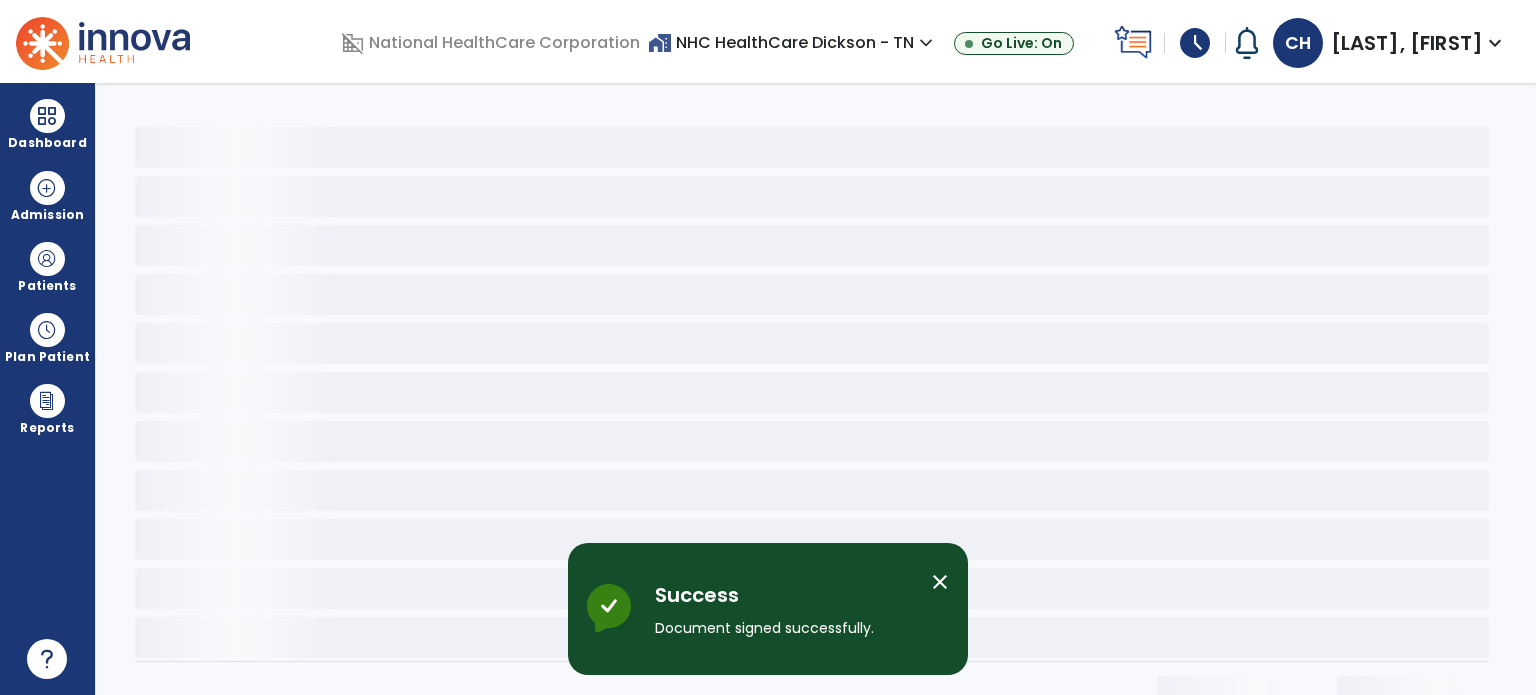 scroll, scrollTop: 0, scrollLeft: 0, axis: both 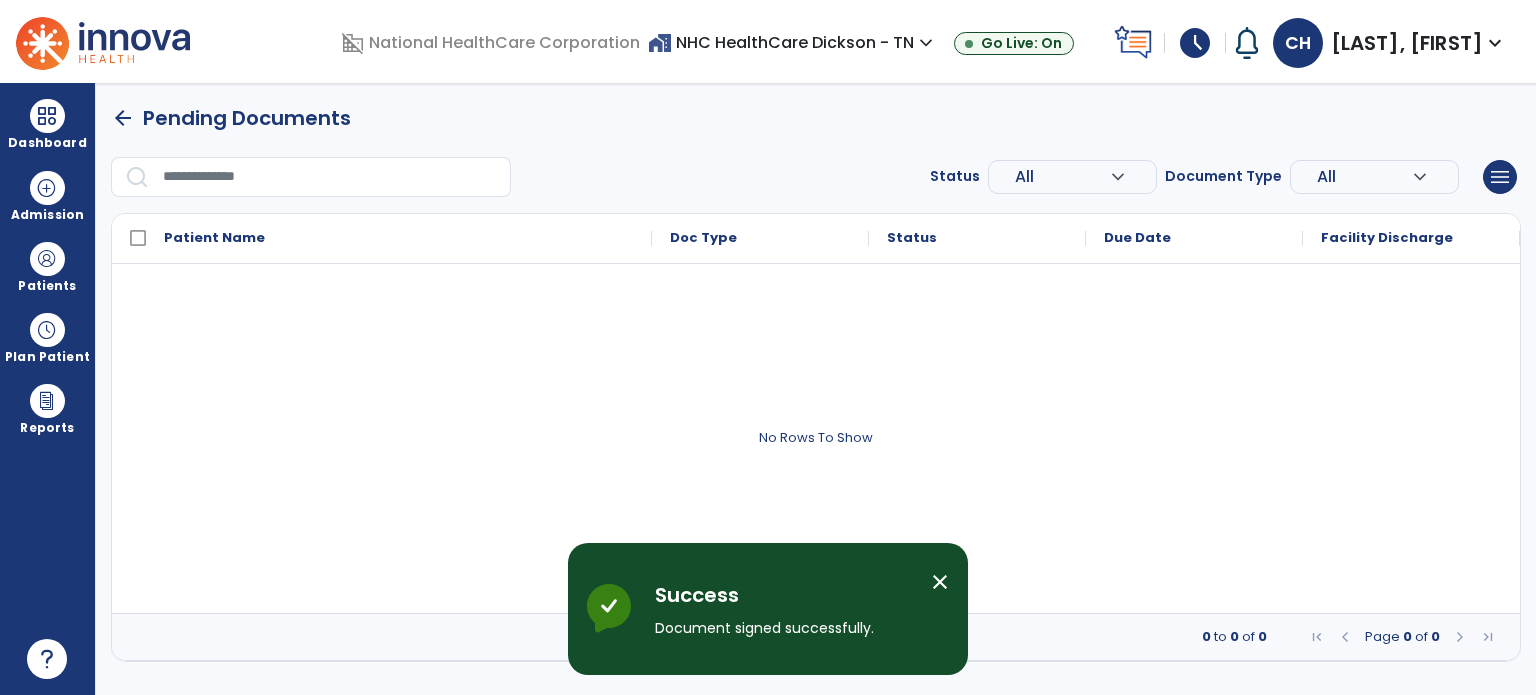 click on "schedule" at bounding box center [1195, 43] 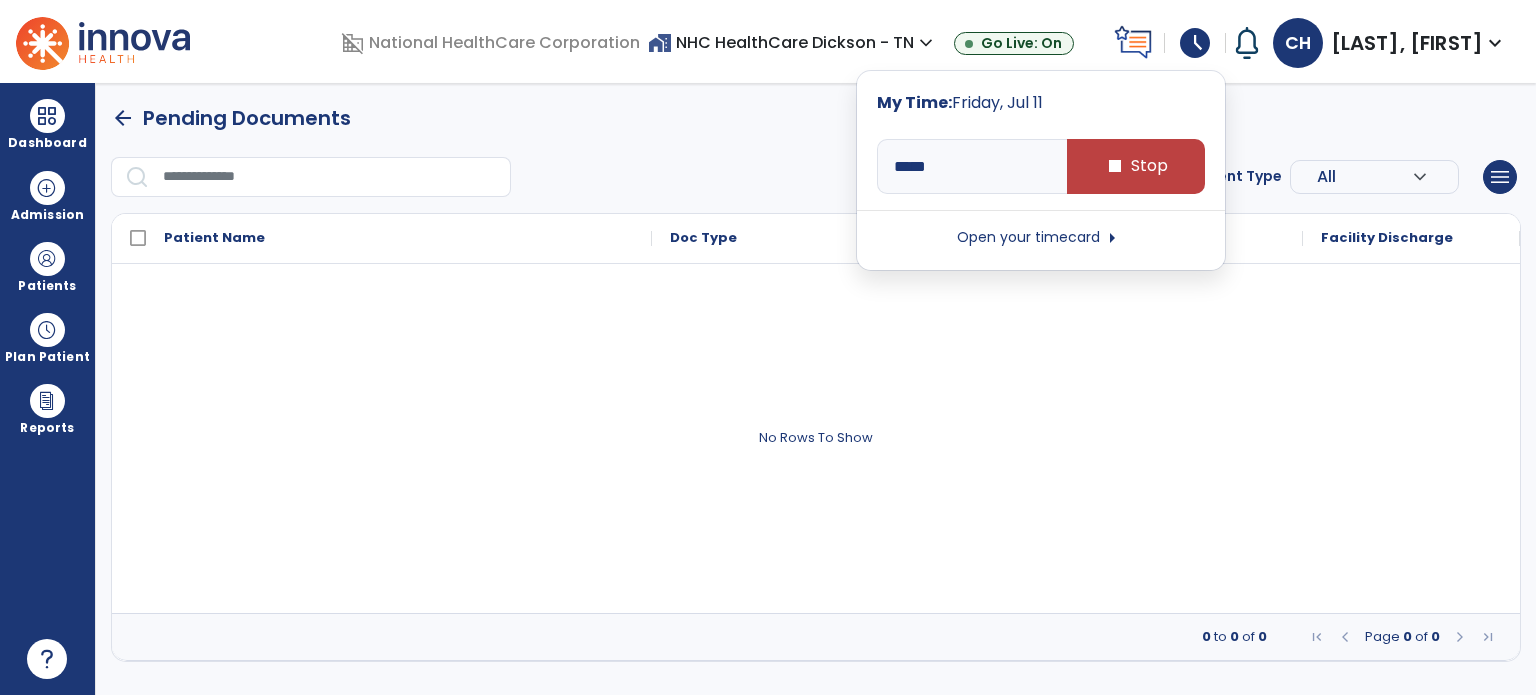click on "Open your timecard  arrow_right" at bounding box center (1041, 238) 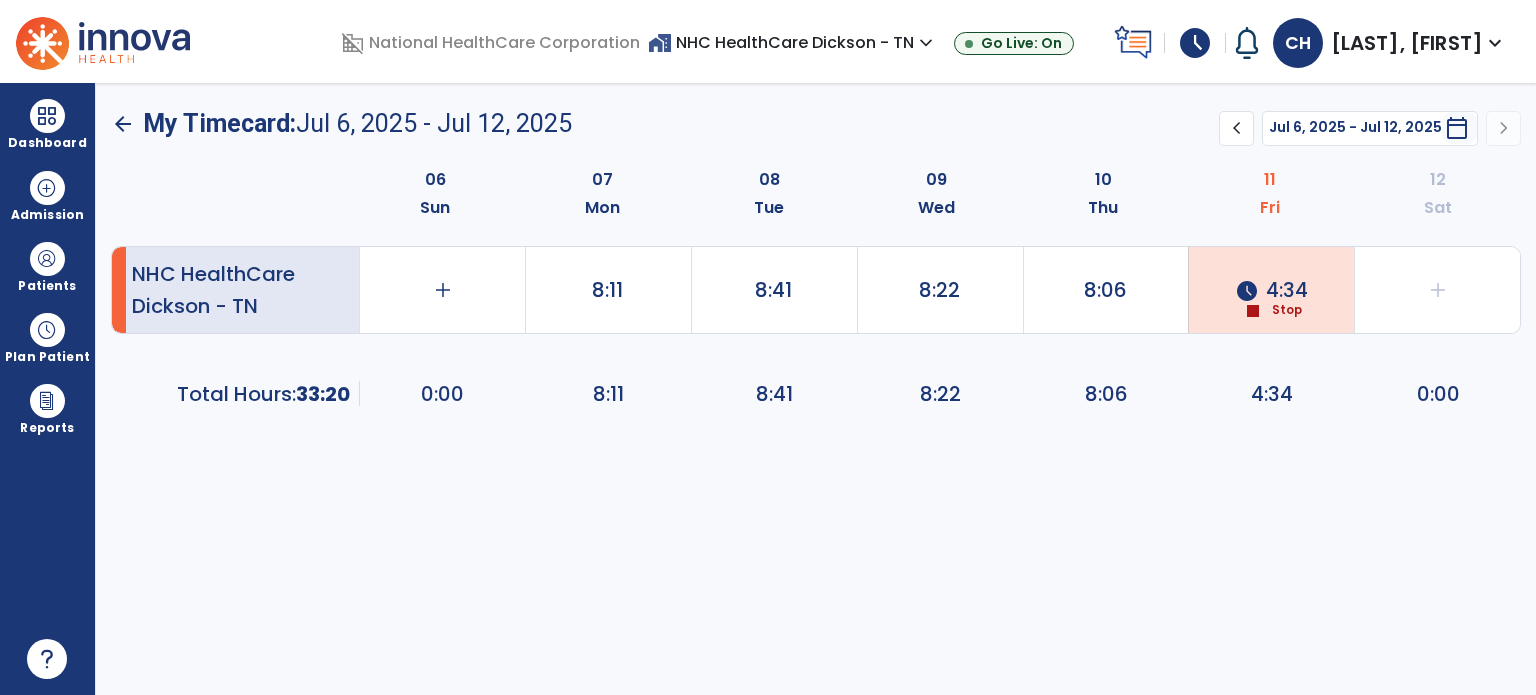 click on "stop" 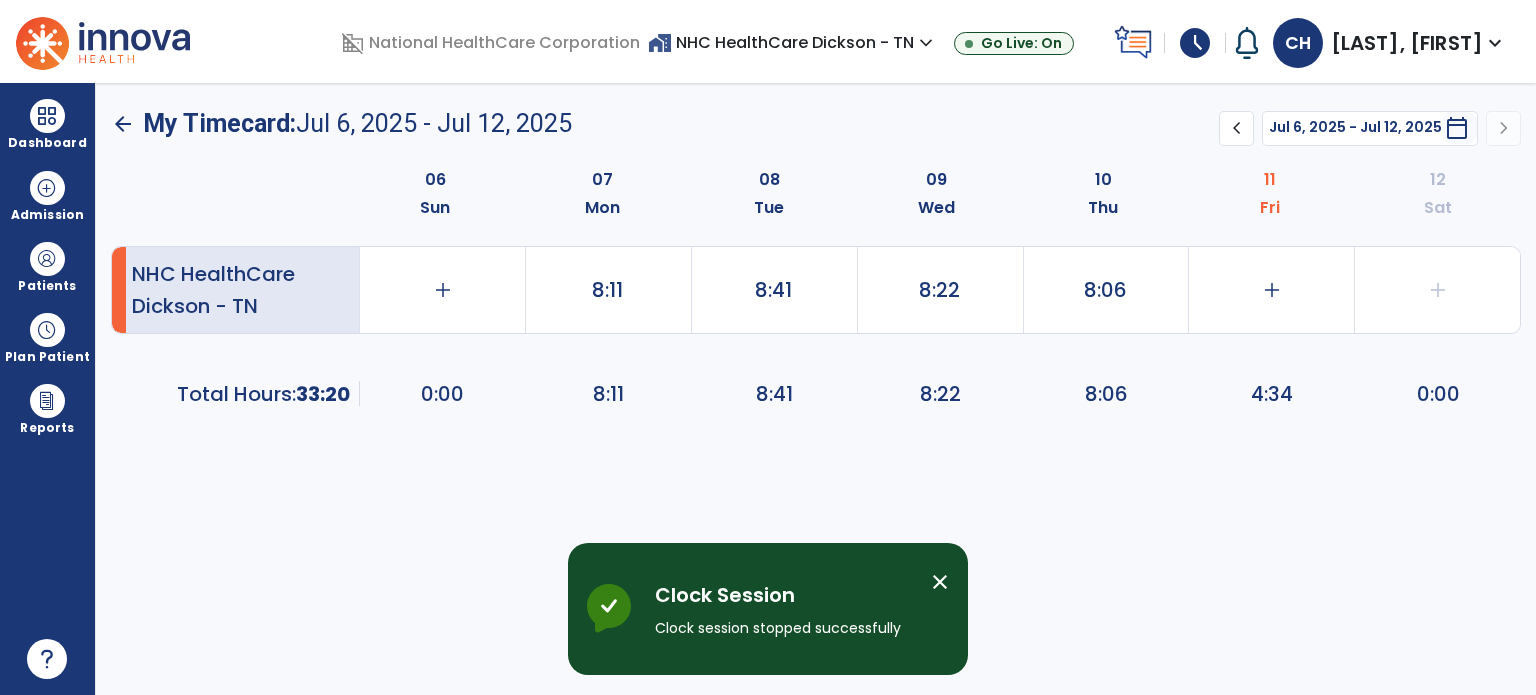 click on "add" 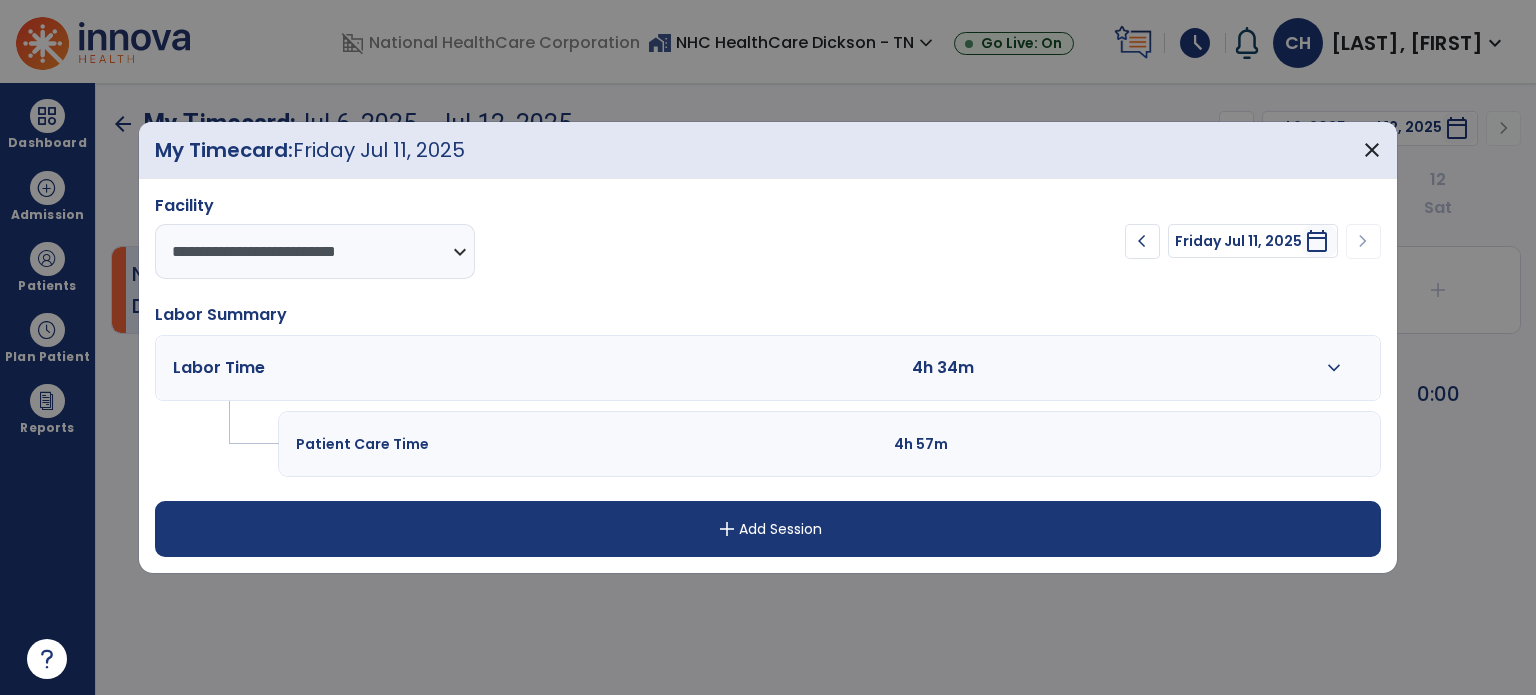 click on "expand_more" at bounding box center [1333, 368] 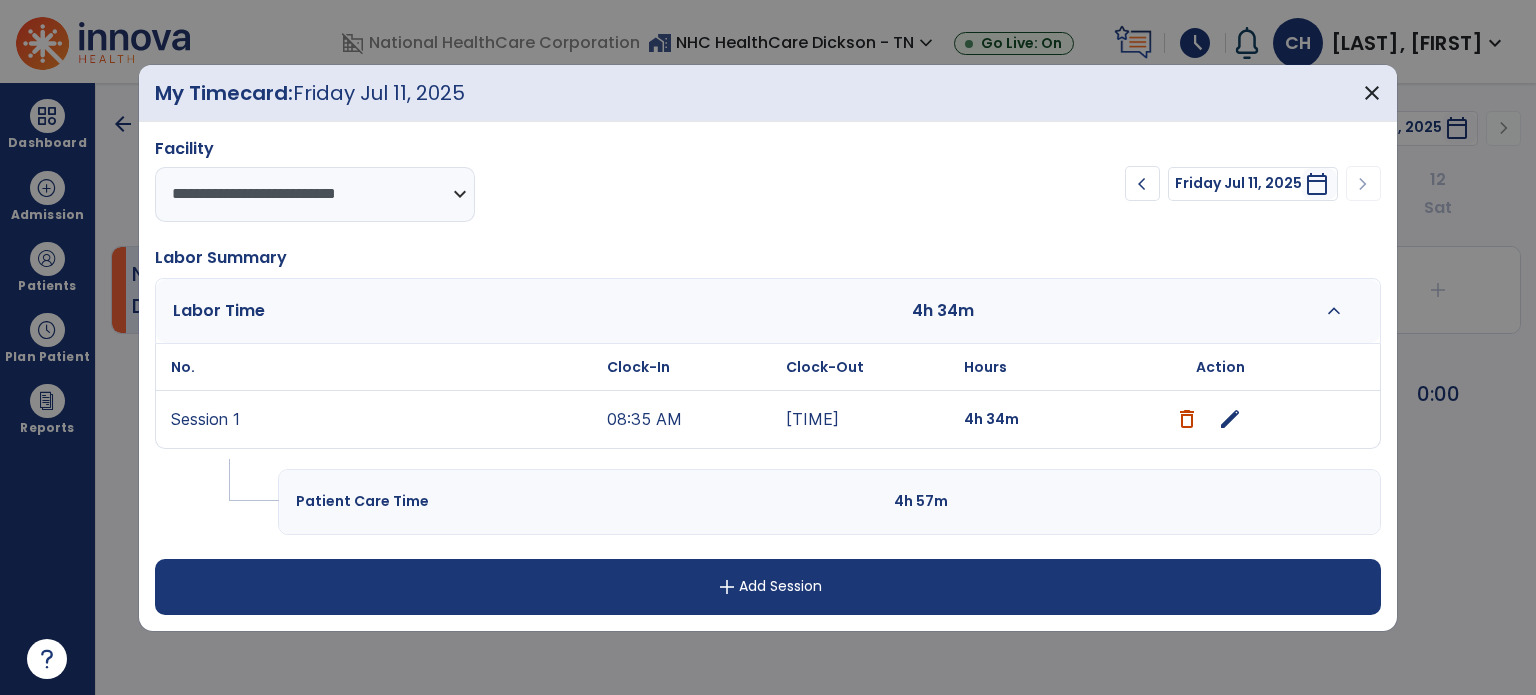 click on "edit" at bounding box center (1230, 419) 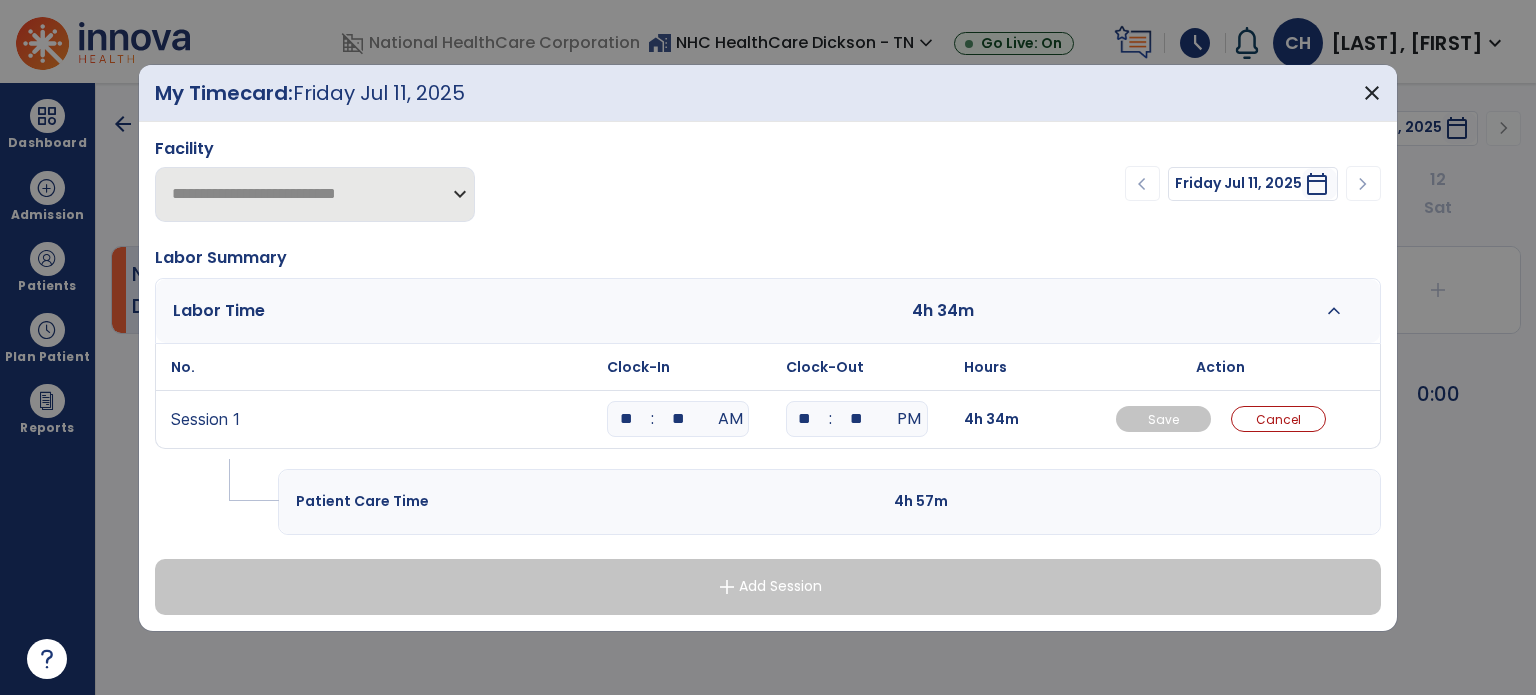 click on "**" at bounding box center [678, 419] 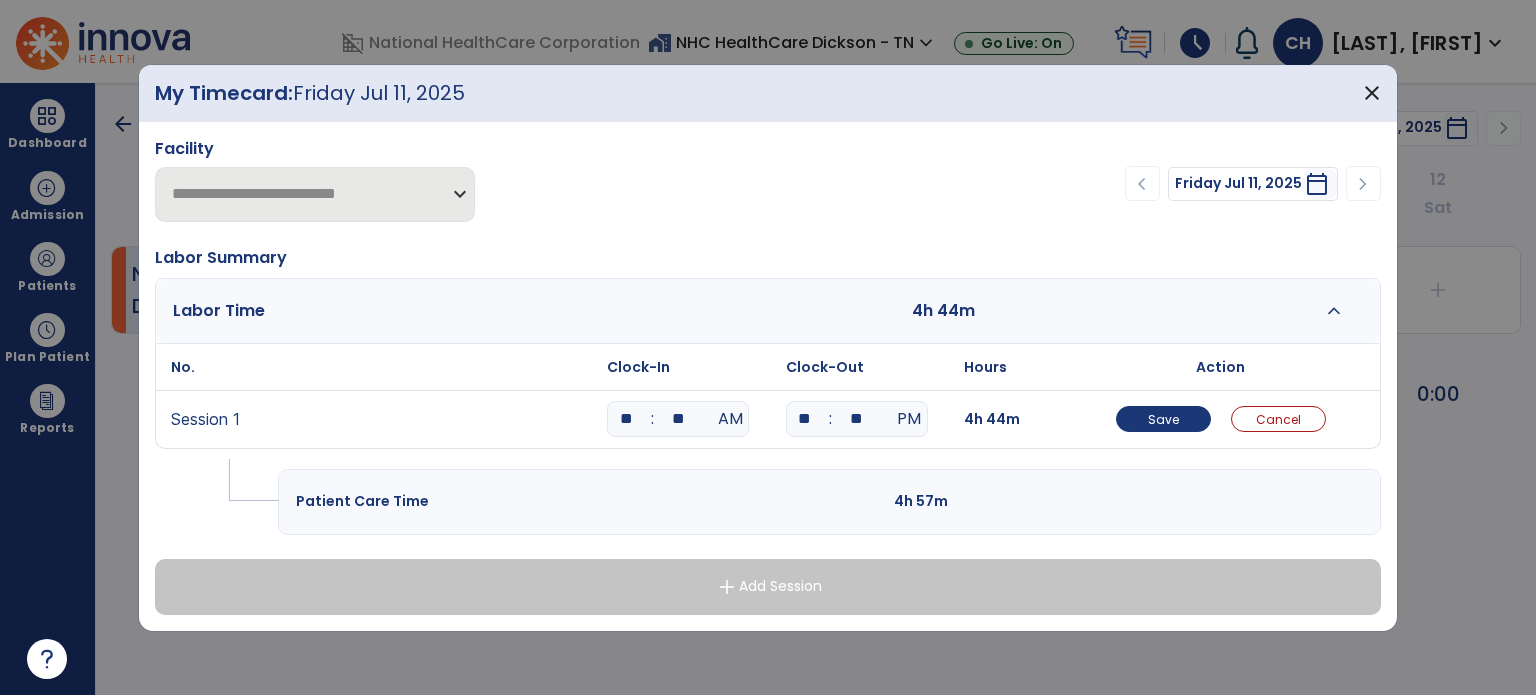 click on "No. Clock-In Clock-Out Hours Action Session 1 ** : ** AM ** : ** PM  4h 44m   Save   Cancel" at bounding box center (768, 401) 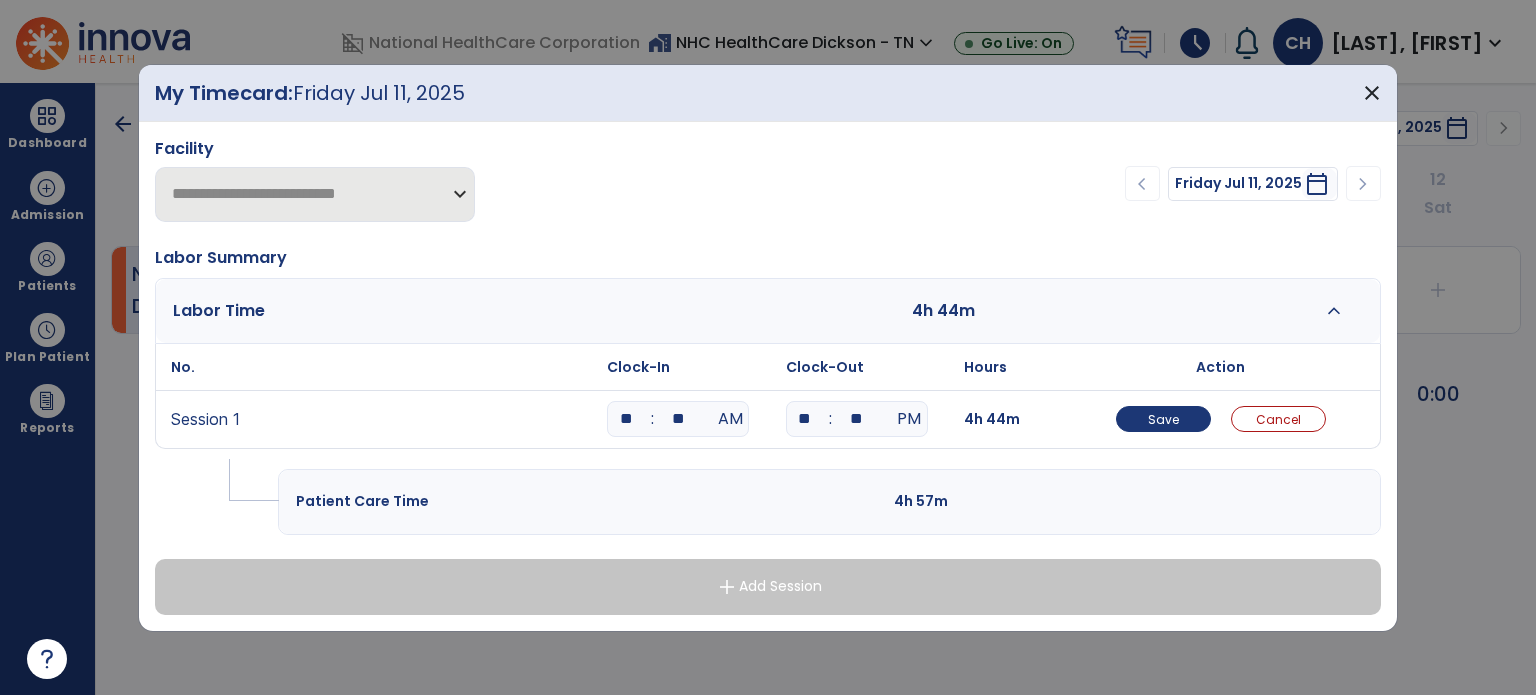 click on "**" at bounding box center (857, 419) 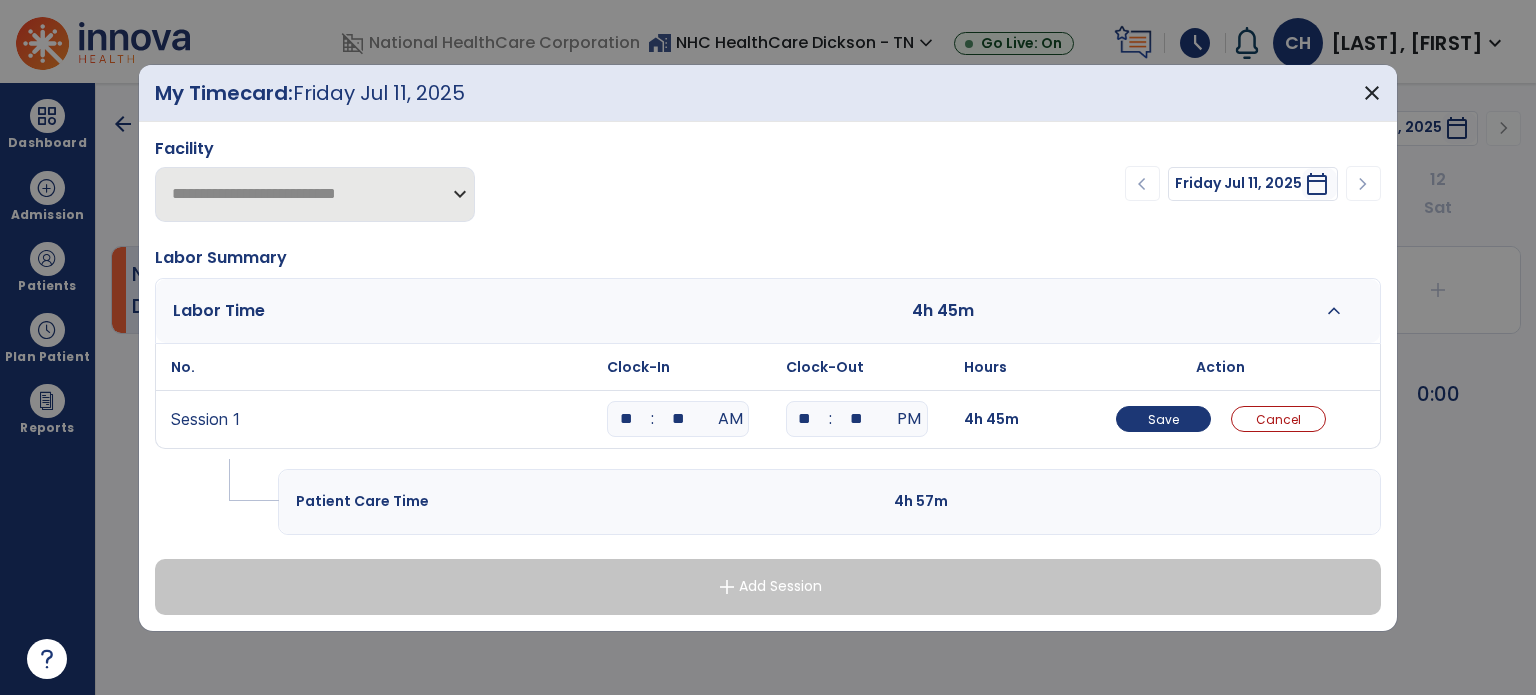 click on "**" at bounding box center (678, 419) 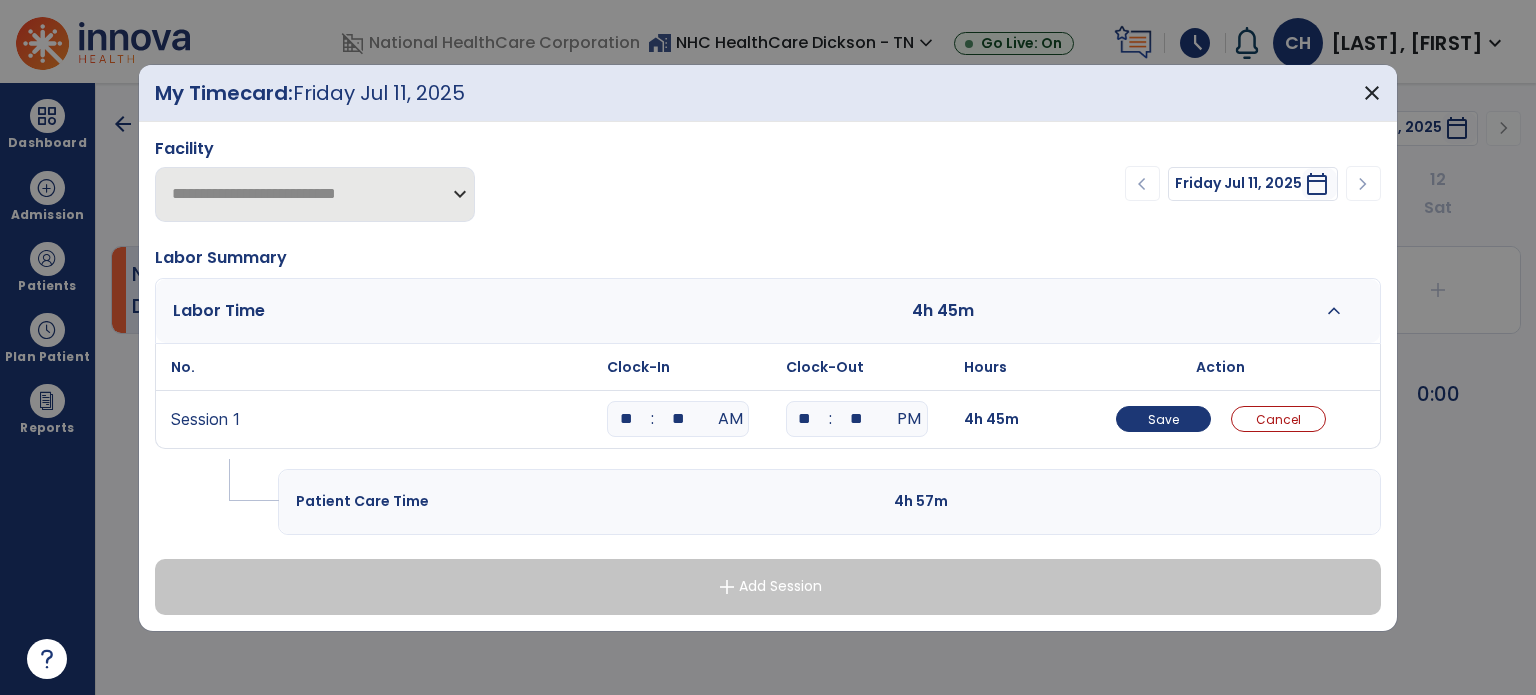 type on "**" 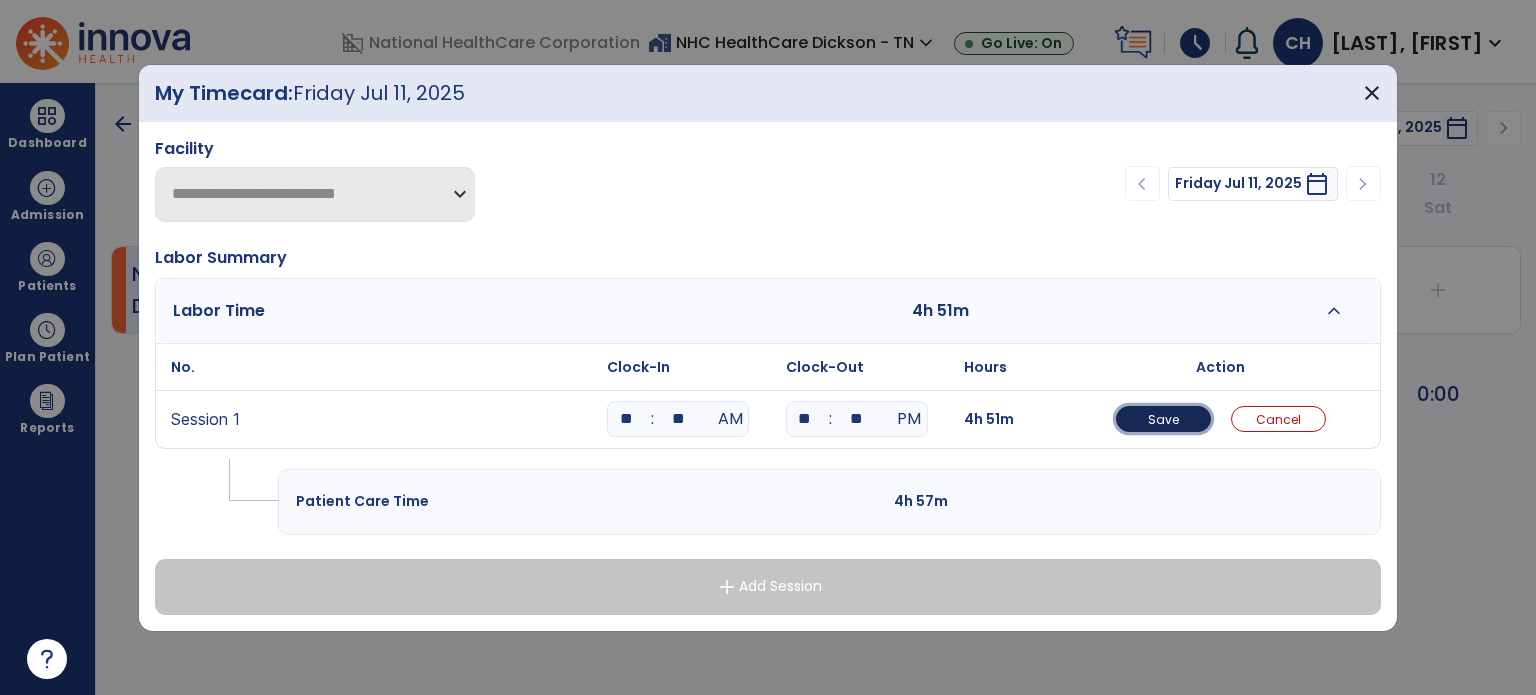 click on "Save" at bounding box center [1163, 419] 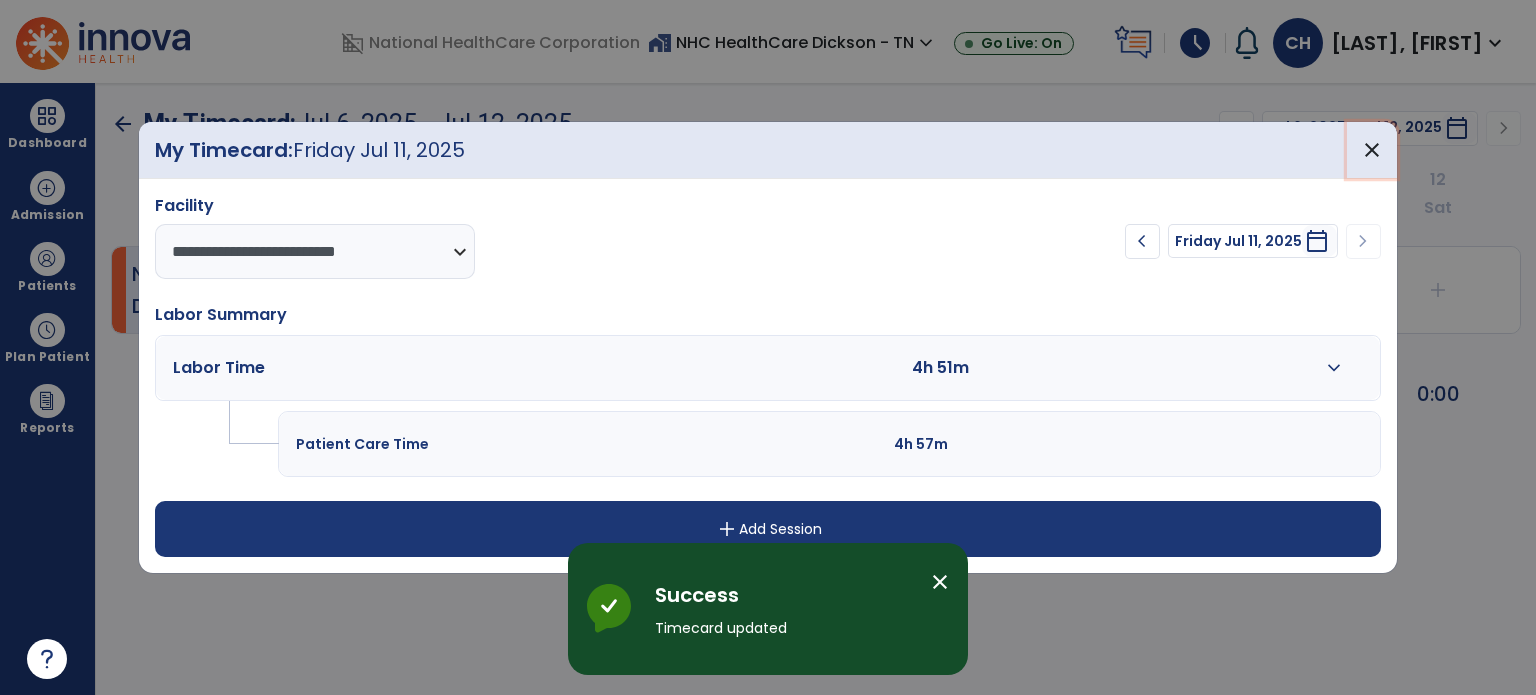 click on "close" at bounding box center (1372, 150) 